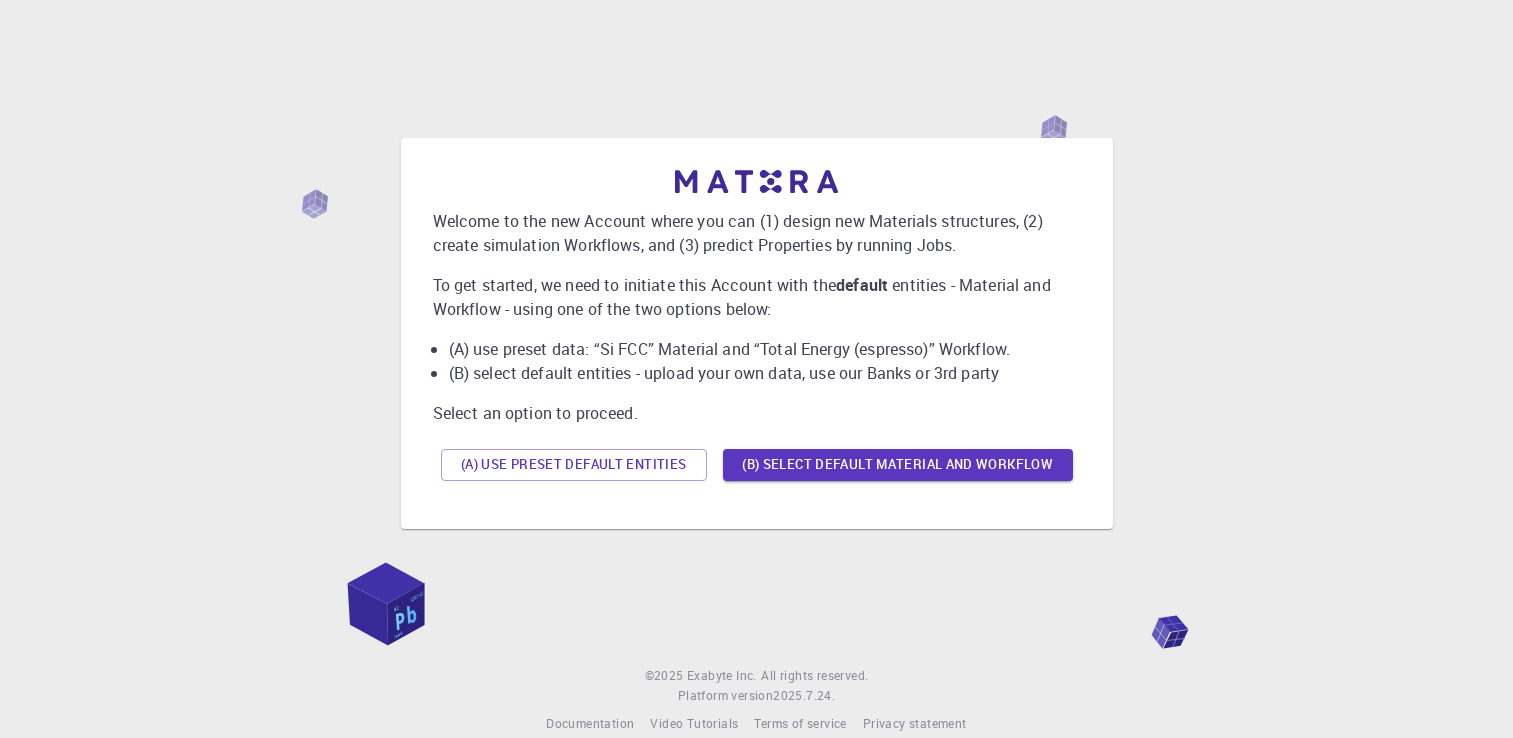 scroll, scrollTop: 0, scrollLeft: 0, axis: both 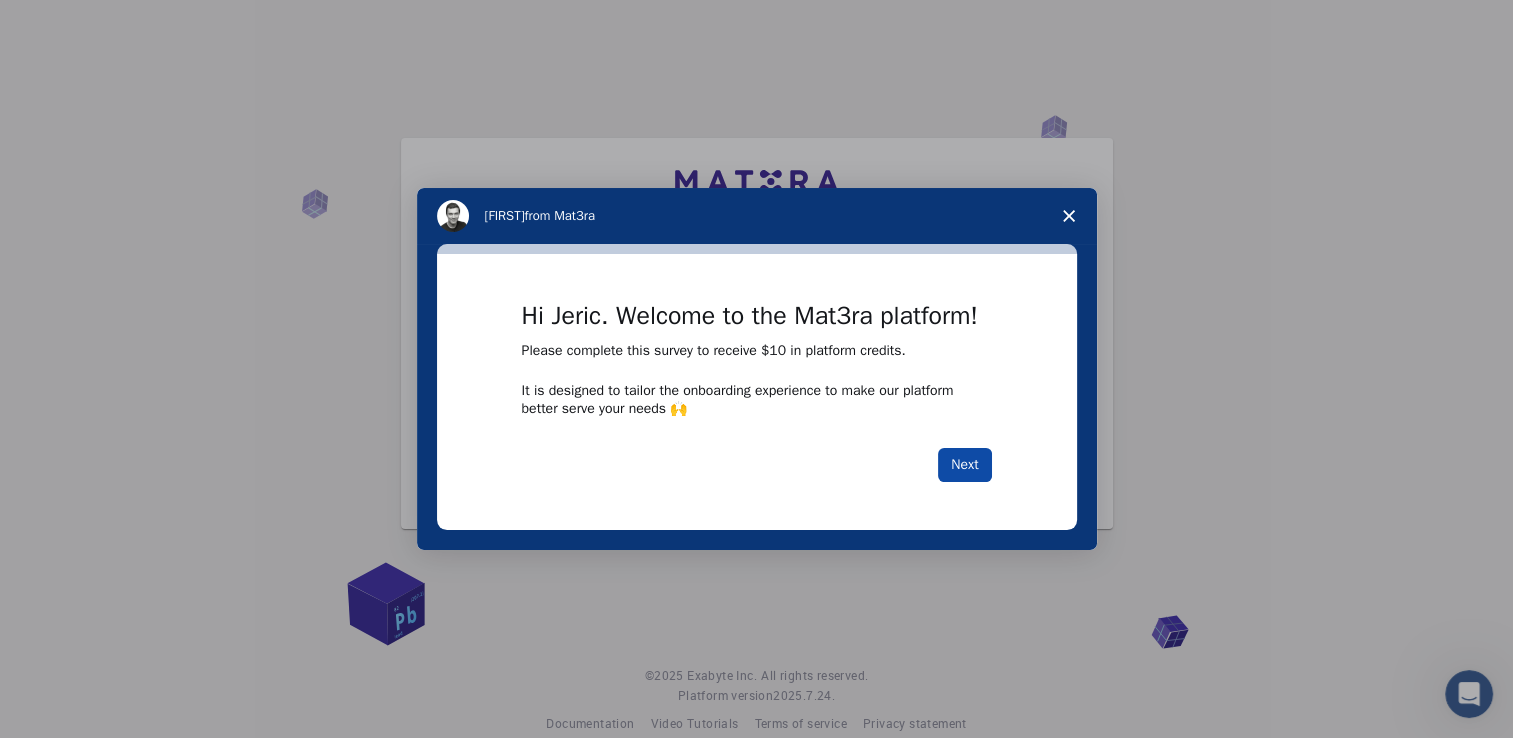 click on "Next" at bounding box center [964, 465] 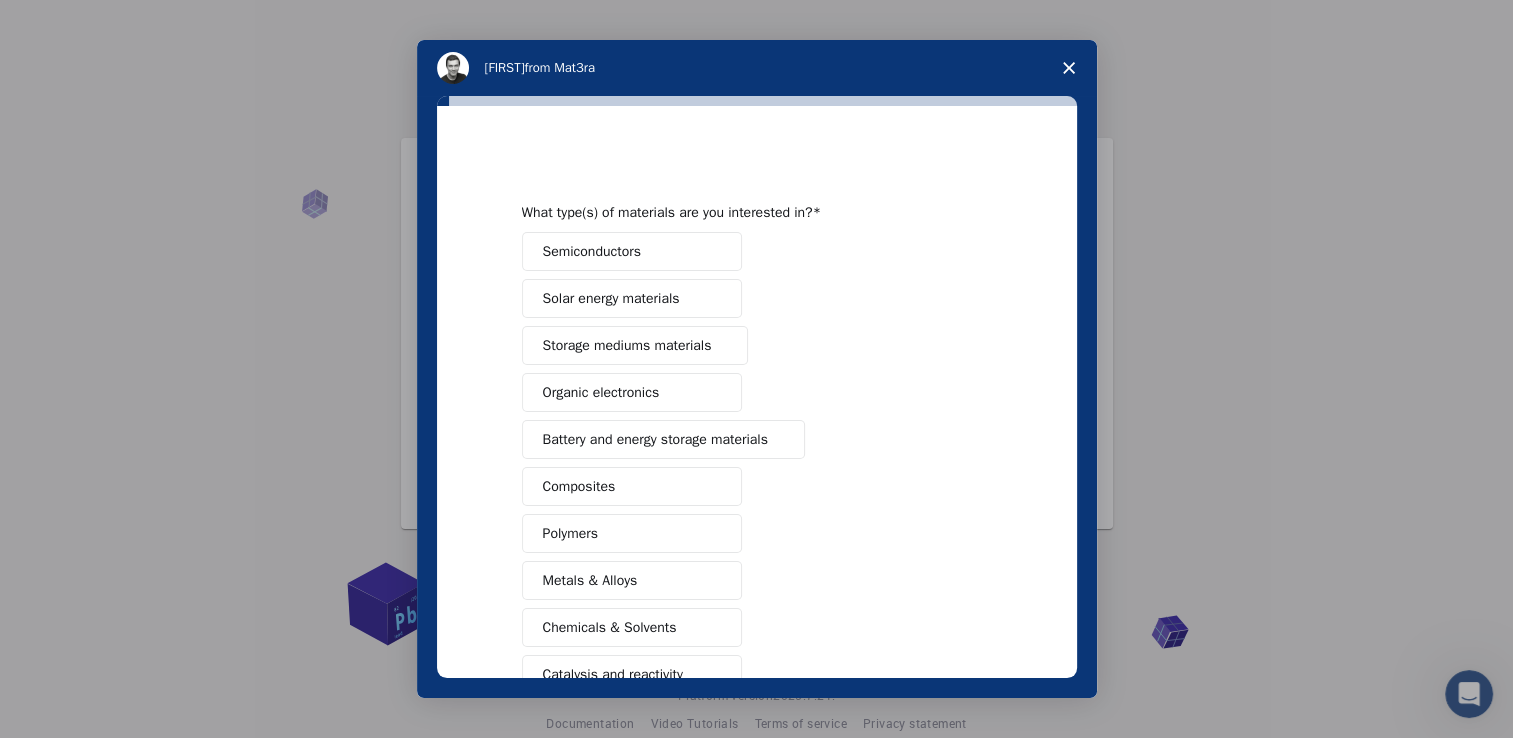 click on "Organic electronics" at bounding box center (632, 392) 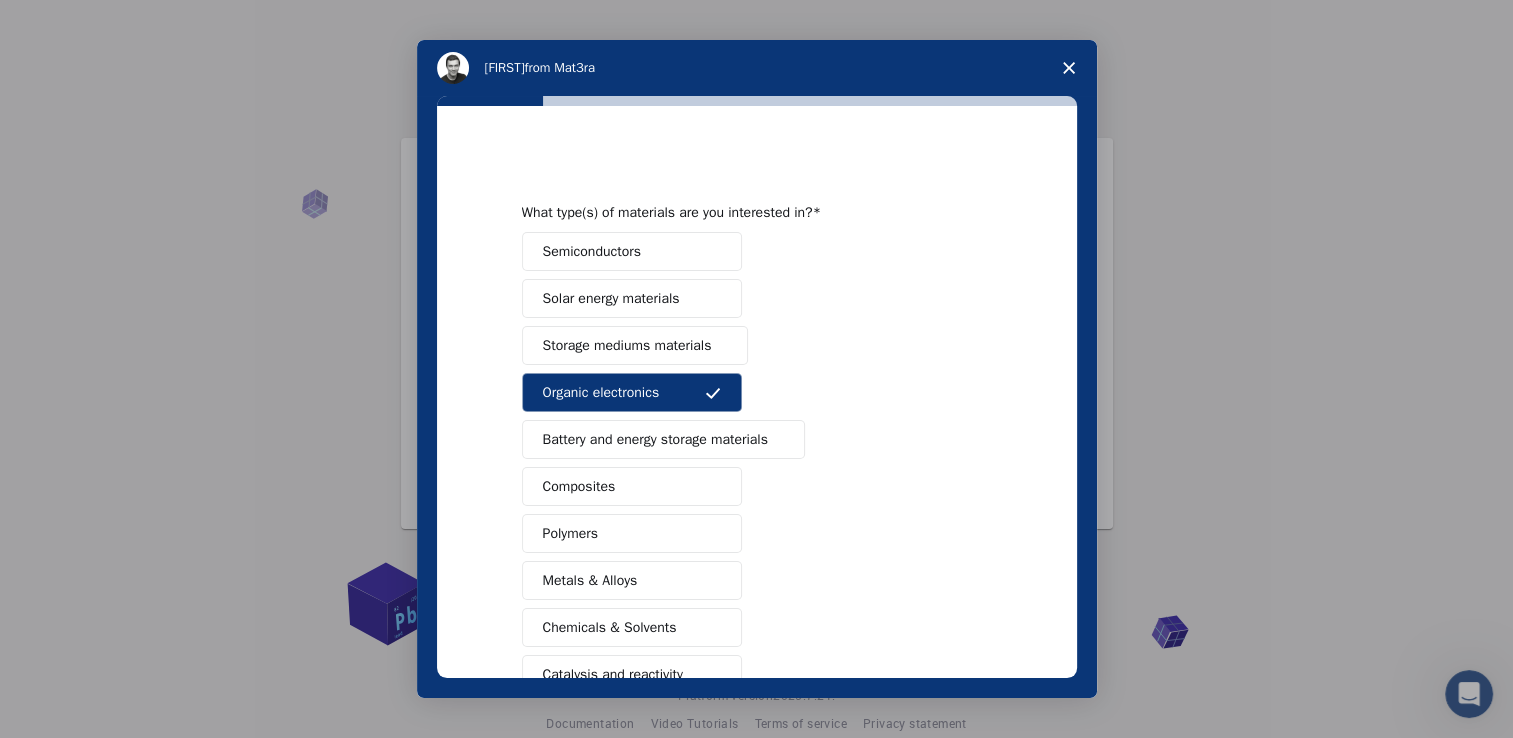 click on "Storage mediums materials" at bounding box center [627, 345] 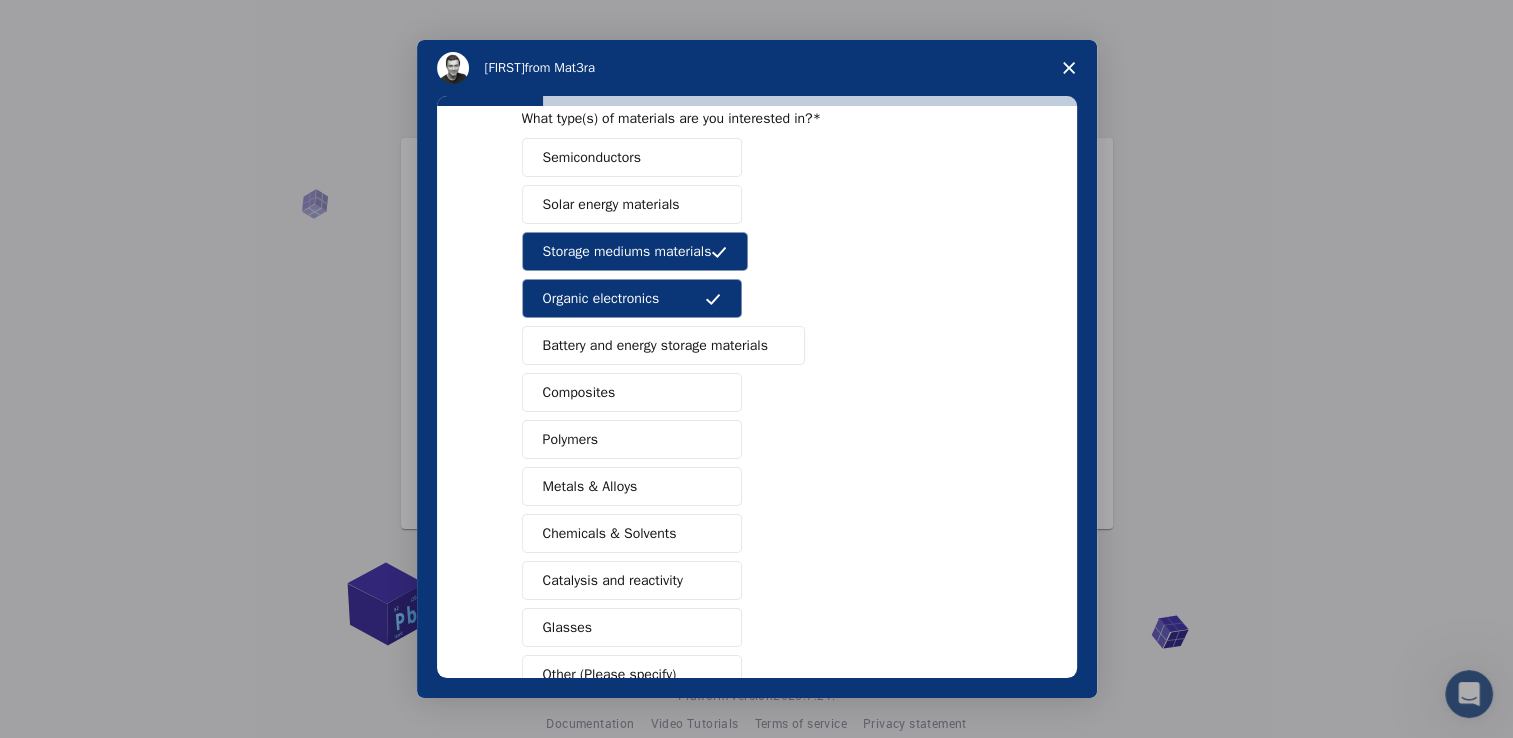 scroll, scrollTop: 100, scrollLeft: 0, axis: vertical 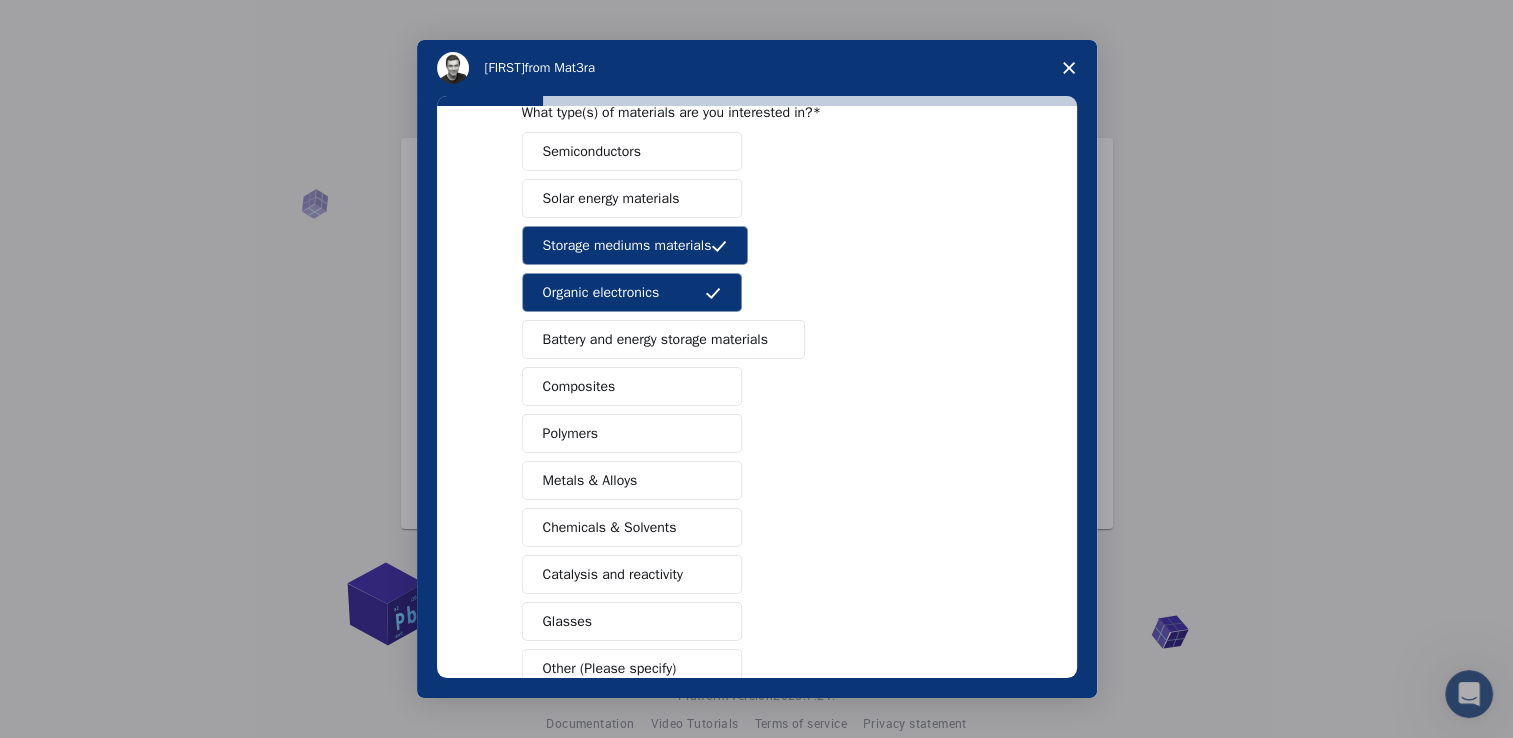 click at bounding box center (713, 199) 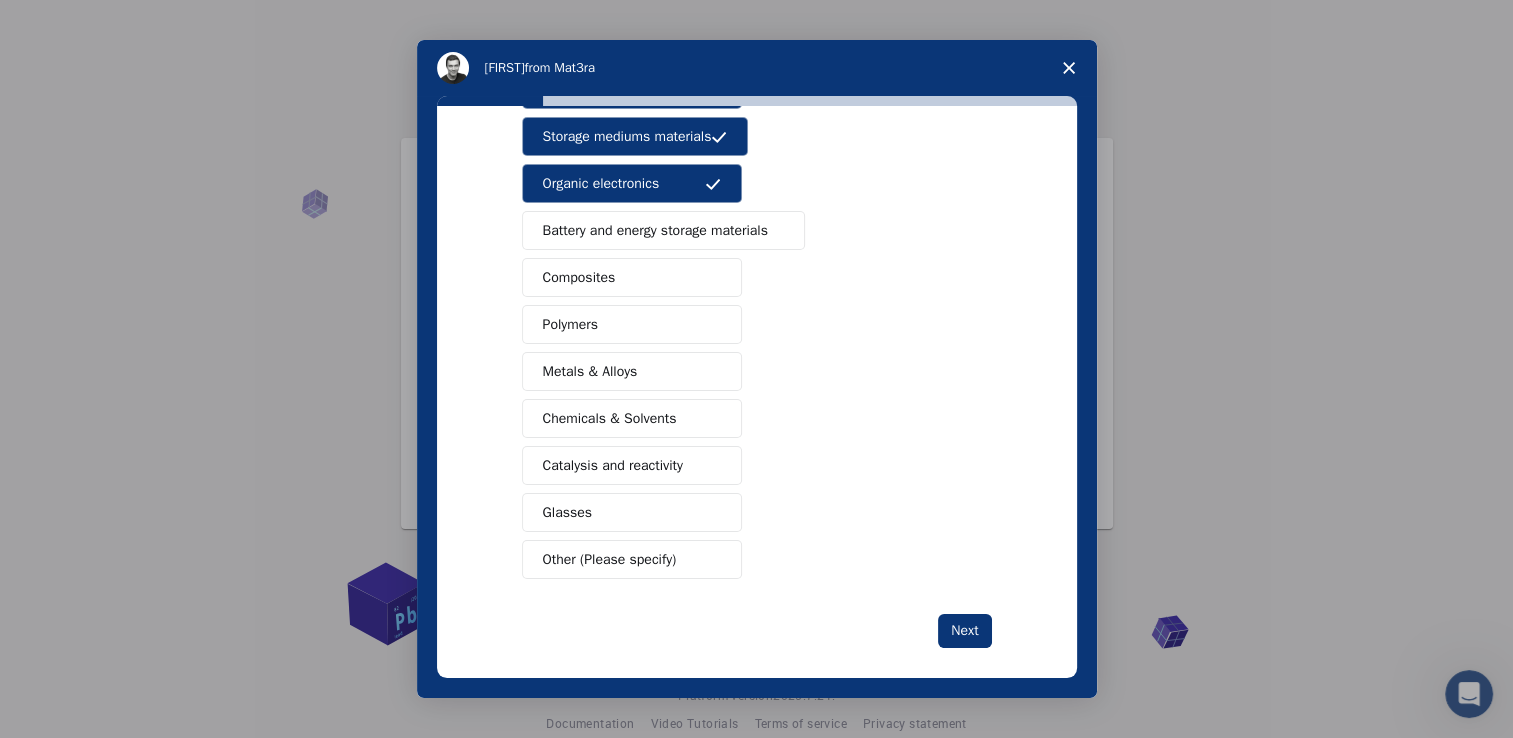 scroll, scrollTop: 221, scrollLeft: 0, axis: vertical 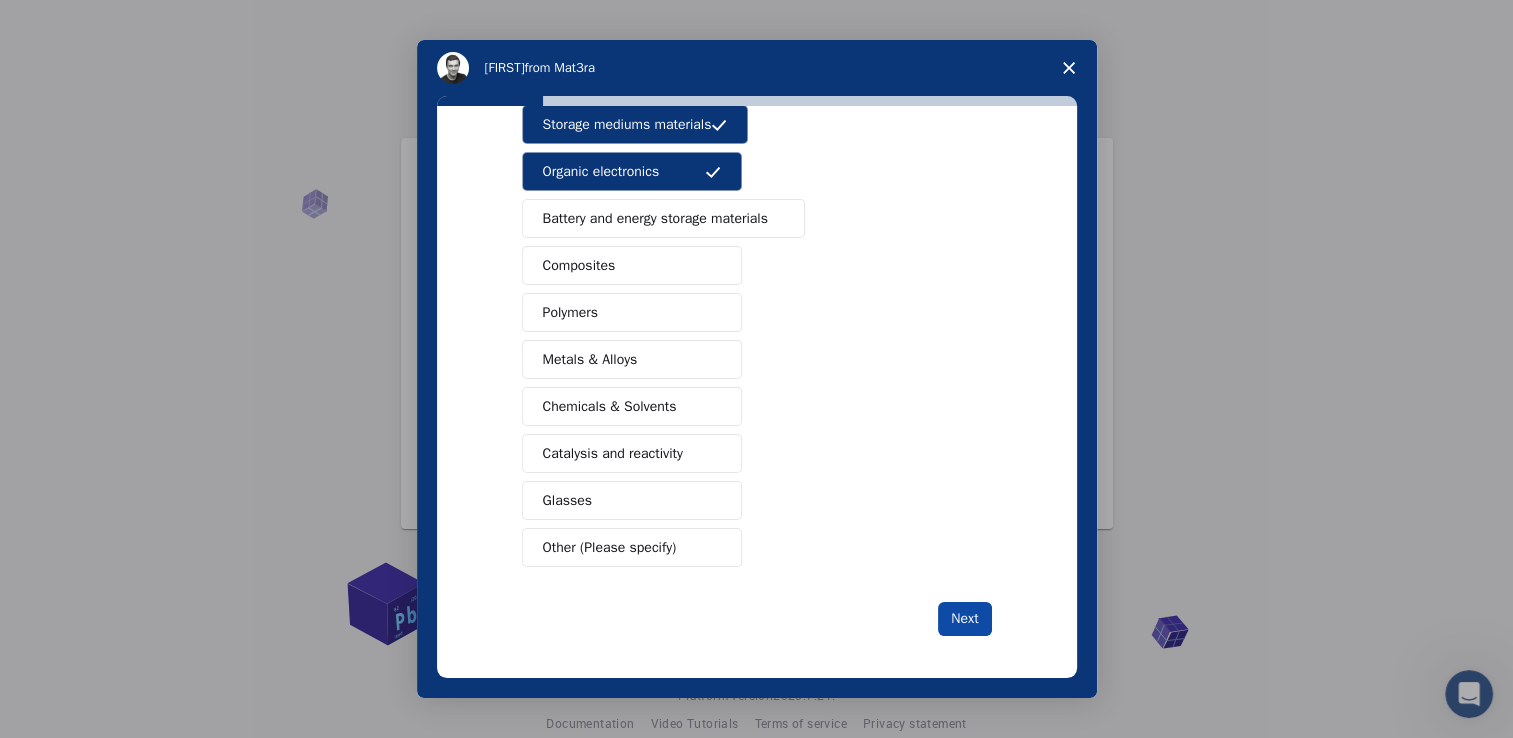 drag, startPoint x: 916, startPoint y: 619, endPoint x: 944, endPoint y: 616, distance: 28.160255 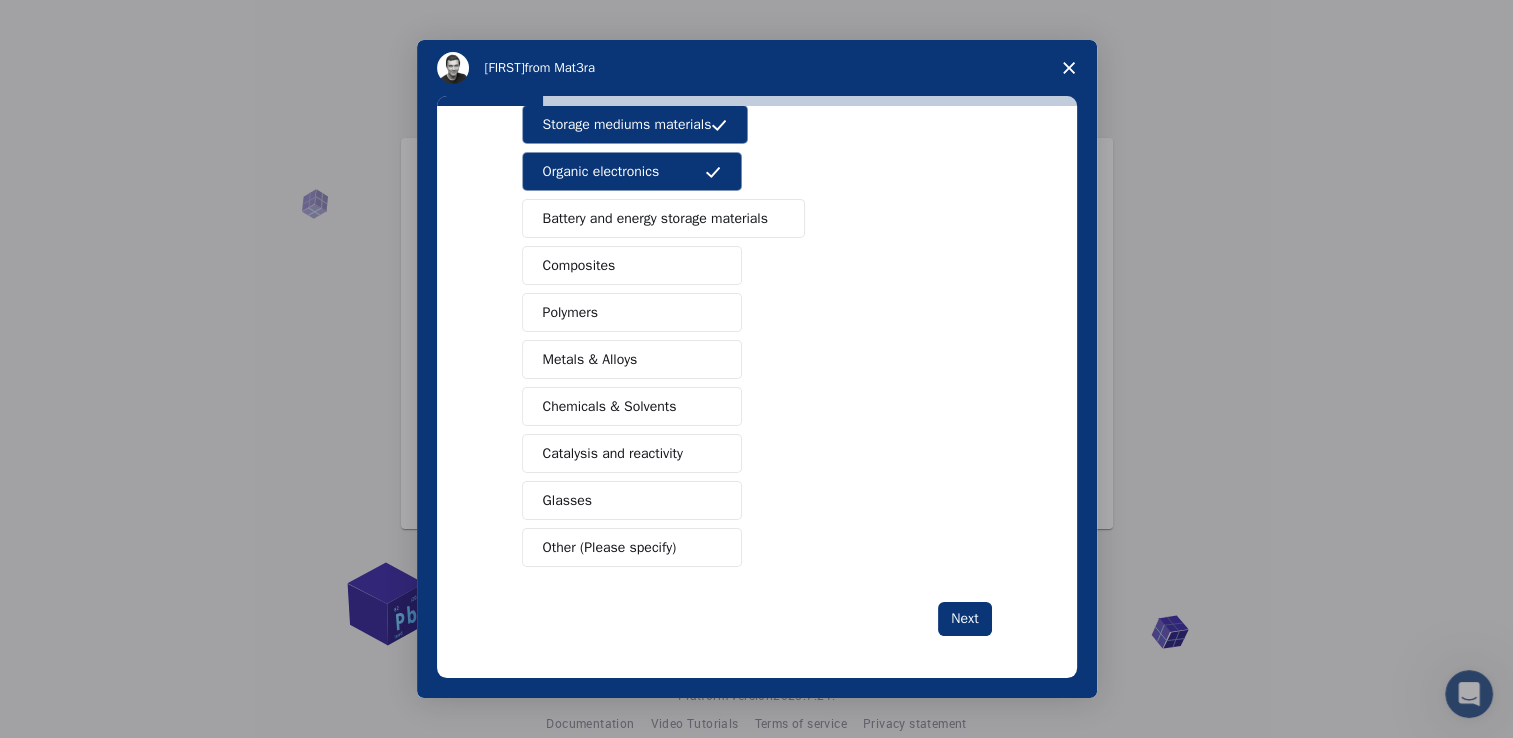 scroll, scrollTop: 0, scrollLeft: 0, axis: both 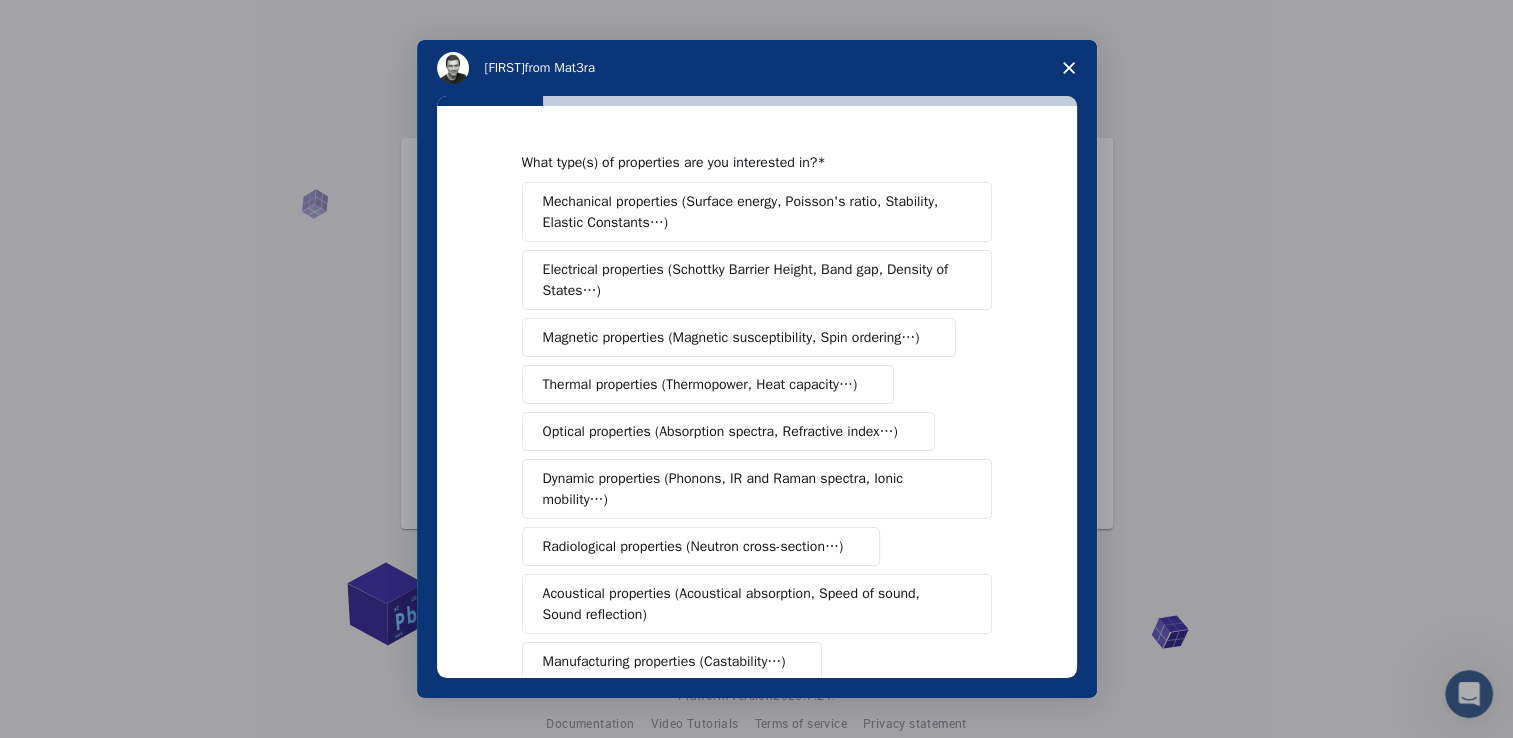 click on "Electrical properties (Schottky Barrier Height, Band gap, Density of States…)" at bounding box center [750, 280] 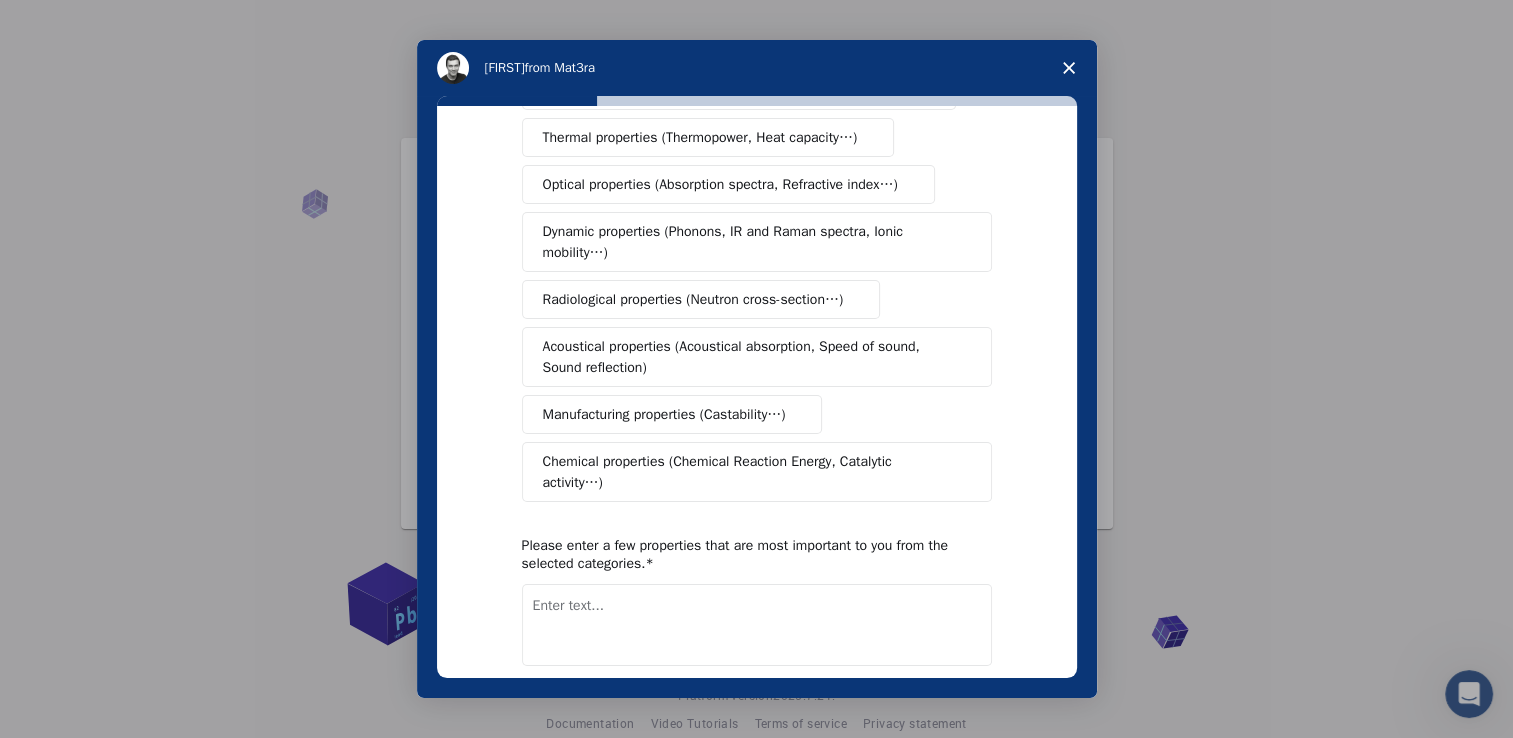 scroll, scrollTop: 300, scrollLeft: 0, axis: vertical 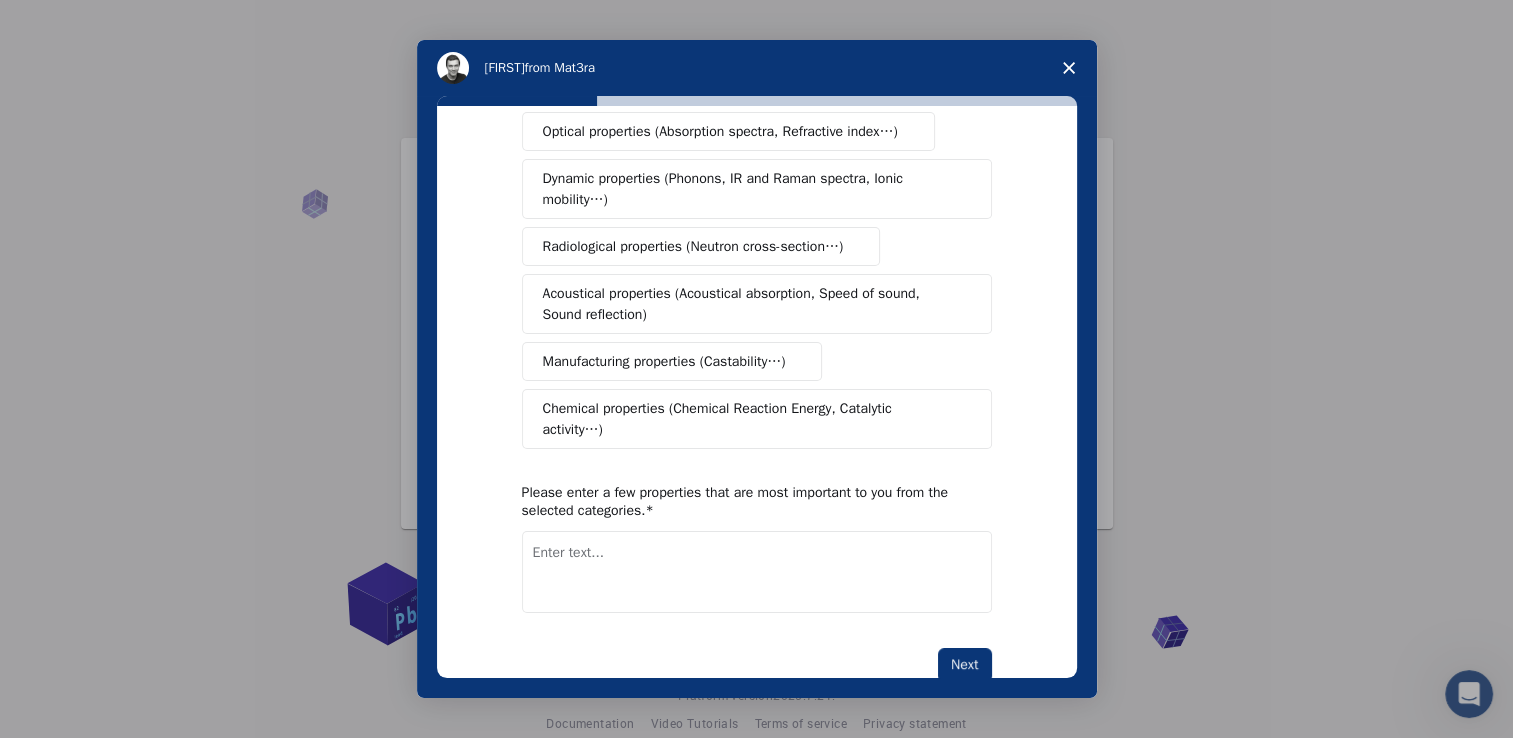 click on "Next" at bounding box center [964, 665] 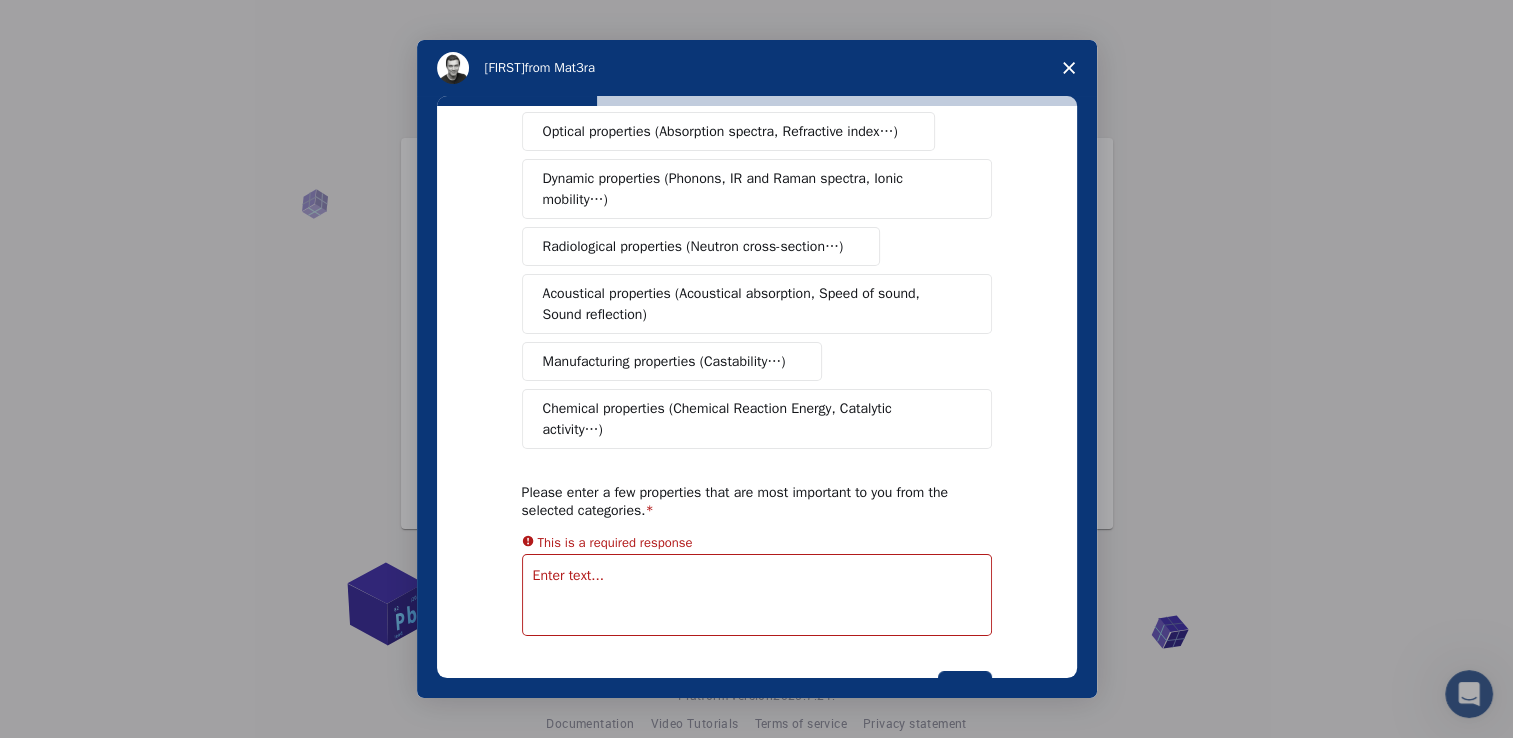 click at bounding box center (757, 595) 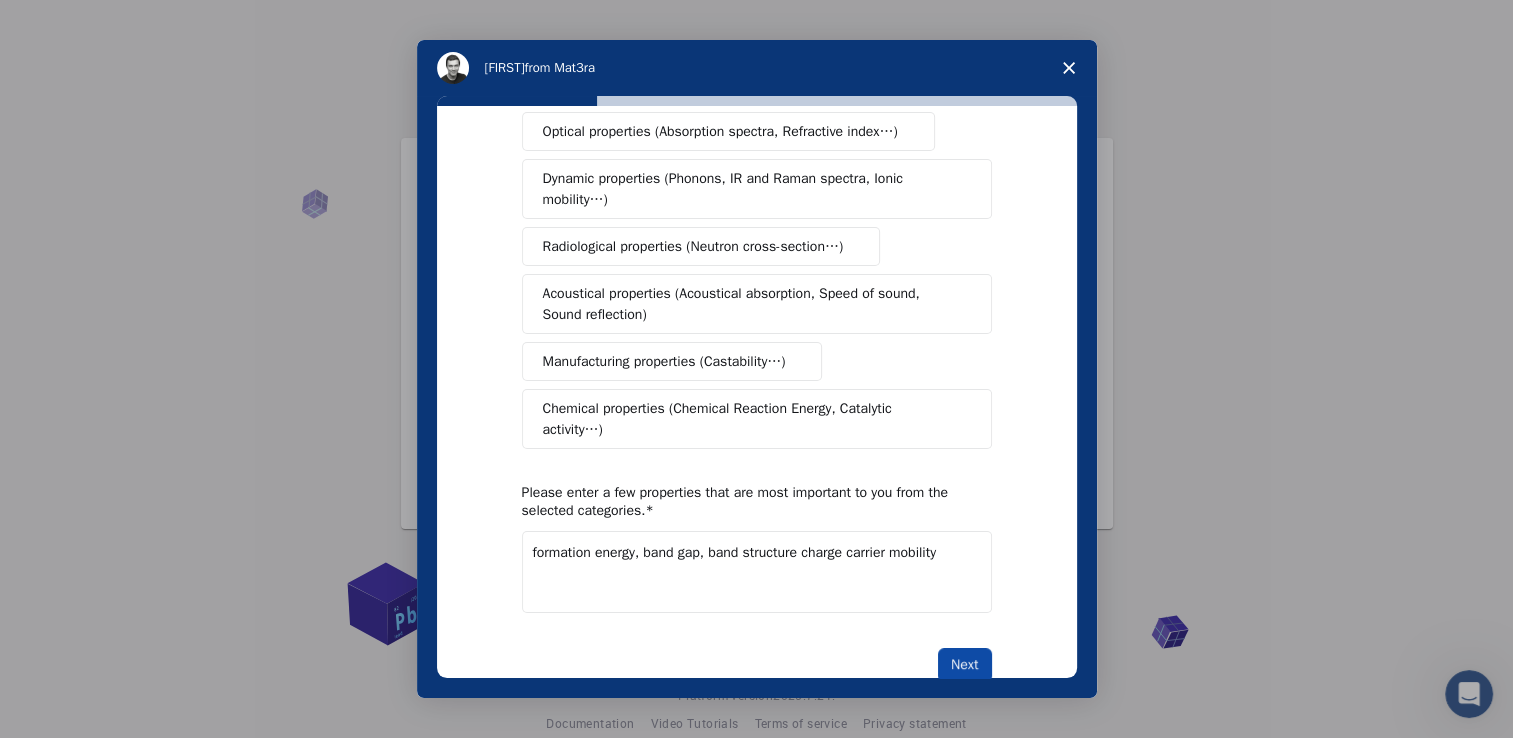type on "formation energy, band gap, band structure charge carrier mobility" 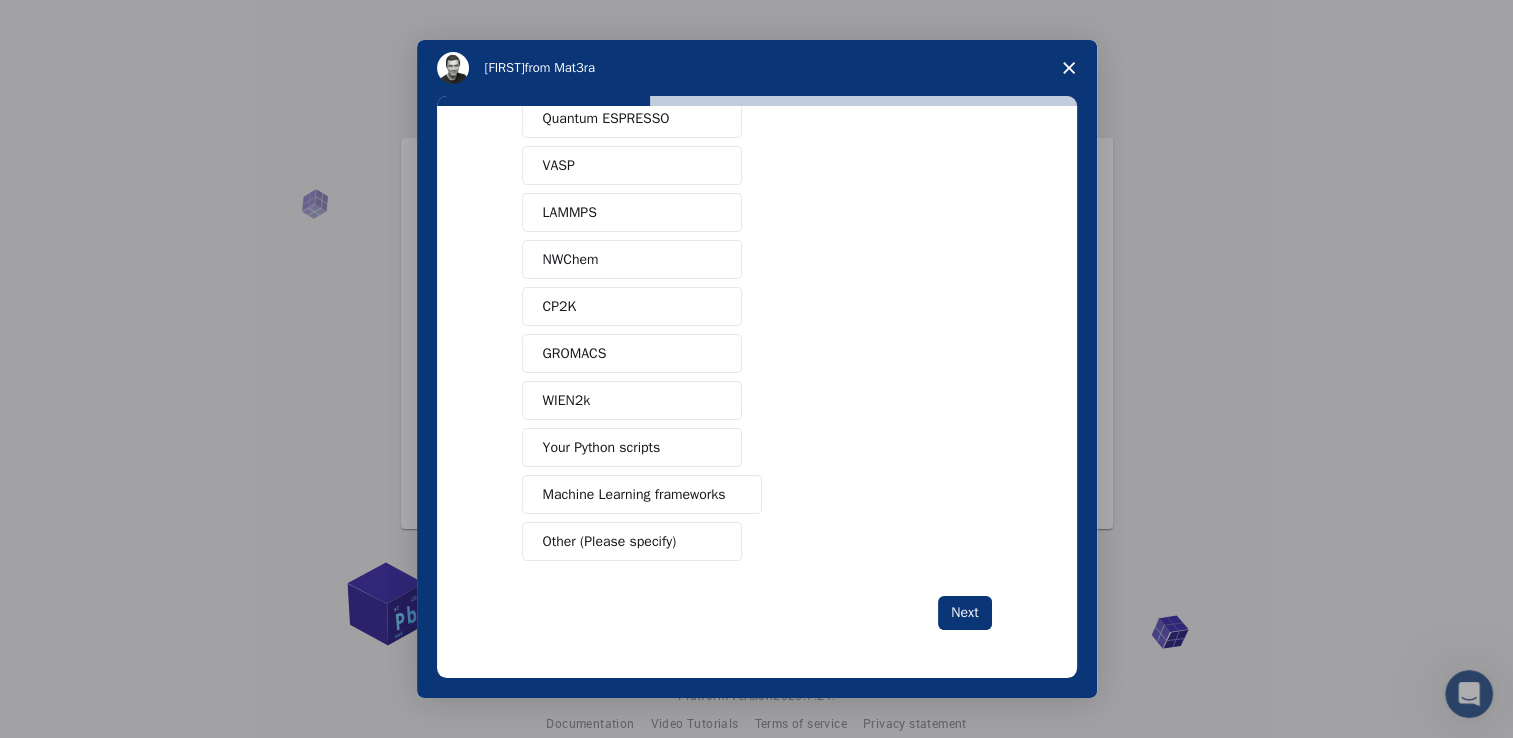 scroll, scrollTop: 0, scrollLeft: 0, axis: both 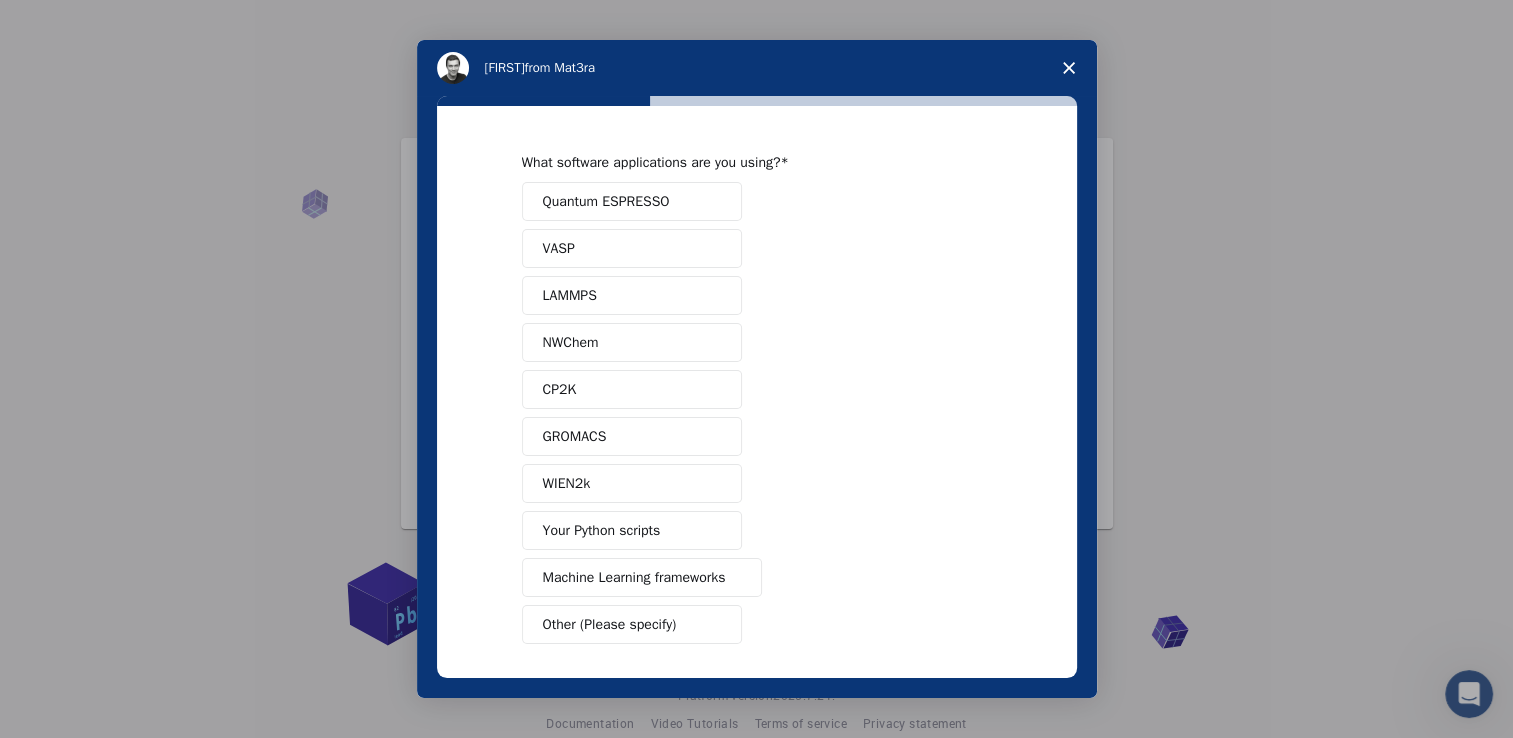 click on "Quantum ESPRESSO" at bounding box center [632, 201] 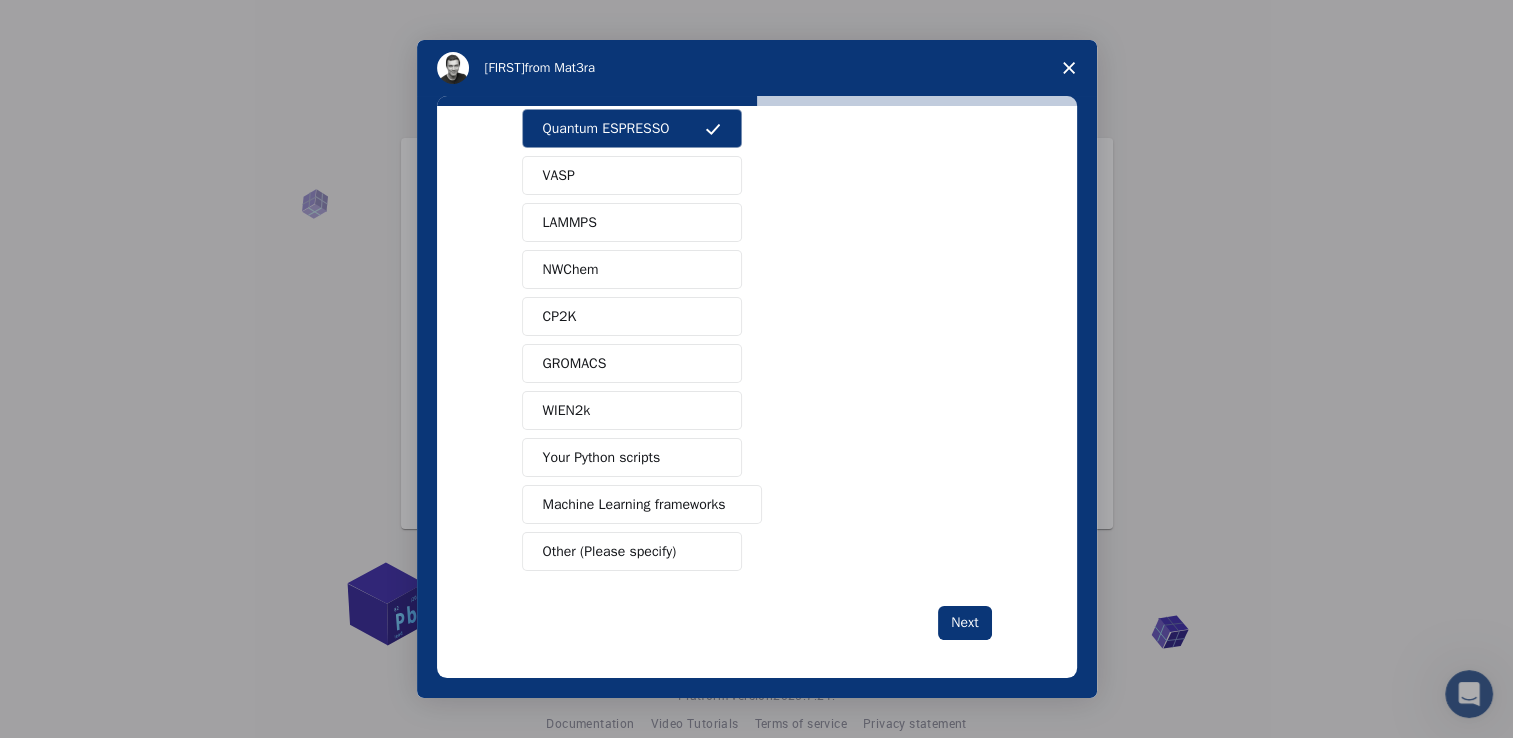 scroll, scrollTop: 78, scrollLeft: 0, axis: vertical 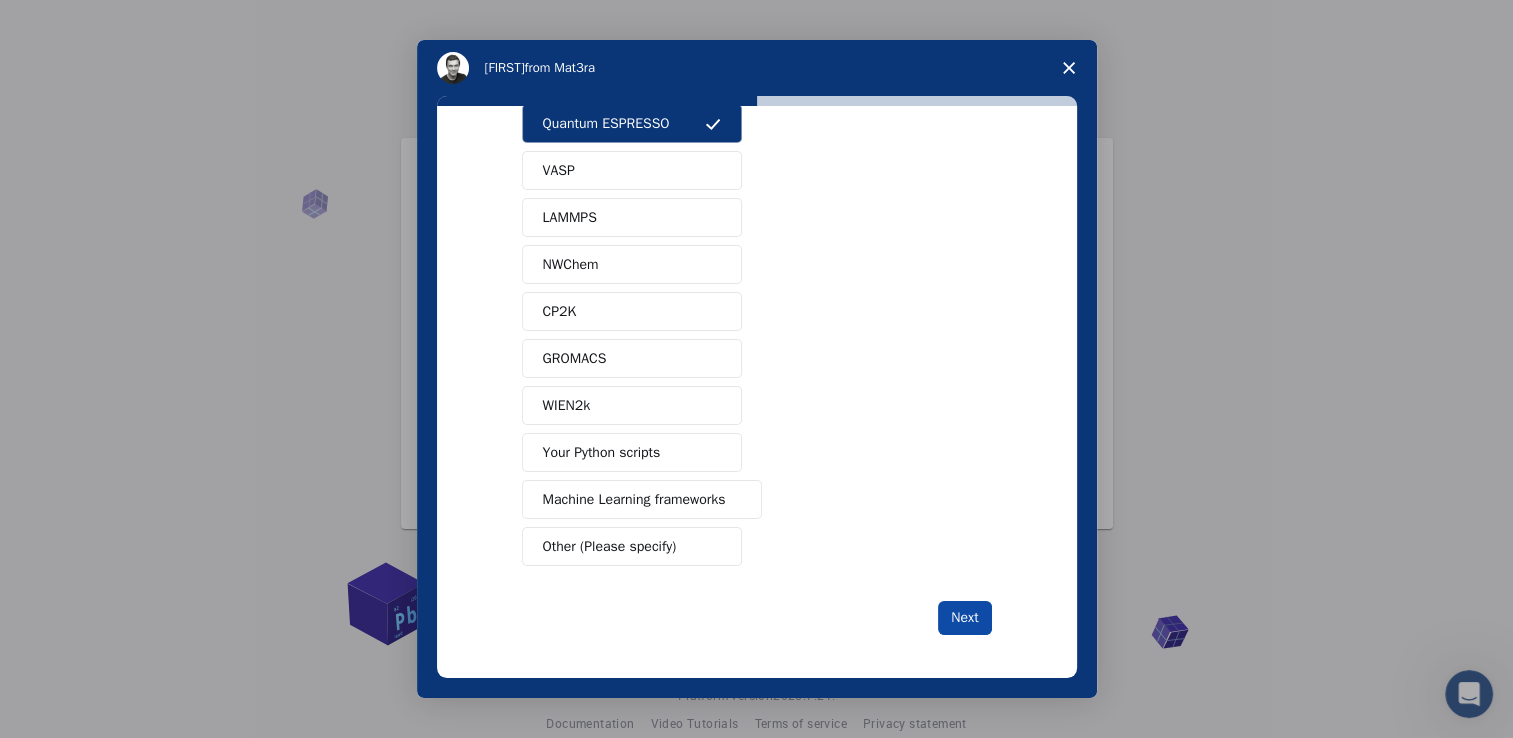 click on "Next" at bounding box center [964, 618] 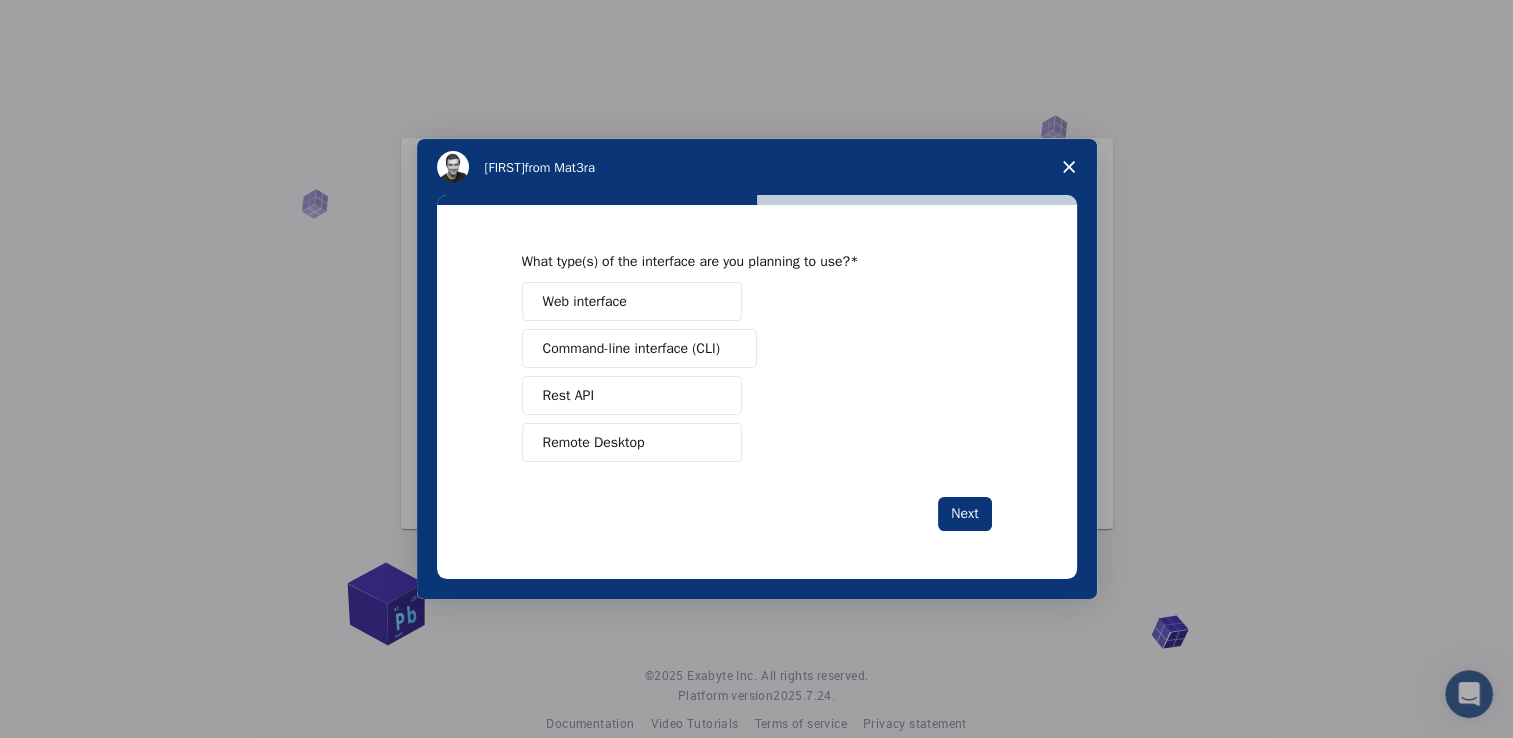 click on "Remote Desktop" at bounding box center (632, 442) 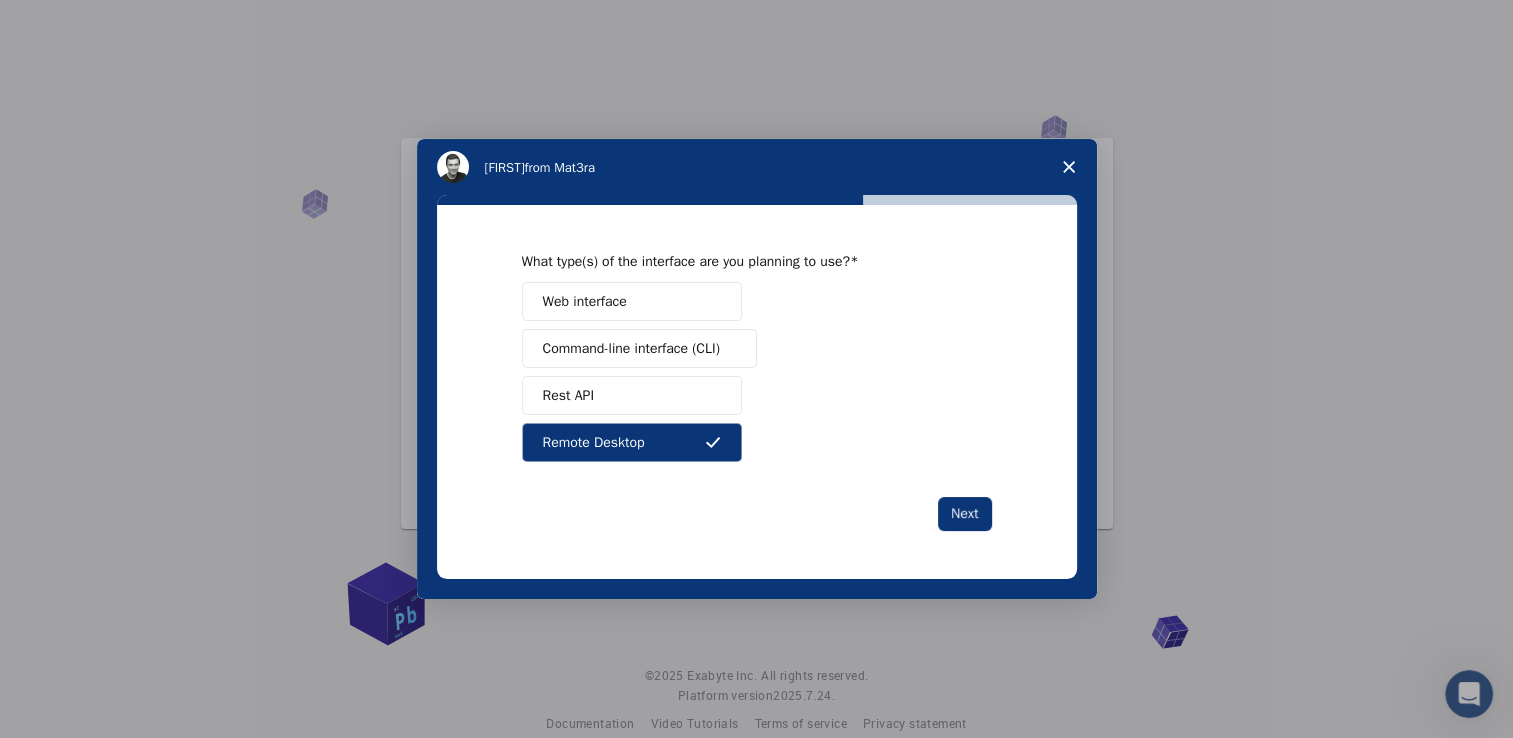 click on "What type(s) of the interface are you planning to use? Web interface Command-line interface (CLI) Rest API Remote Desktop Next" at bounding box center [757, 391] 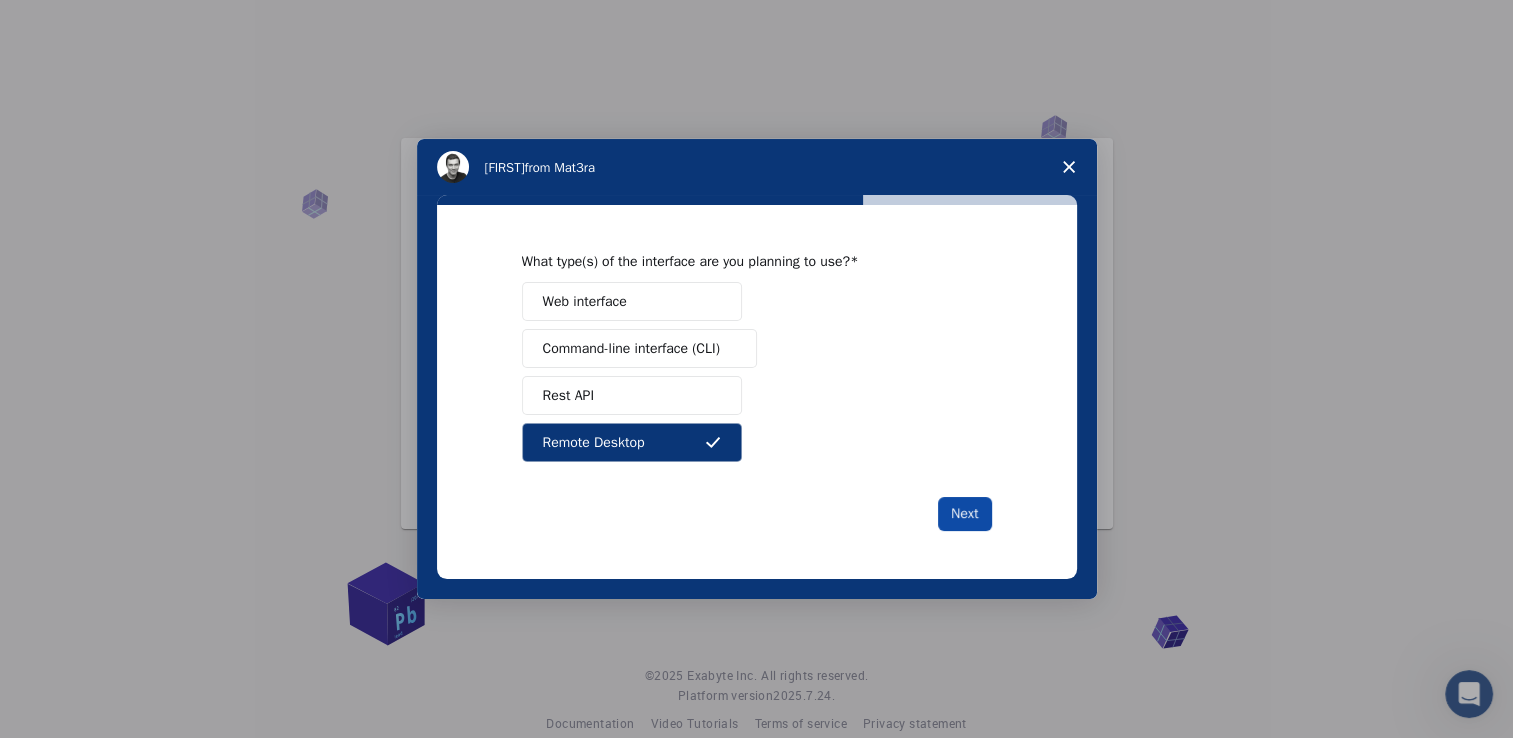 click on "Next" at bounding box center (964, 514) 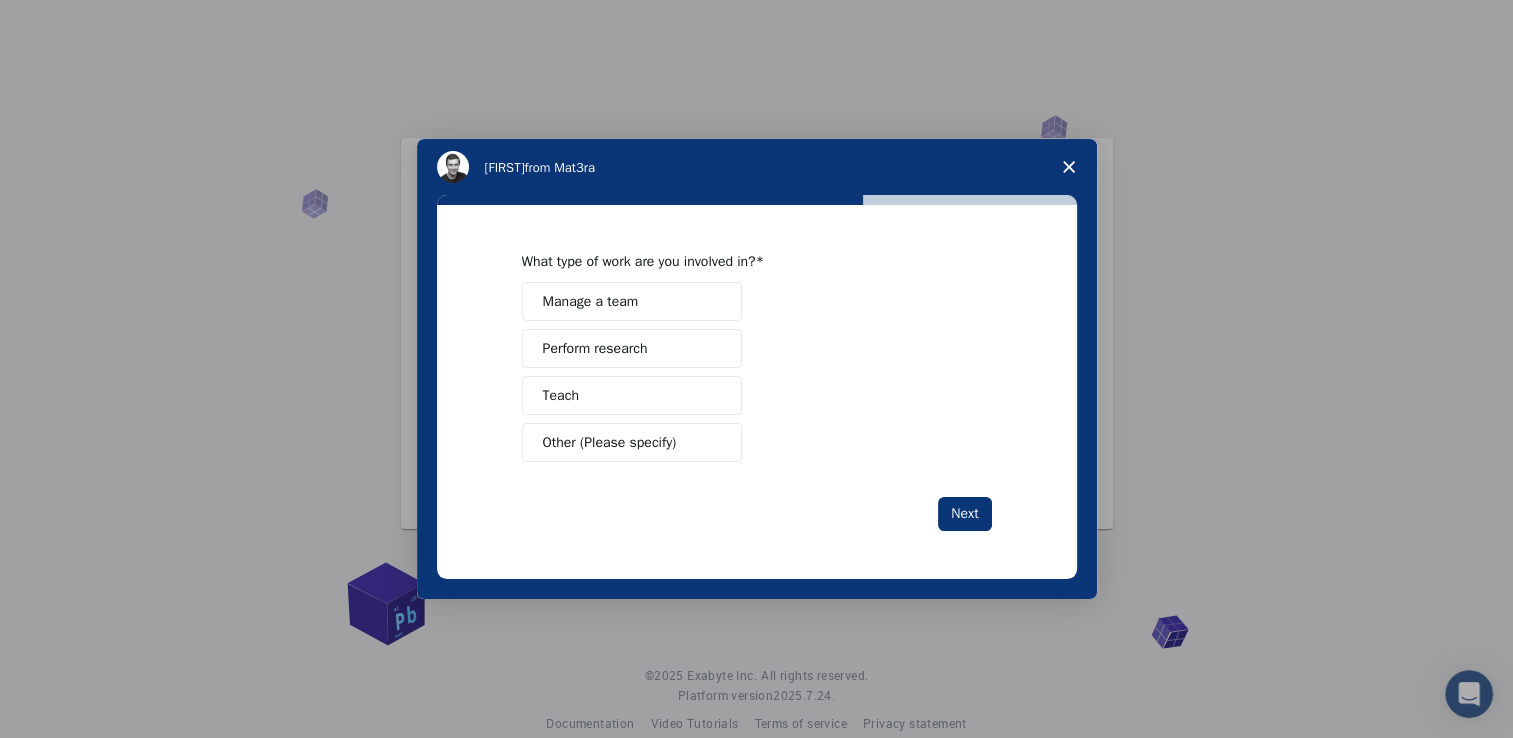 click at bounding box center [713, 442] 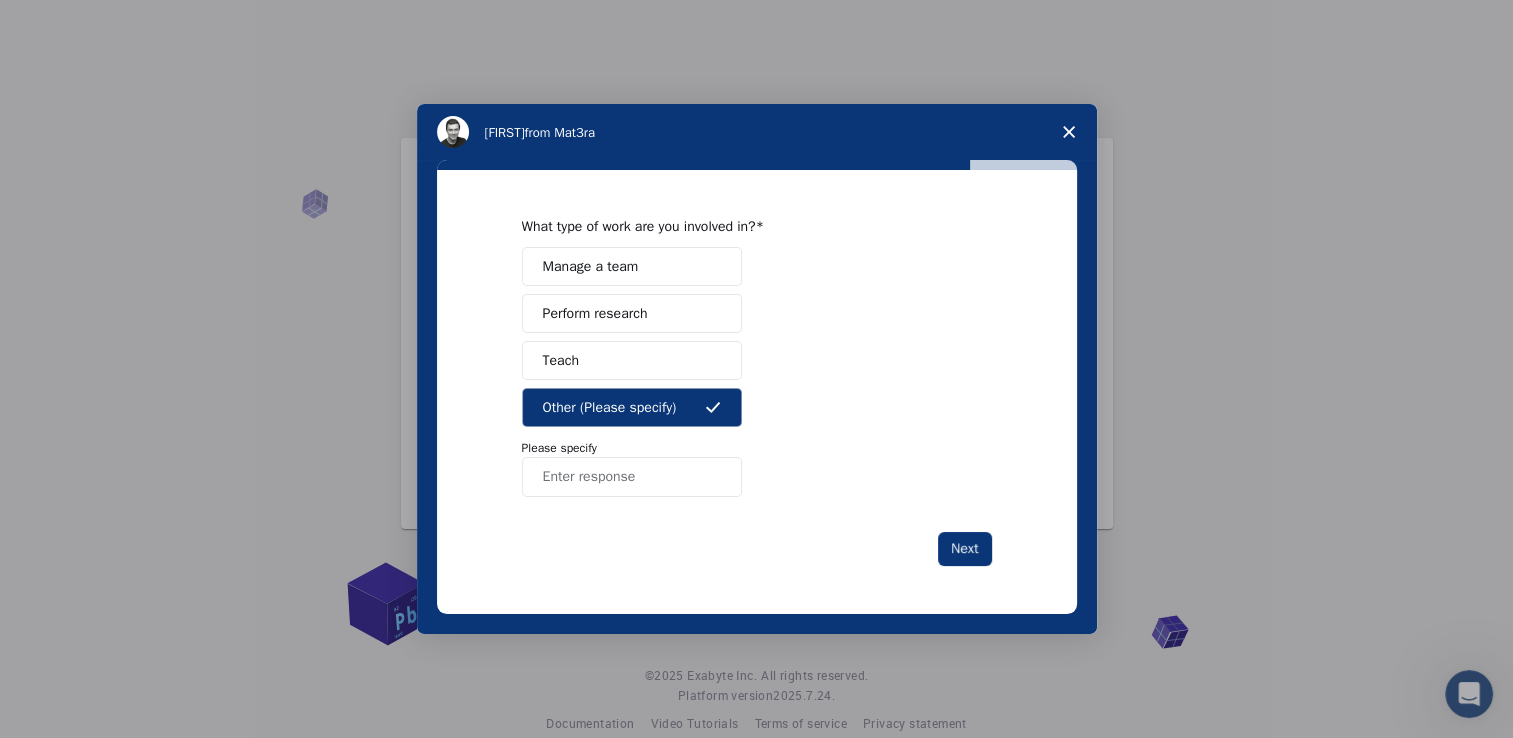 click at bounding box center (632, 477) 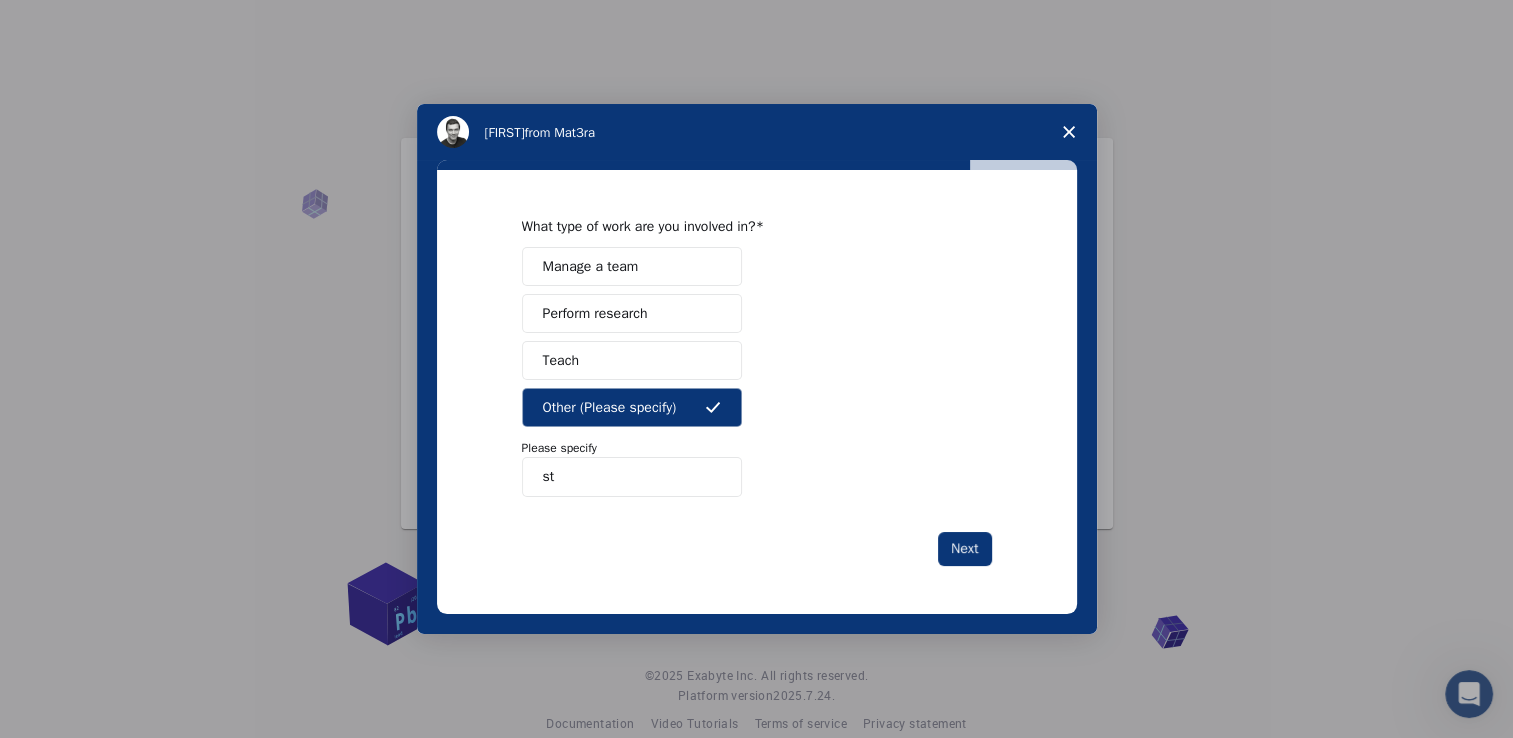 type on "s" 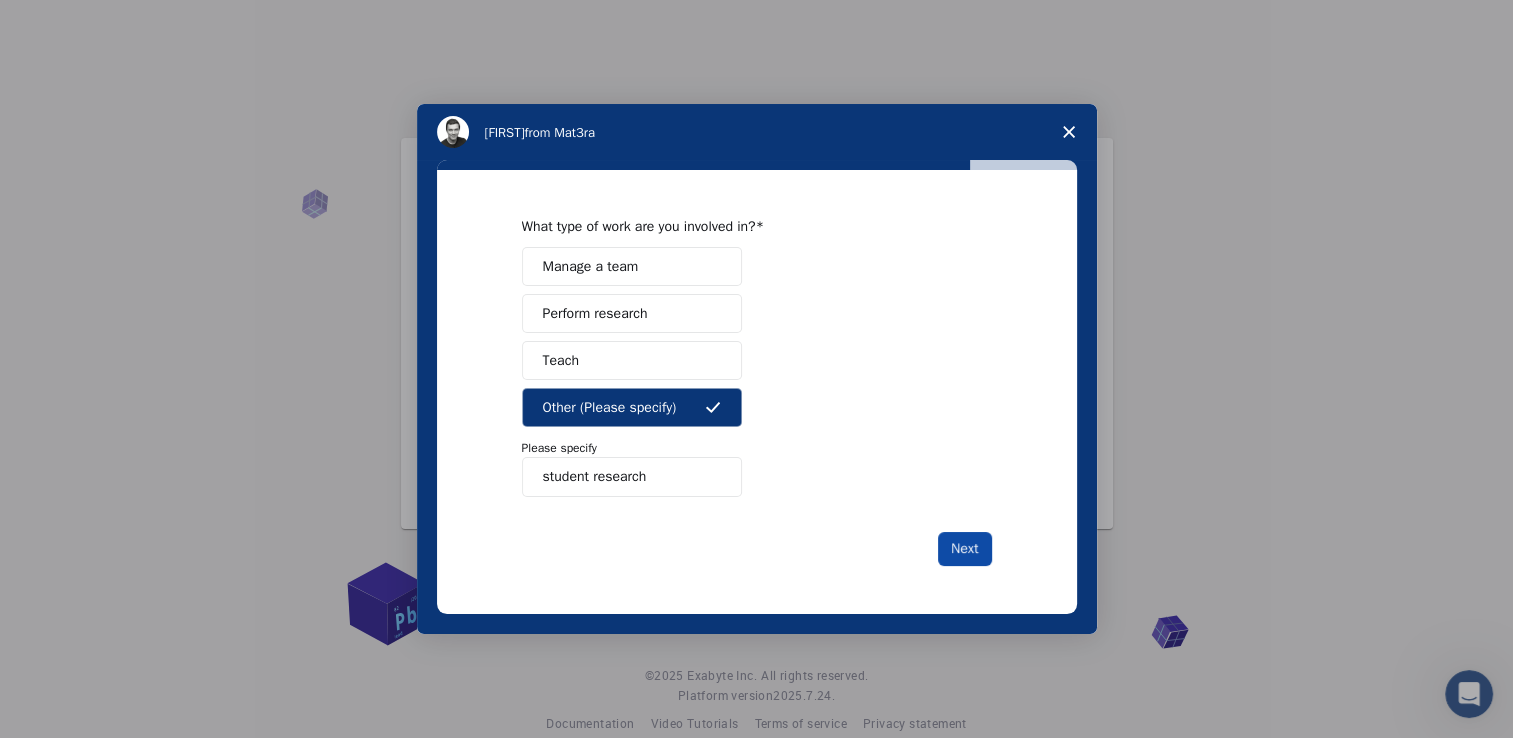 type on "student research" 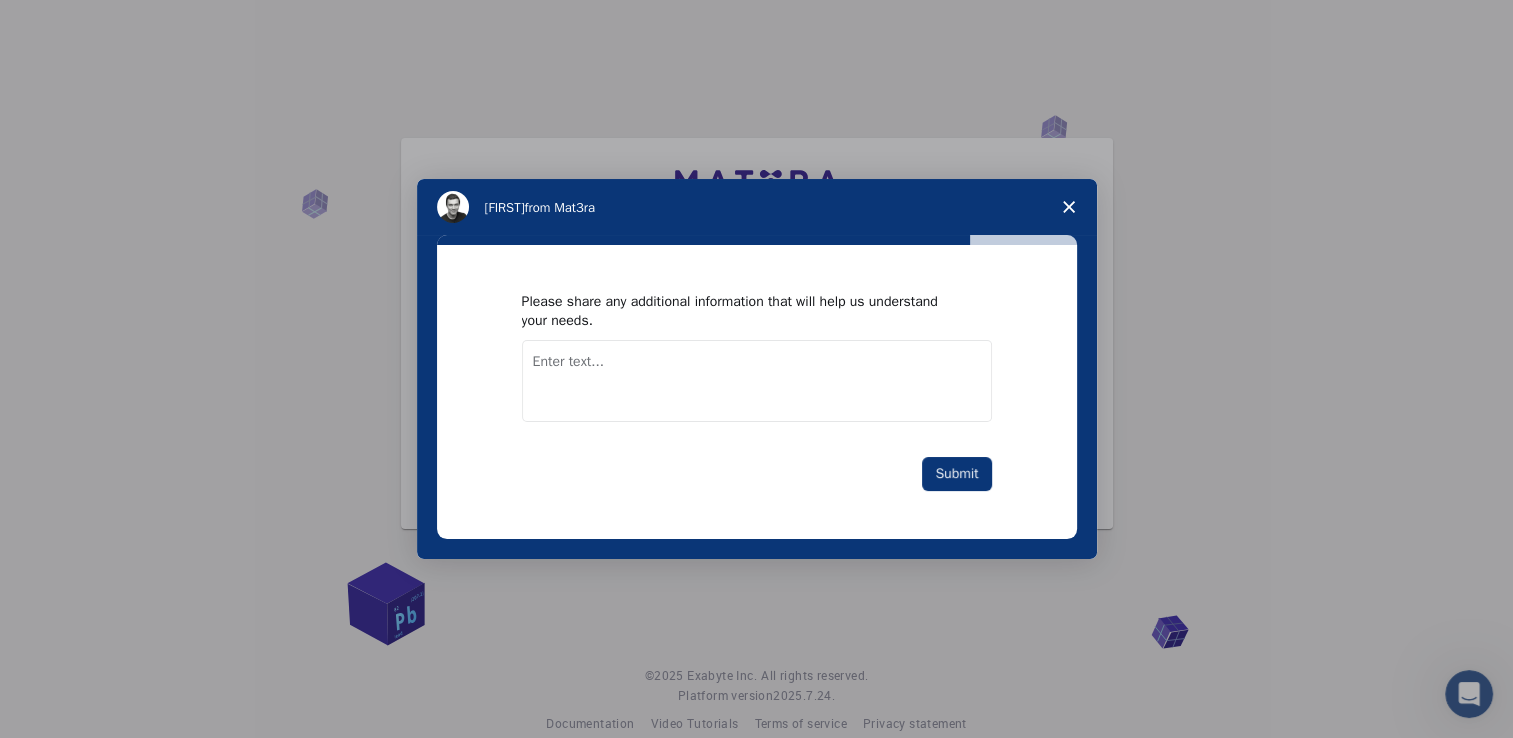 click at bounding box center (757, 381) 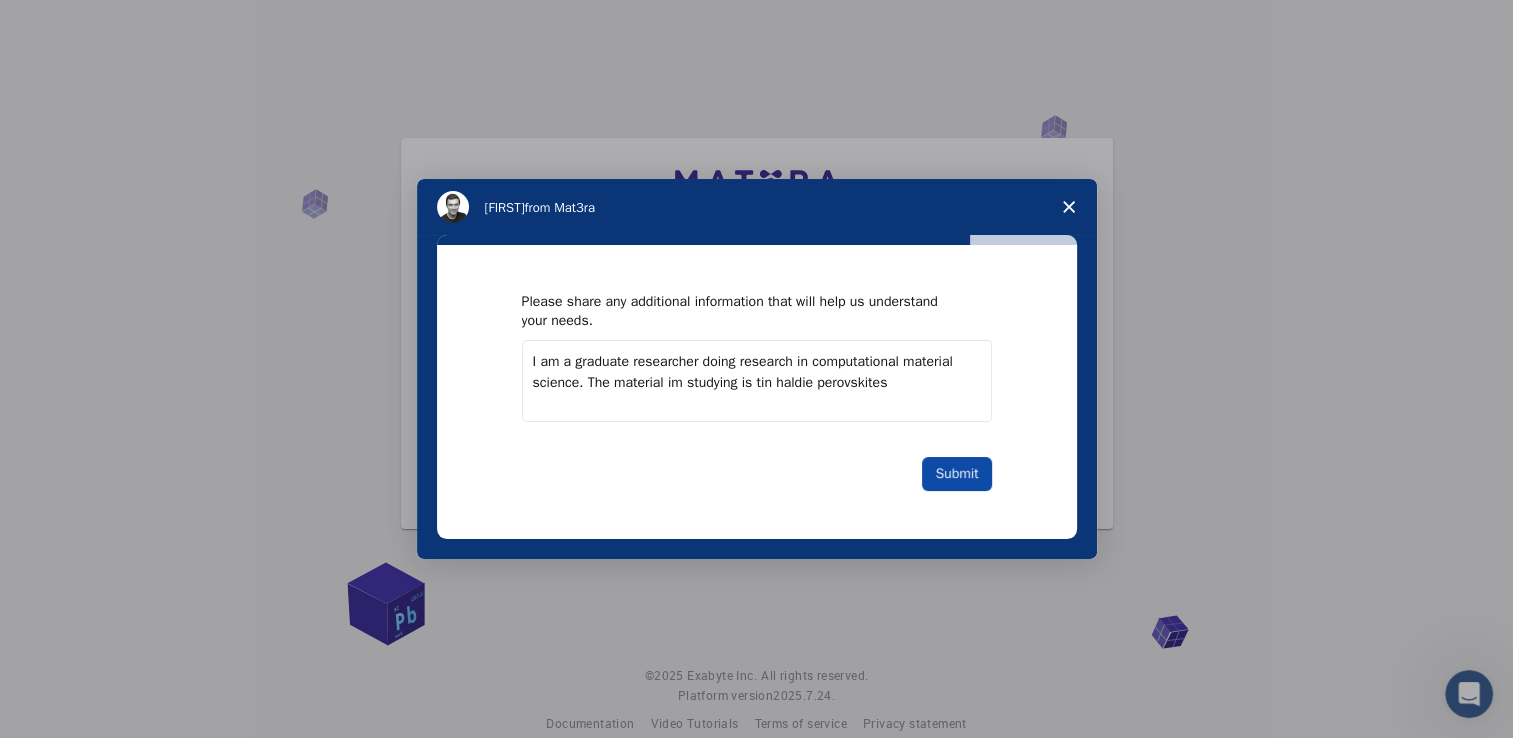 type on "I am a graduate researcher doing research in computational material science. The material im studying is tin haldie perovskites" 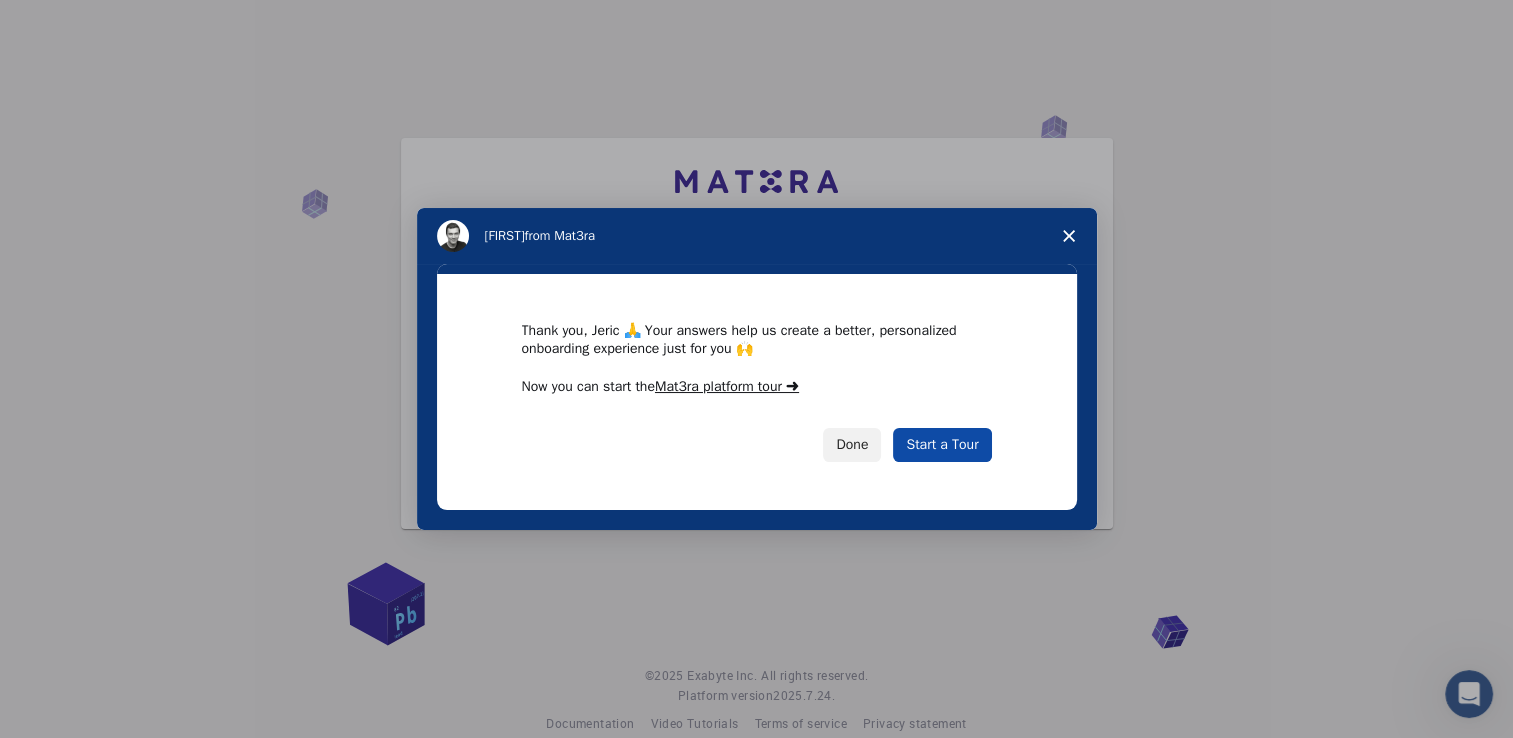 click on "Start a Tour" at bounding box center [942, 445] 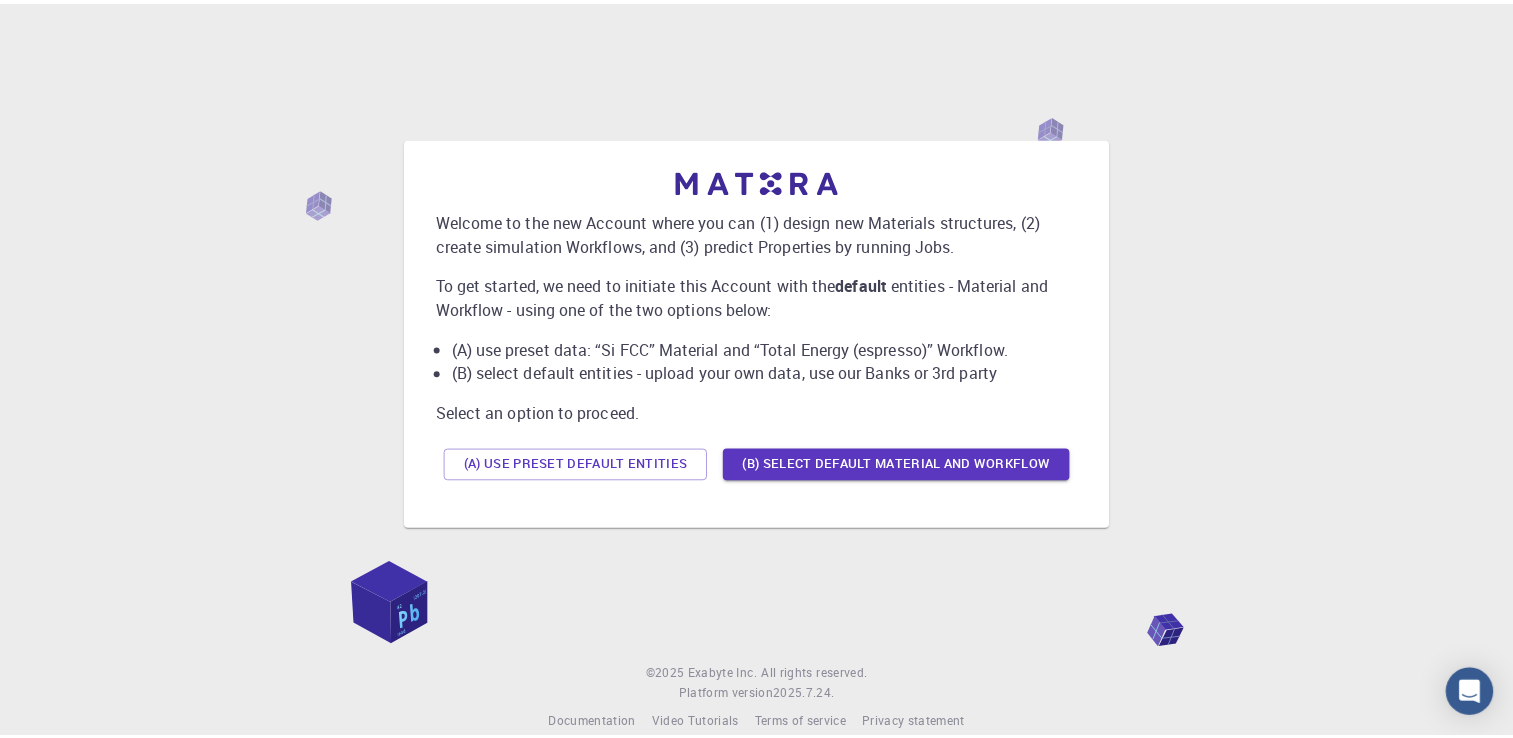 scroll, scrollTop: 0, scrollLeft: 0, axis: both 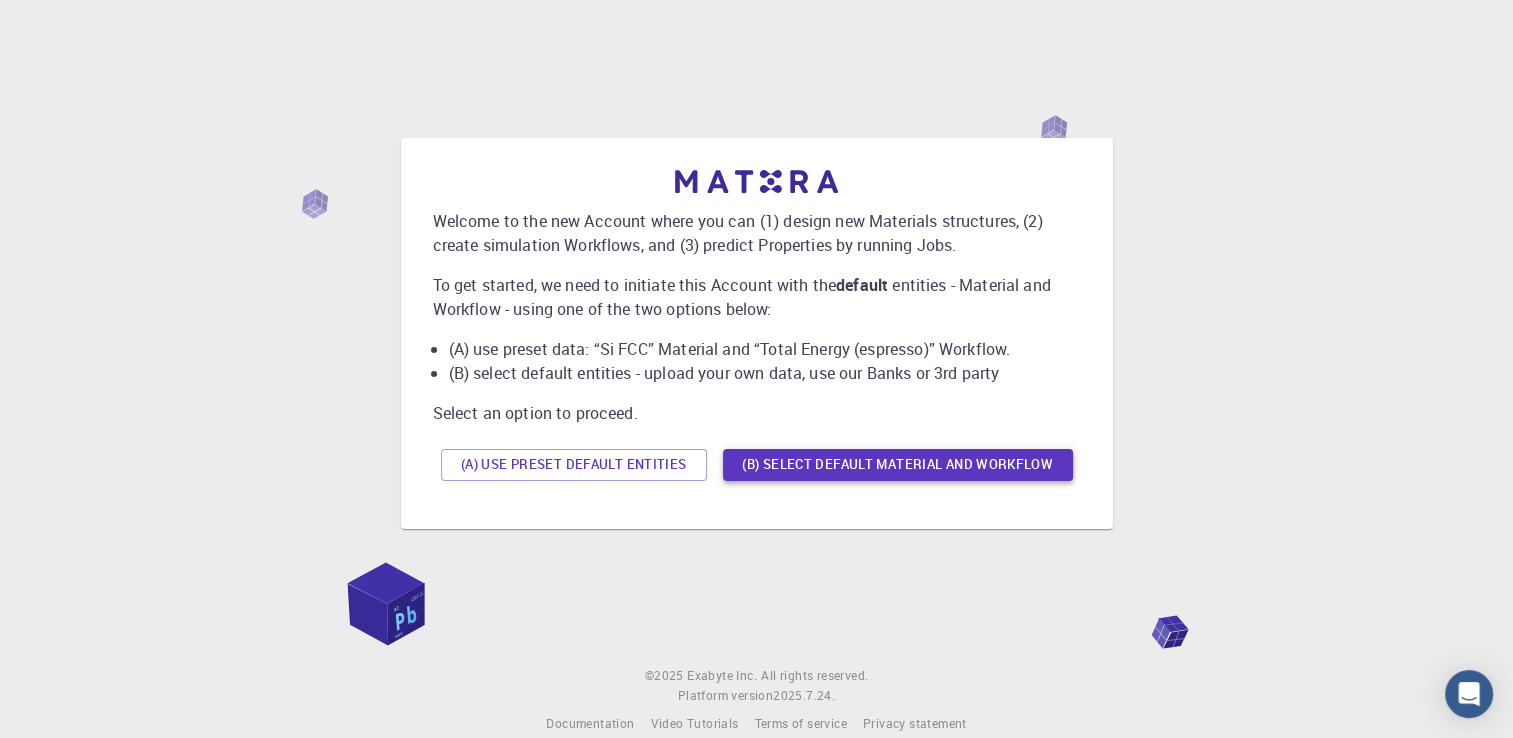 click on "(B) Select default material and workflow" at bounding box center (898, 465) 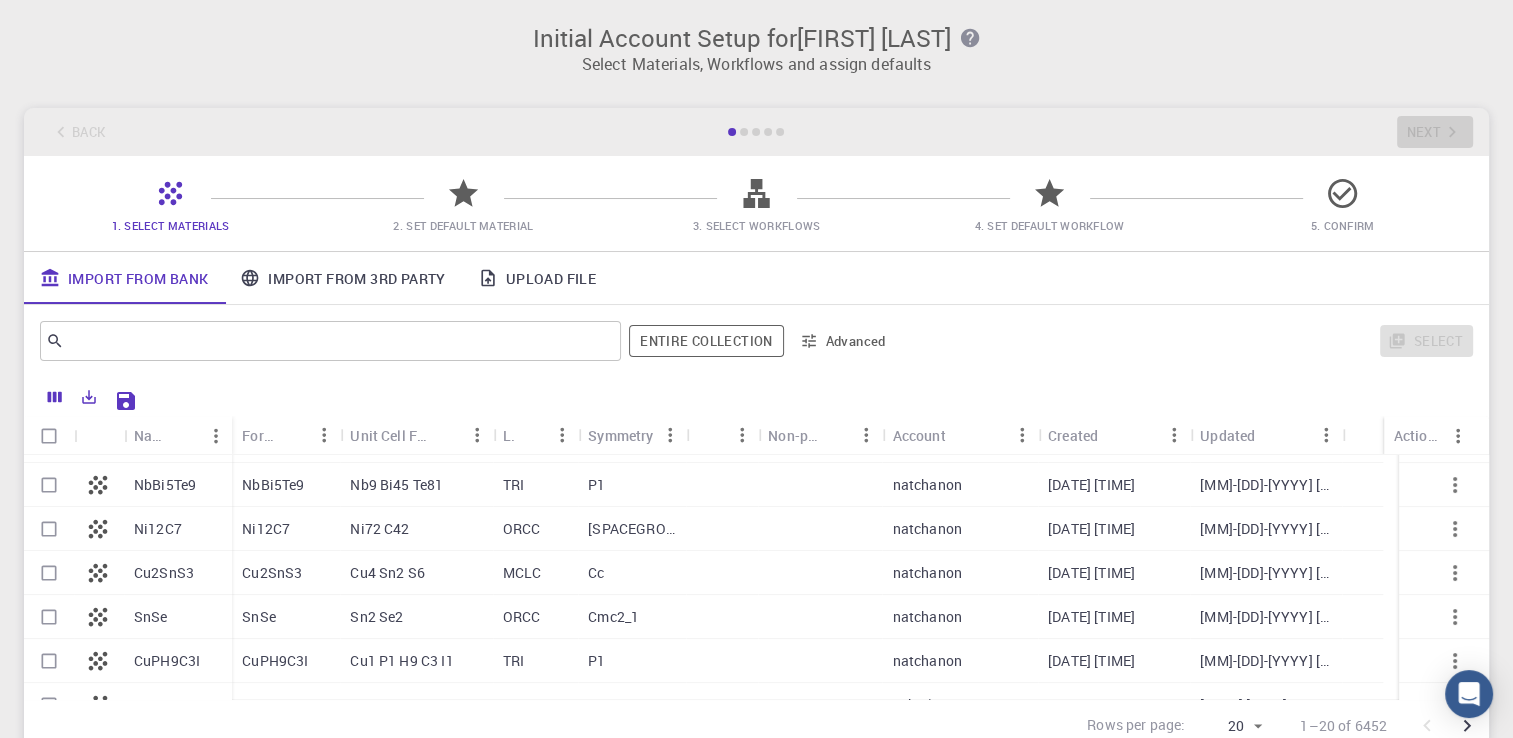 scroll, scrollTop: 635, scrollLeft: 0, axis: vertical 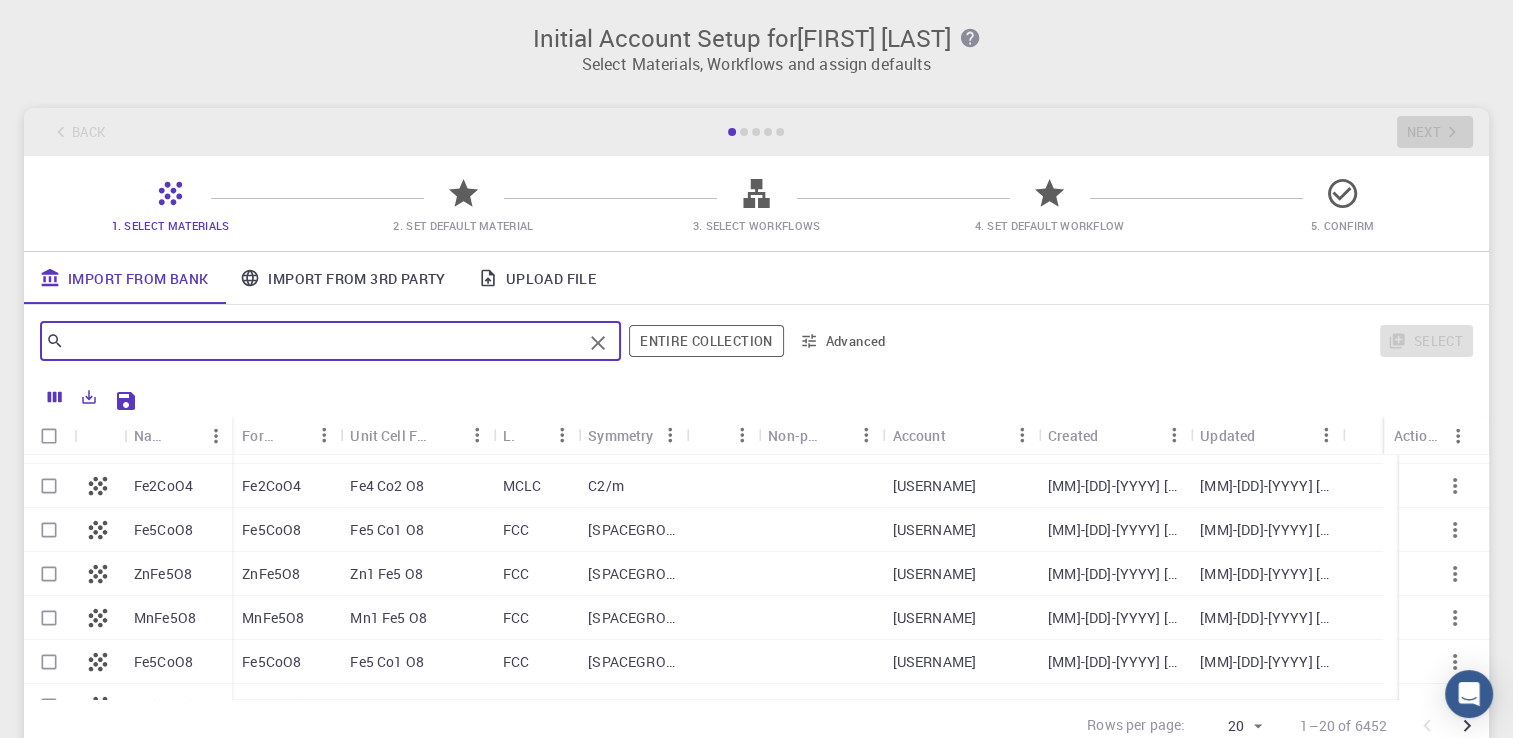 click at bounding box center (323, 341) 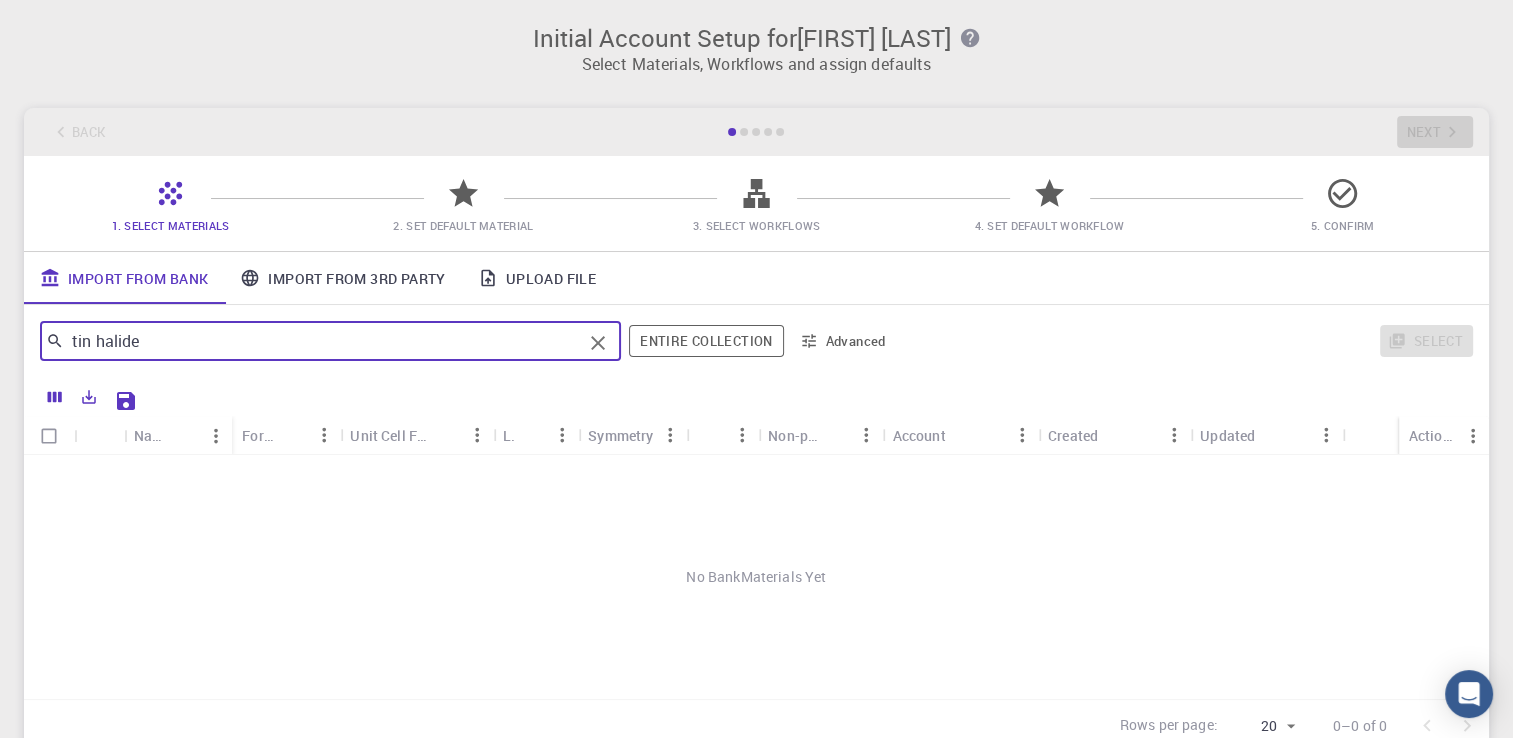 scroll, scrollTop: 0, scrollLeft: 0, axis: both 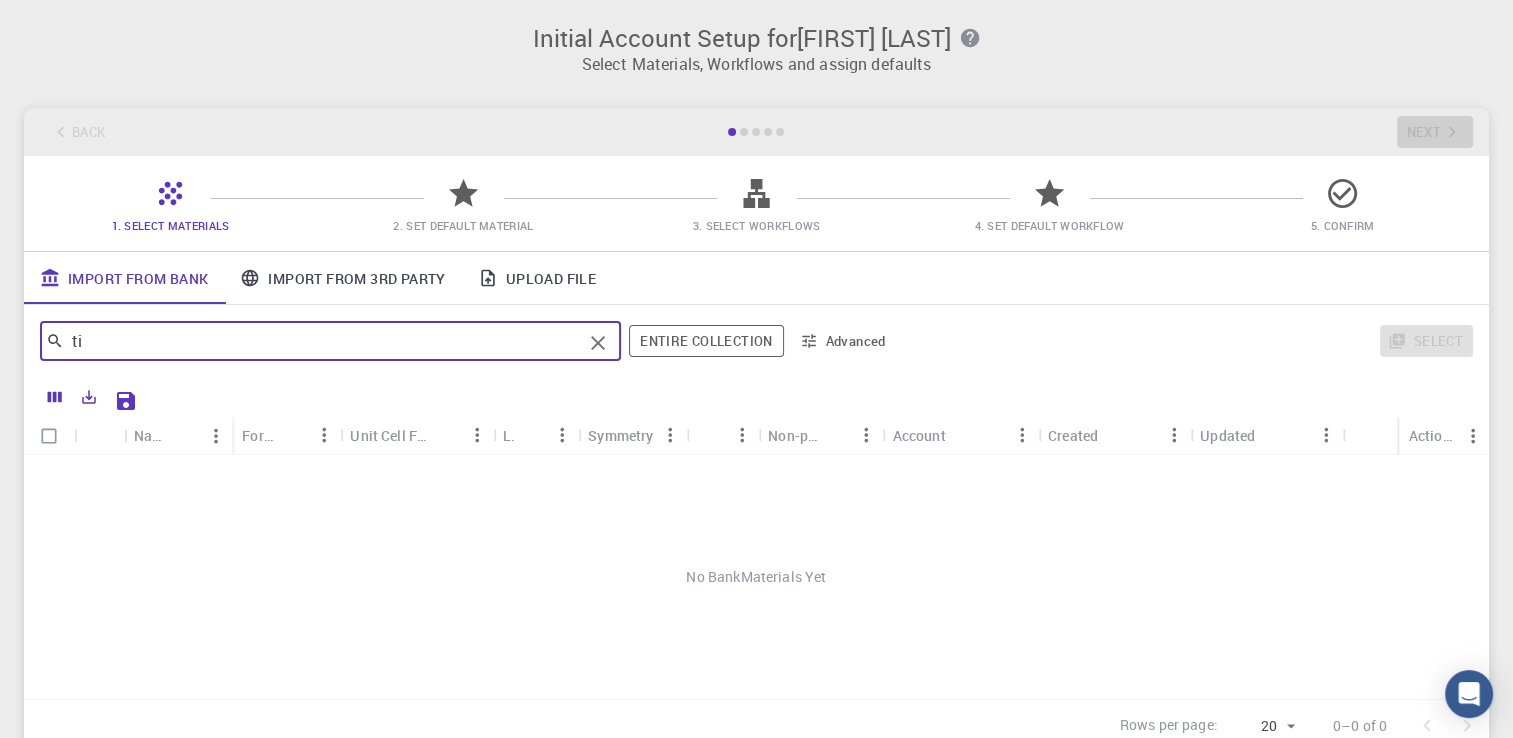 type on "t" 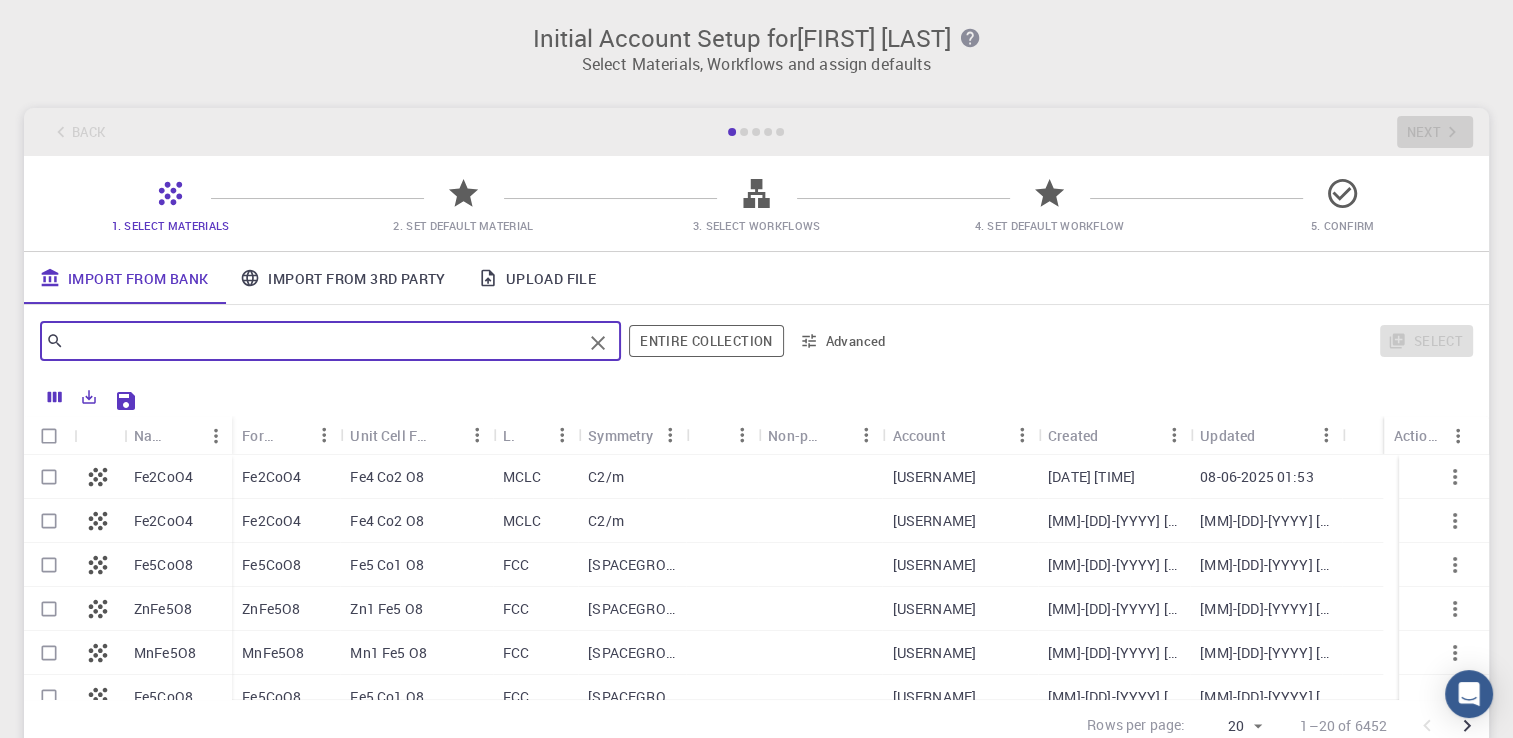 type 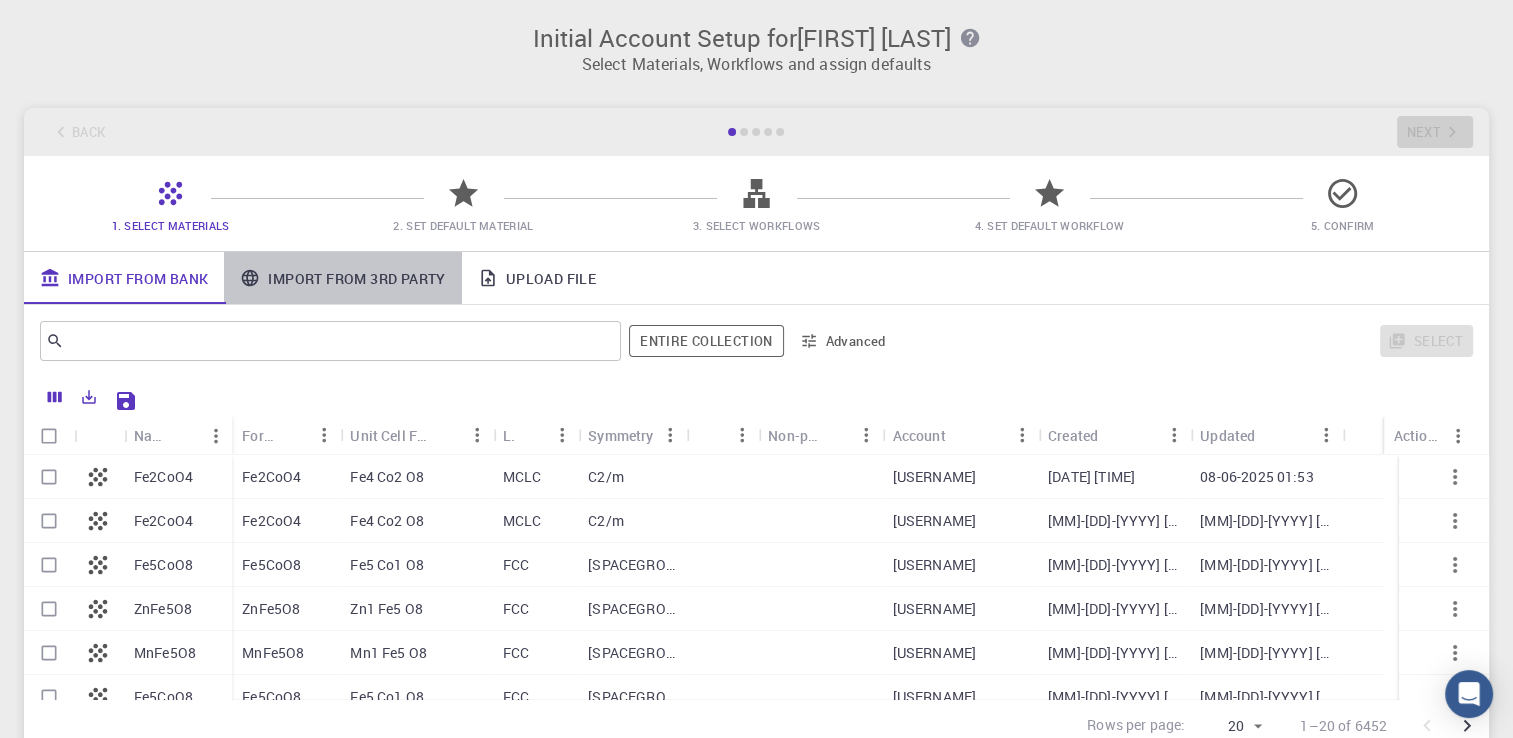 click on "Import From 3rd Party" at bounding box center [342, 278] 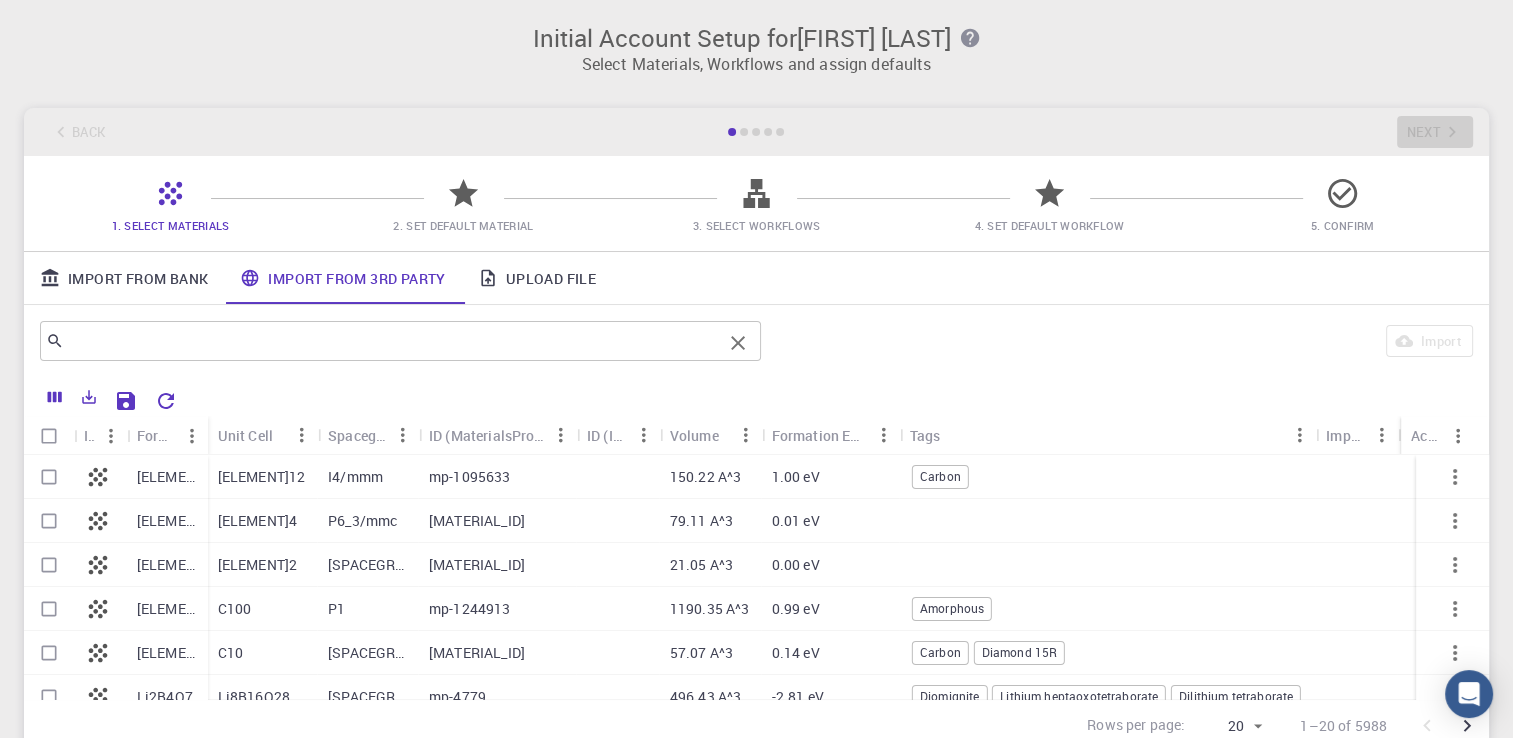 click at bounding box center [393, 341] 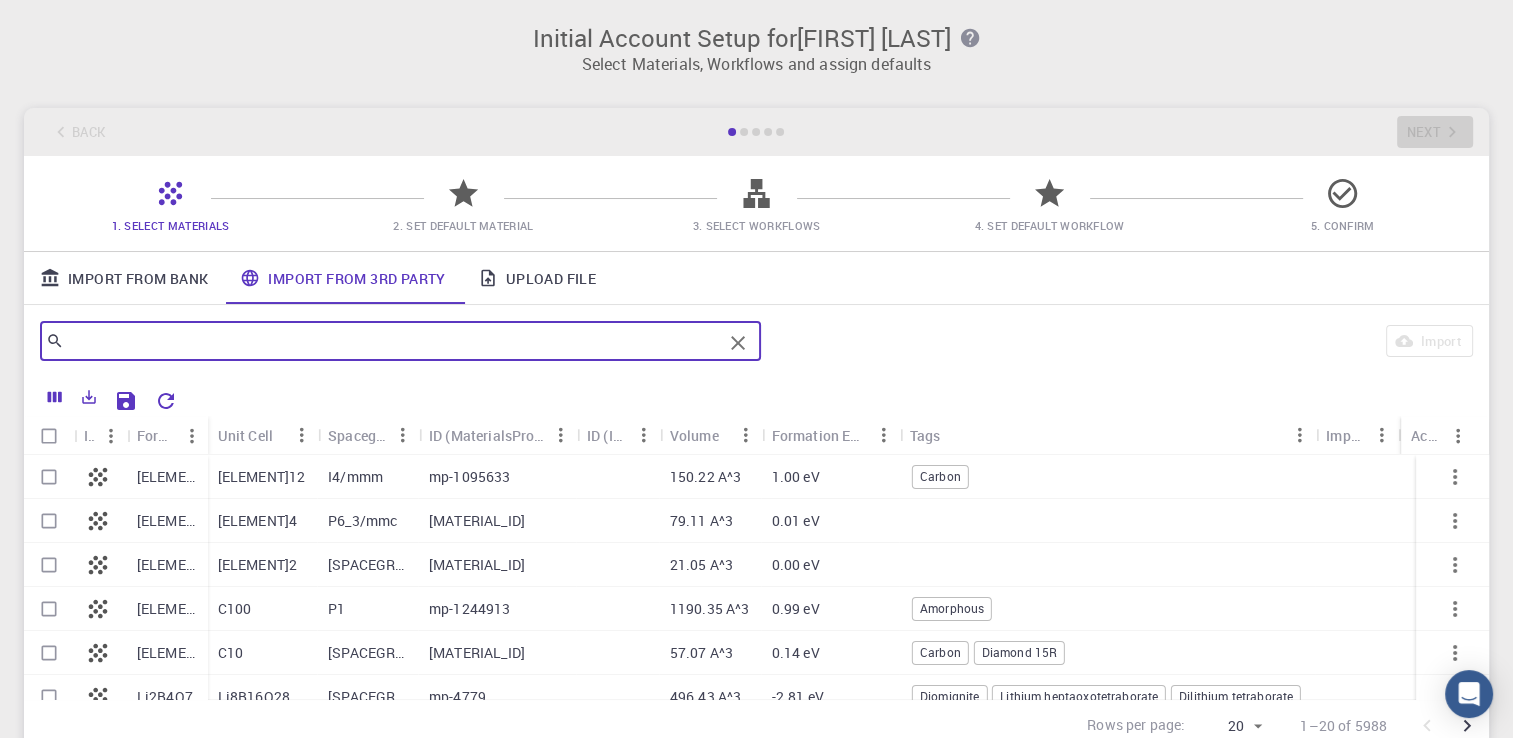 type on "m" 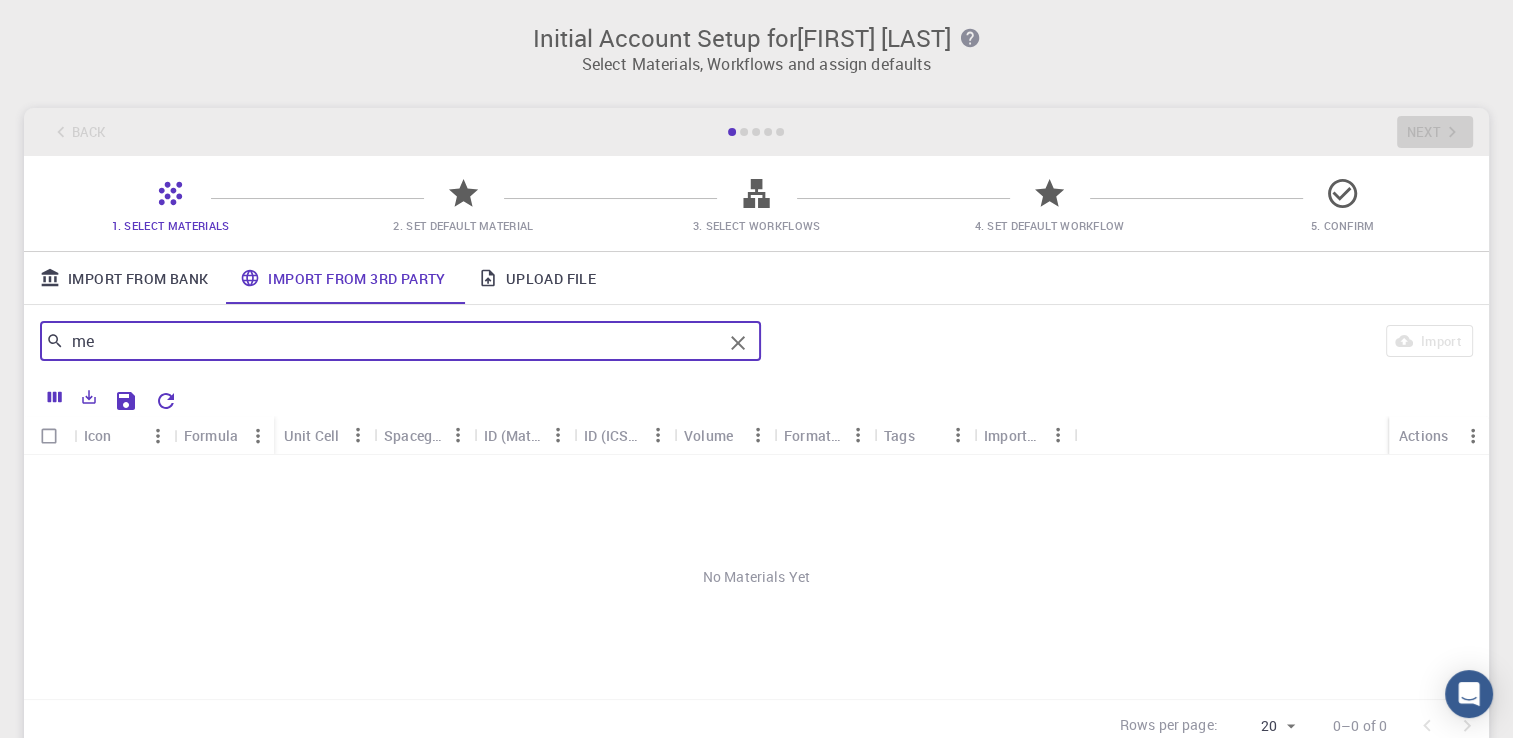 type on "m" 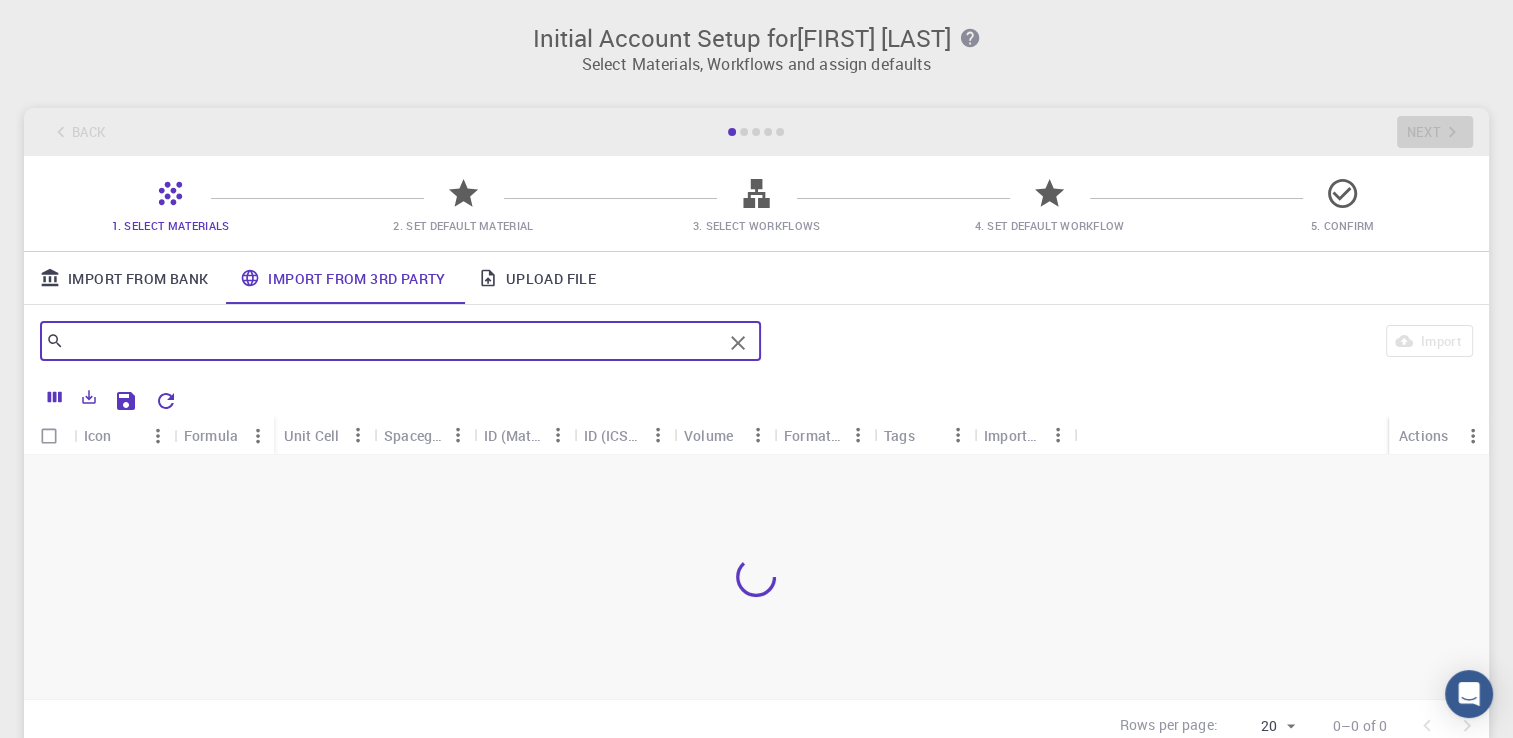 type on "r" 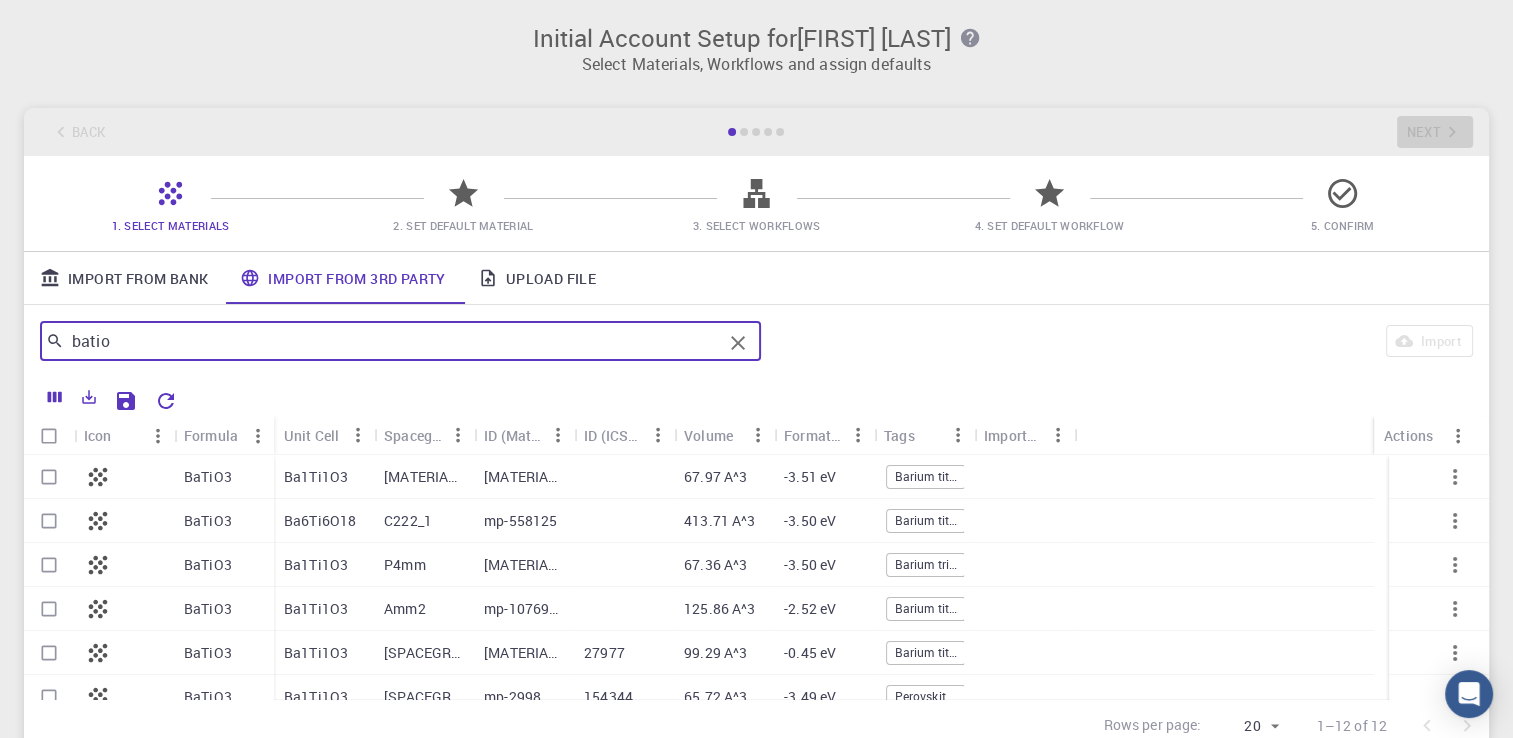 type on "batio" 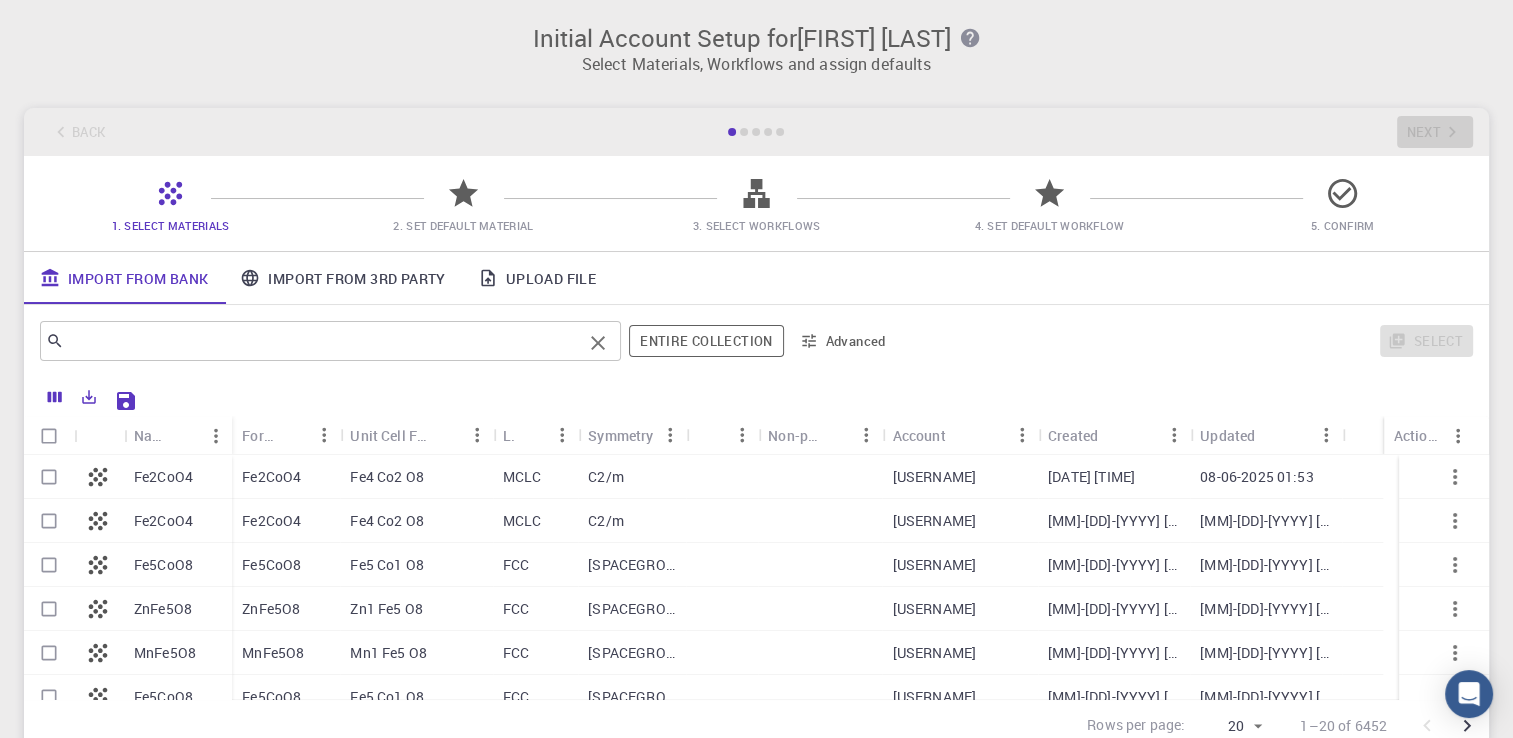 click at bounding box center (323, 341) 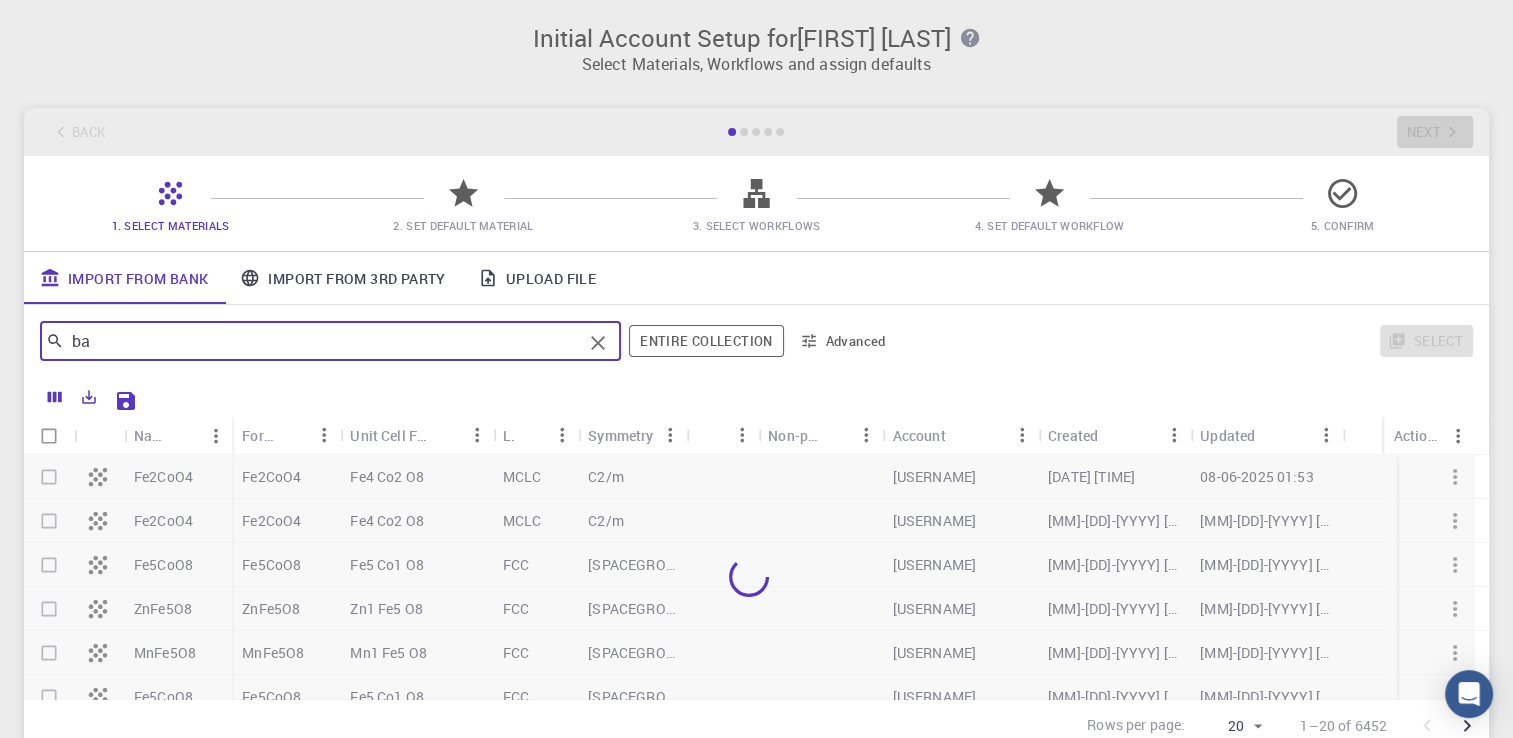 type on "b" 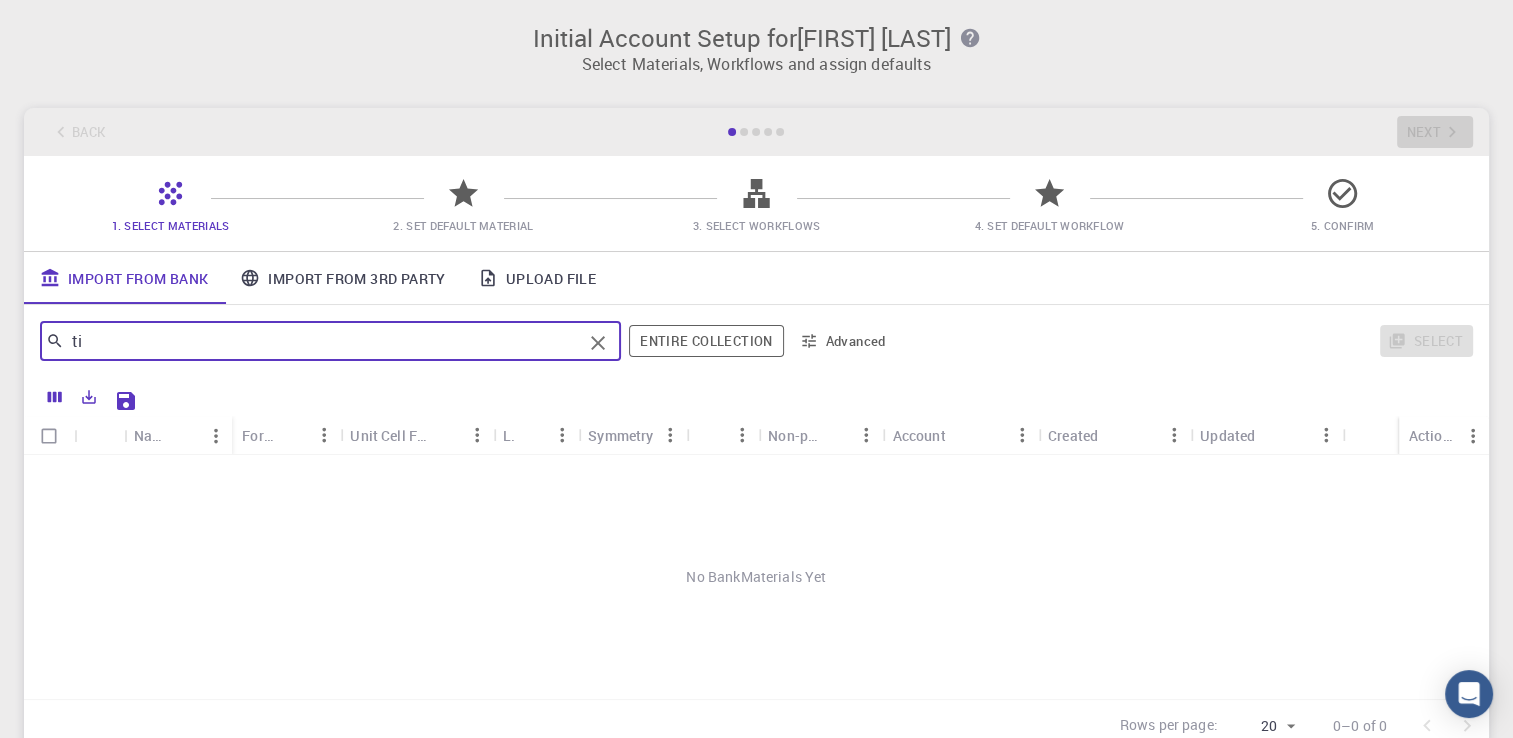 type on "t" 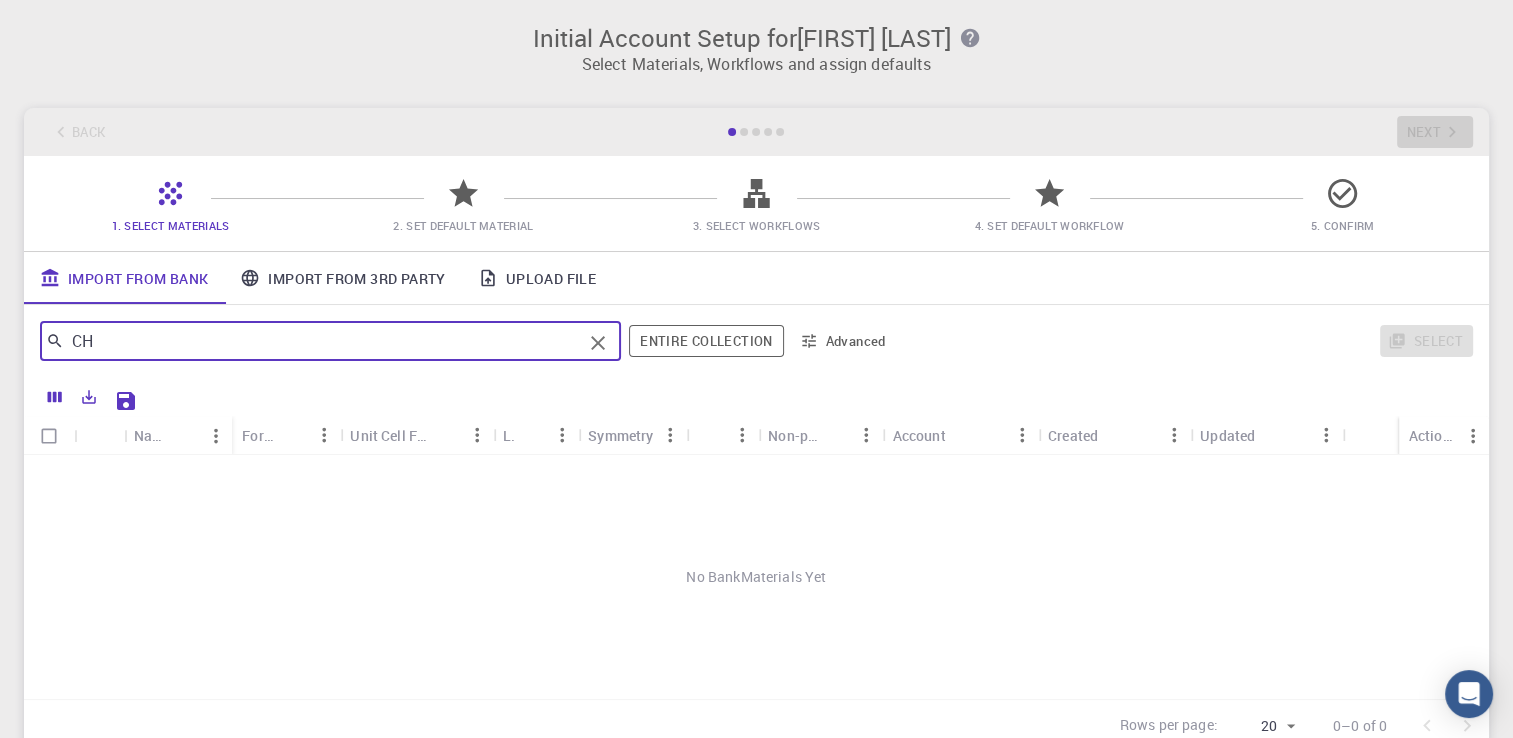 type on "[ELEMENT]" 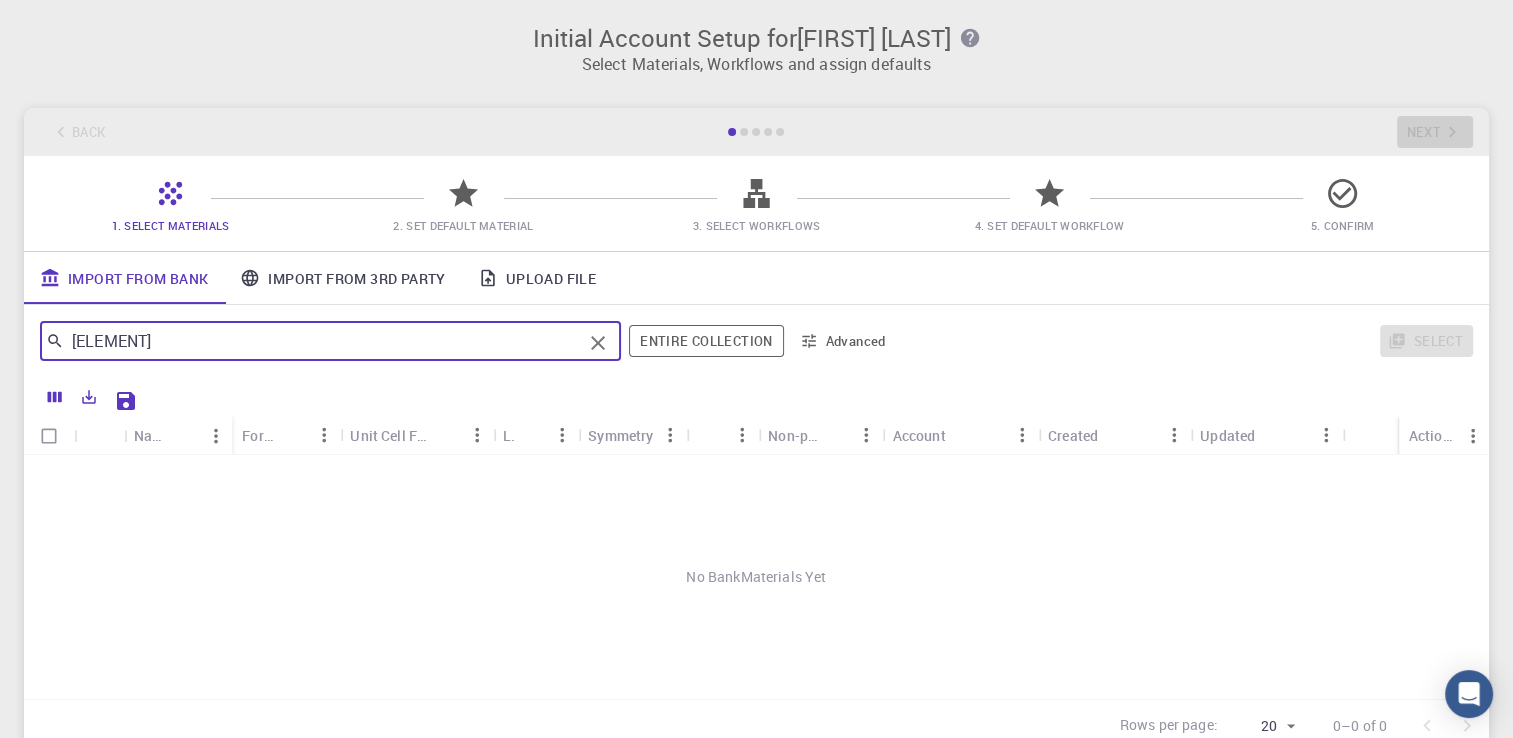 type 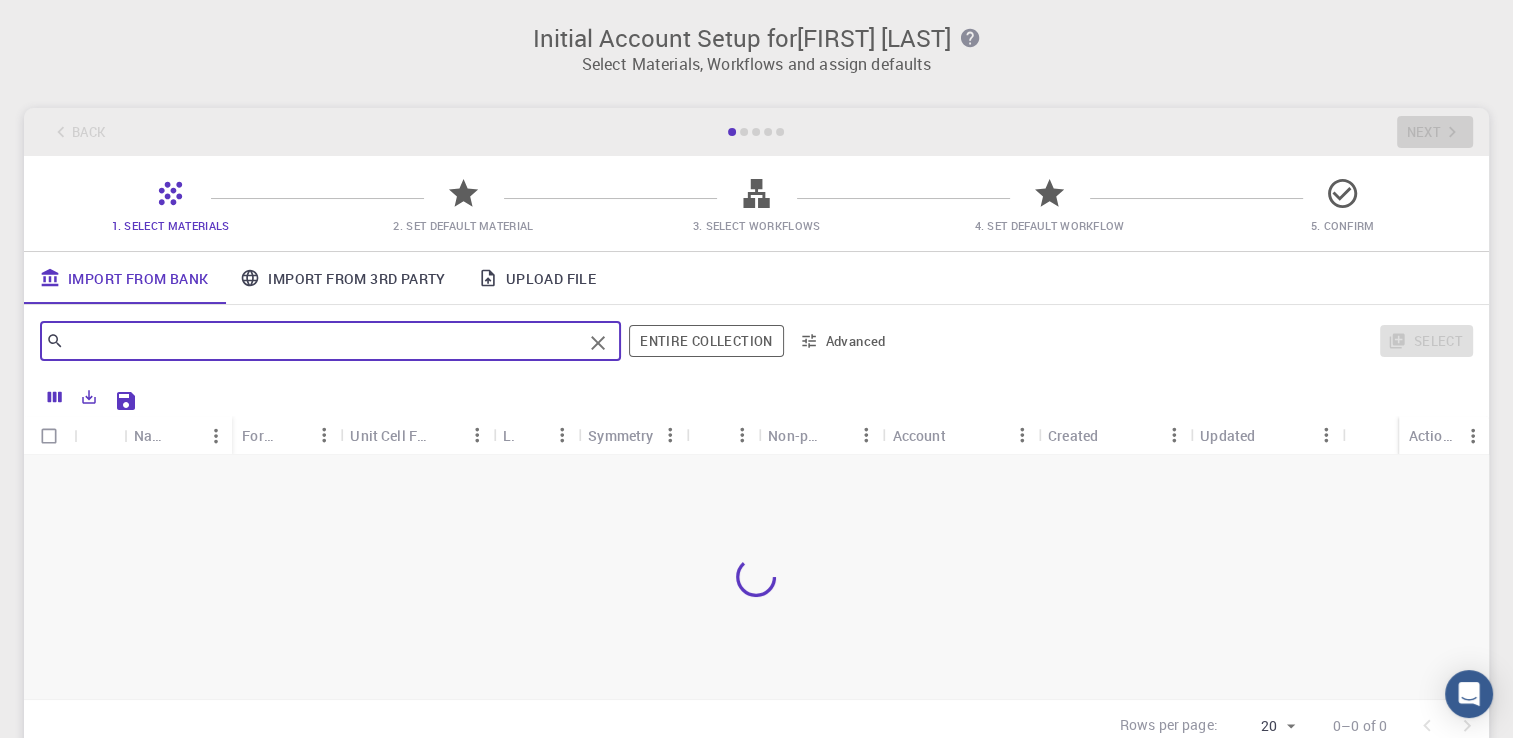click on "Upload File" at bounding box center [537, 278] 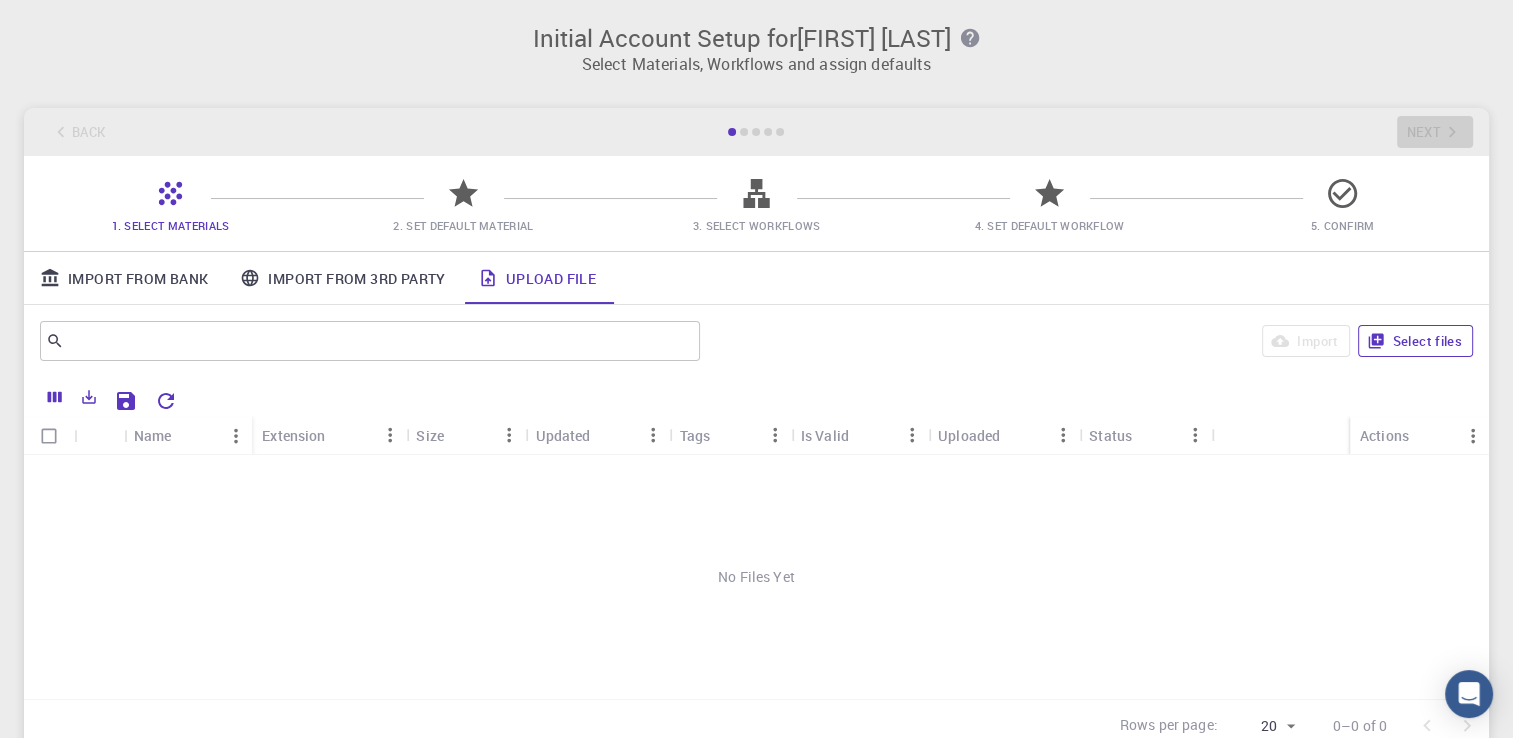 click on "Select files" at bounding box center [1415, 341] 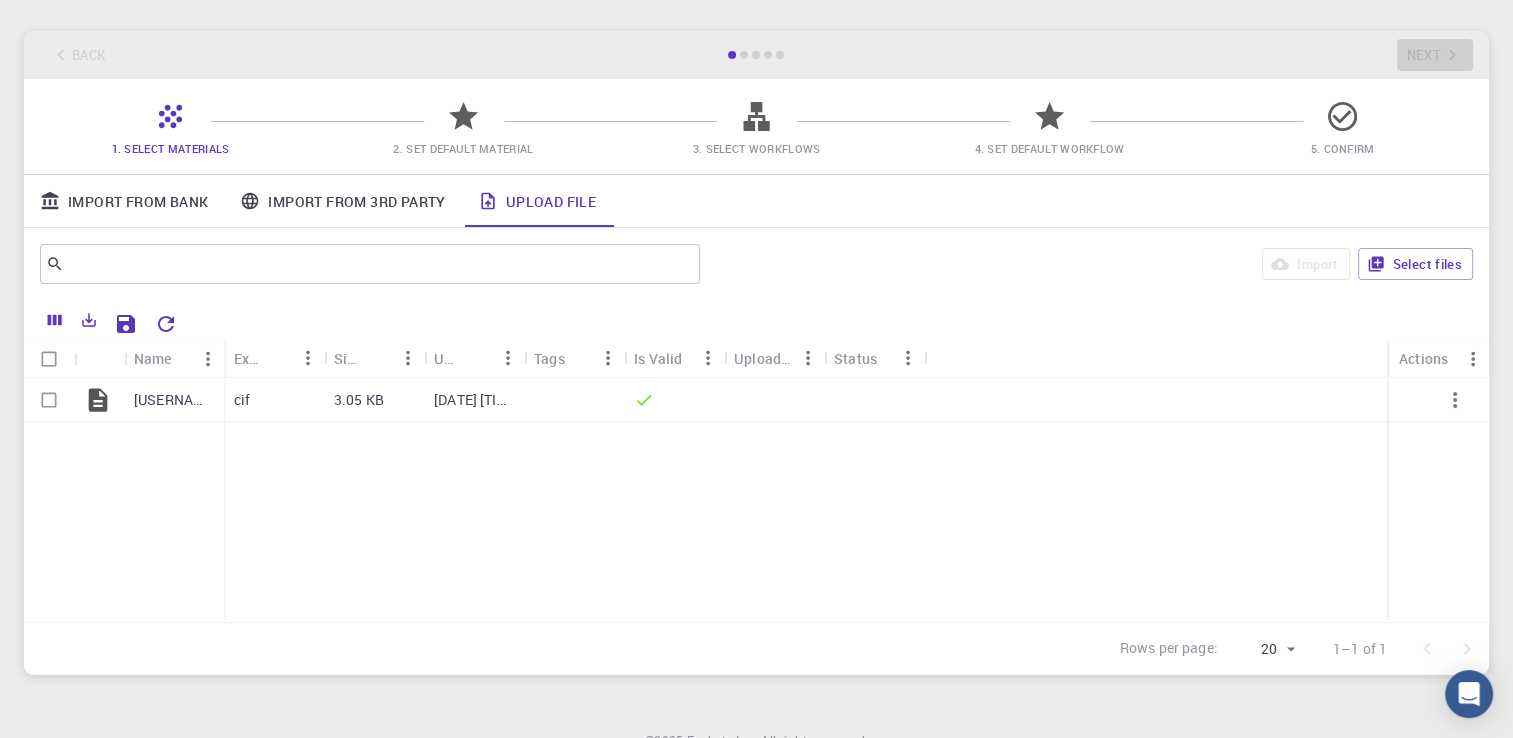 scroll, scrollTop: 69, scrollLeft: 0, axis: vertical 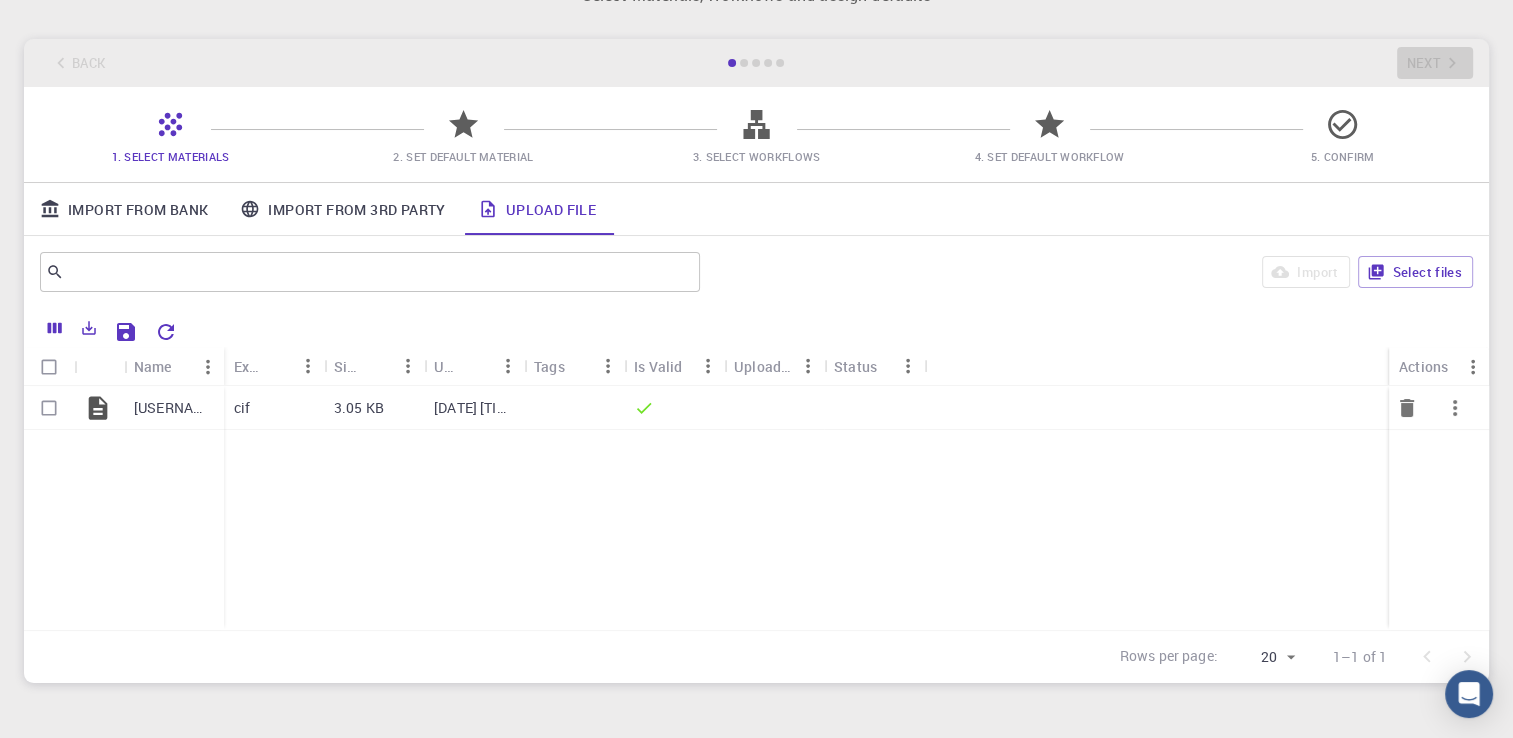 click on "[USERNAME]_mp-[NUMBER]_primitive.cif" at bounding box center [174, 408] 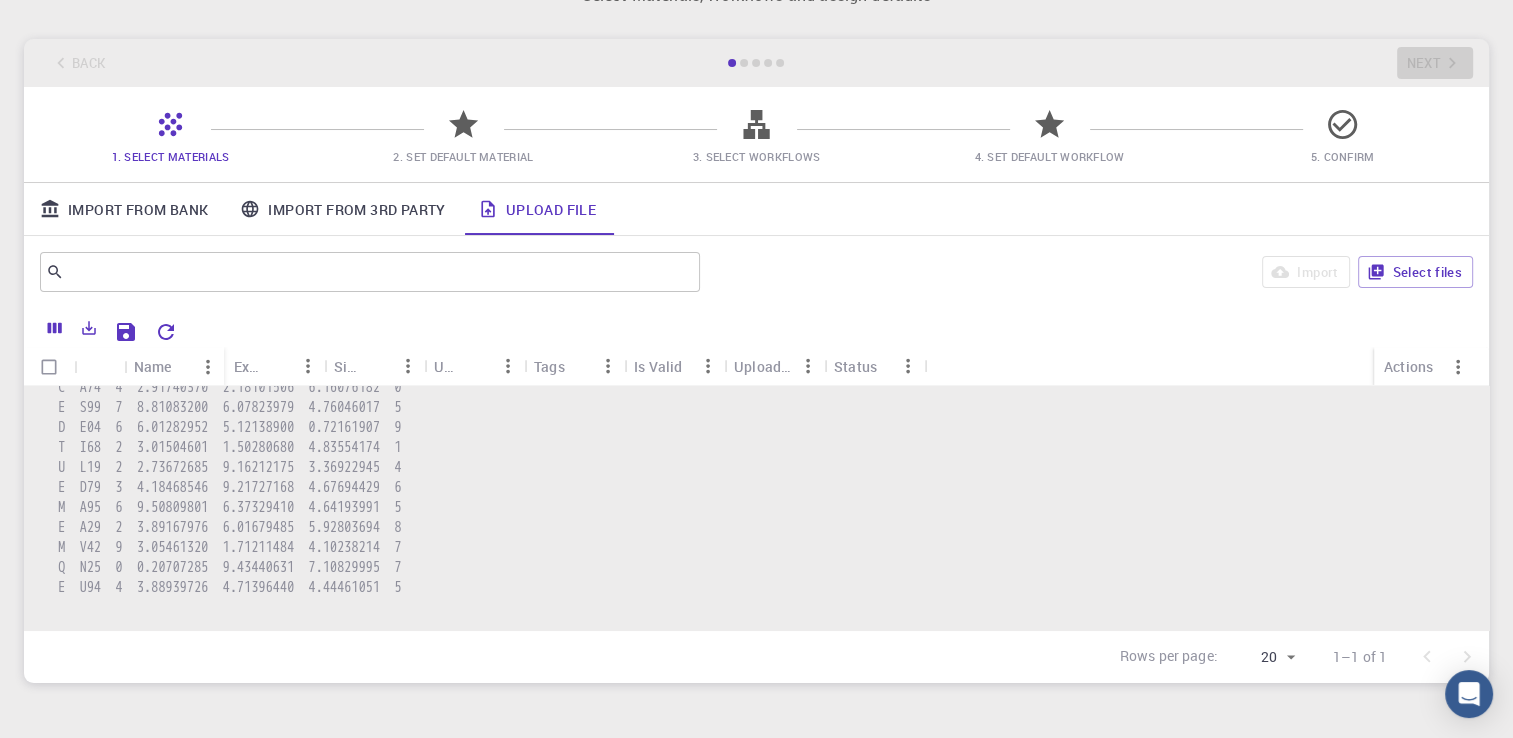 scroll, scrollTop: 1348, scrollLeft: 0, axis: vertical 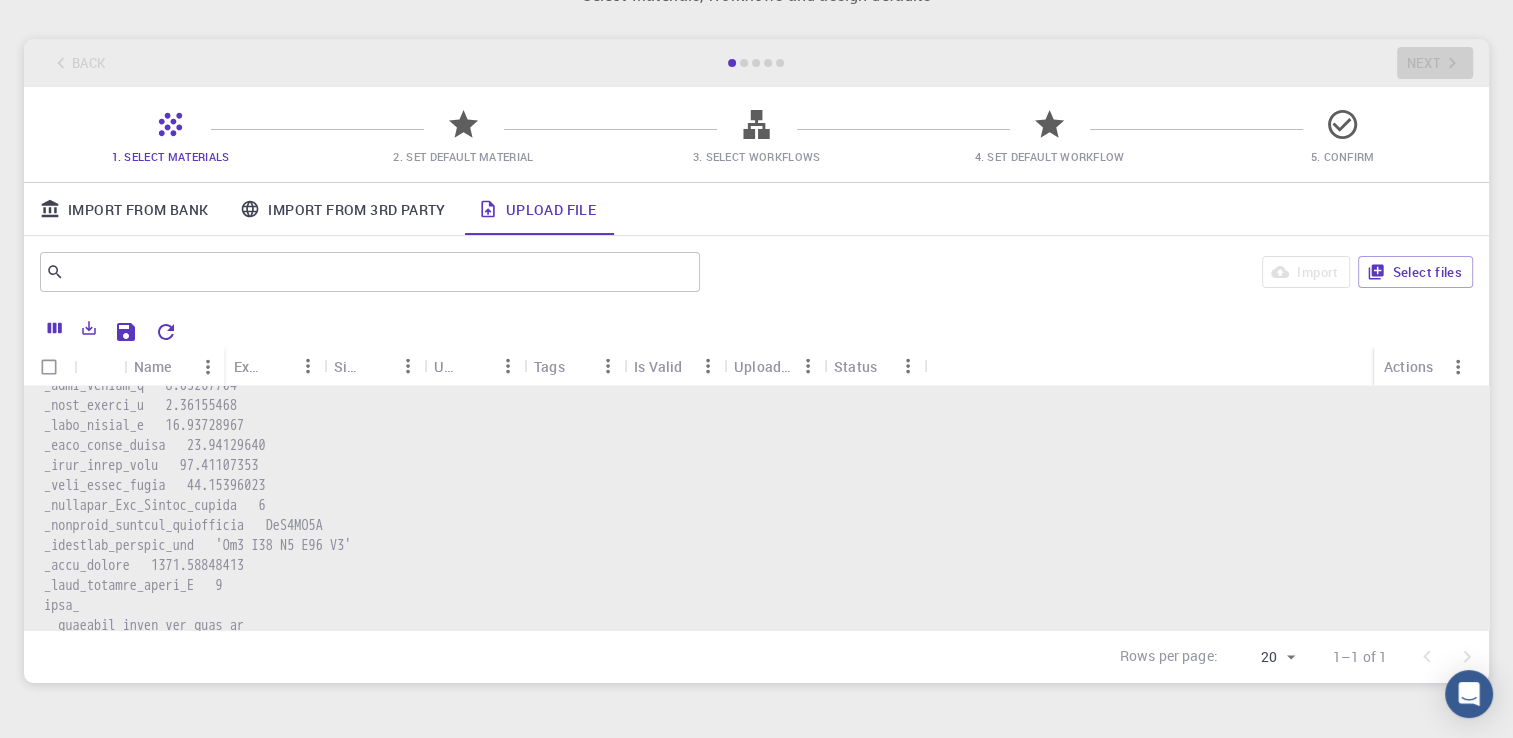click 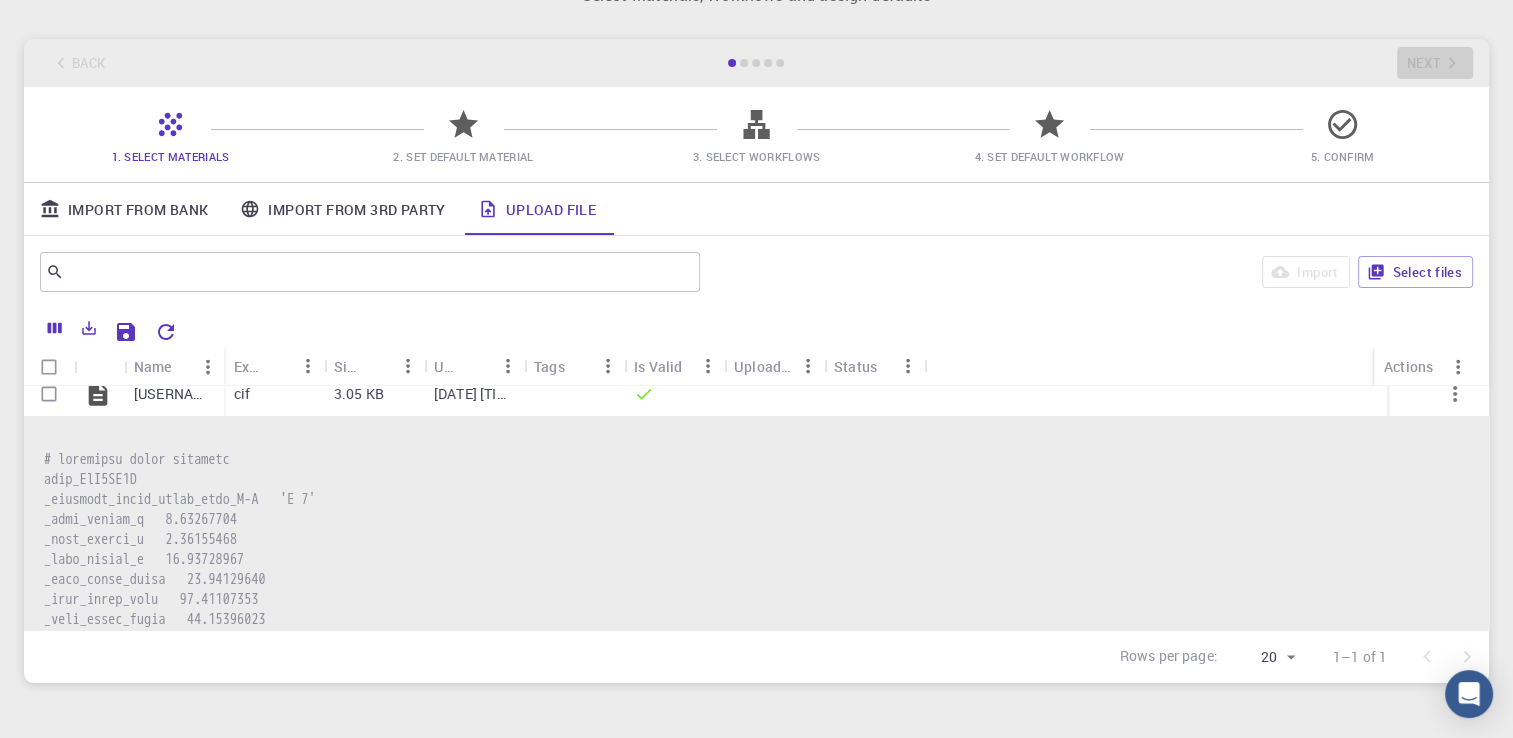 scroll, scrollTop: 0, scrollLeft: 0, axis: both 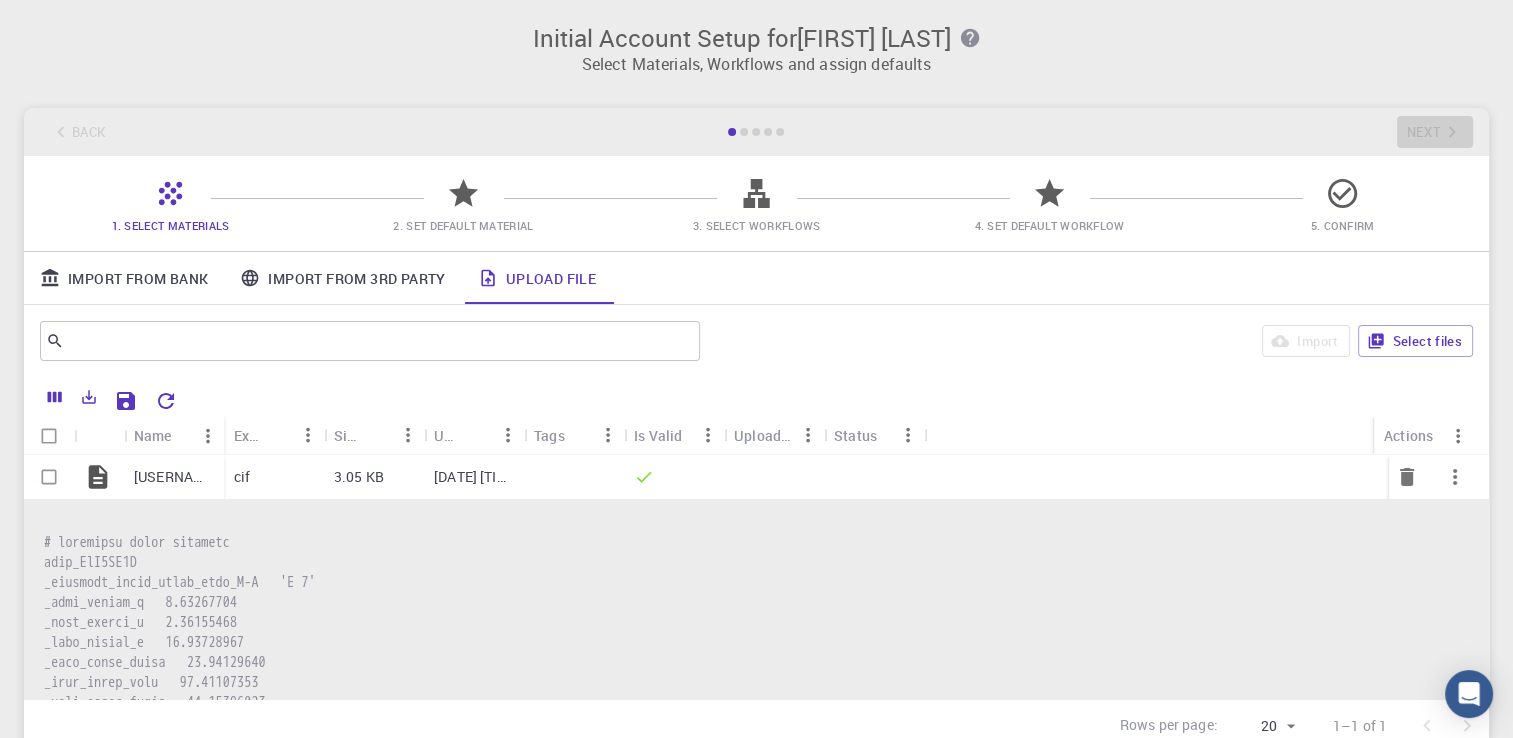 click on "[USERNAME]_mp-[NUMBER]_primitive.cif" at bounding box center (174, 477) 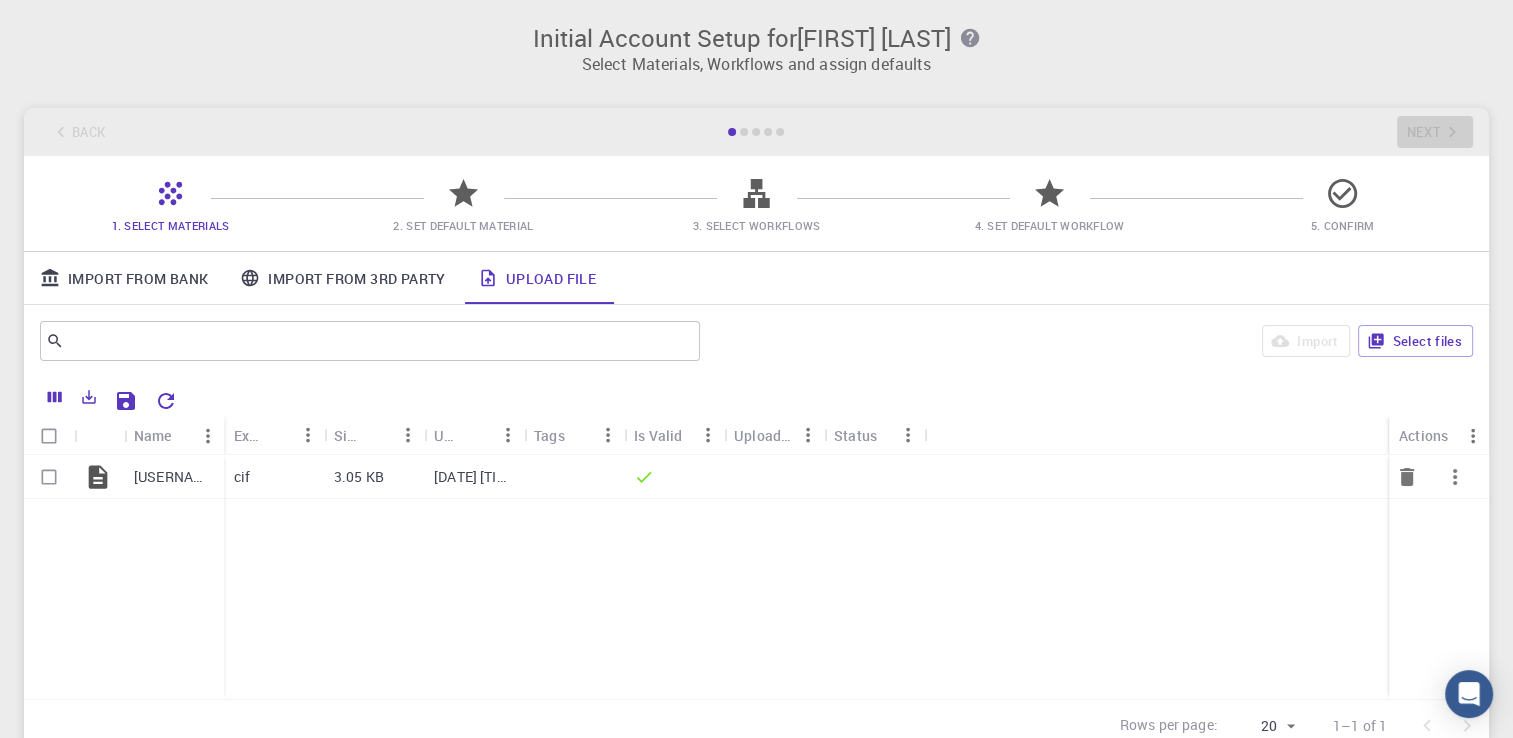 click on "[USERNAME]_mp-[NUMBER]_primitive.cif" at bounding box center [174, 477] 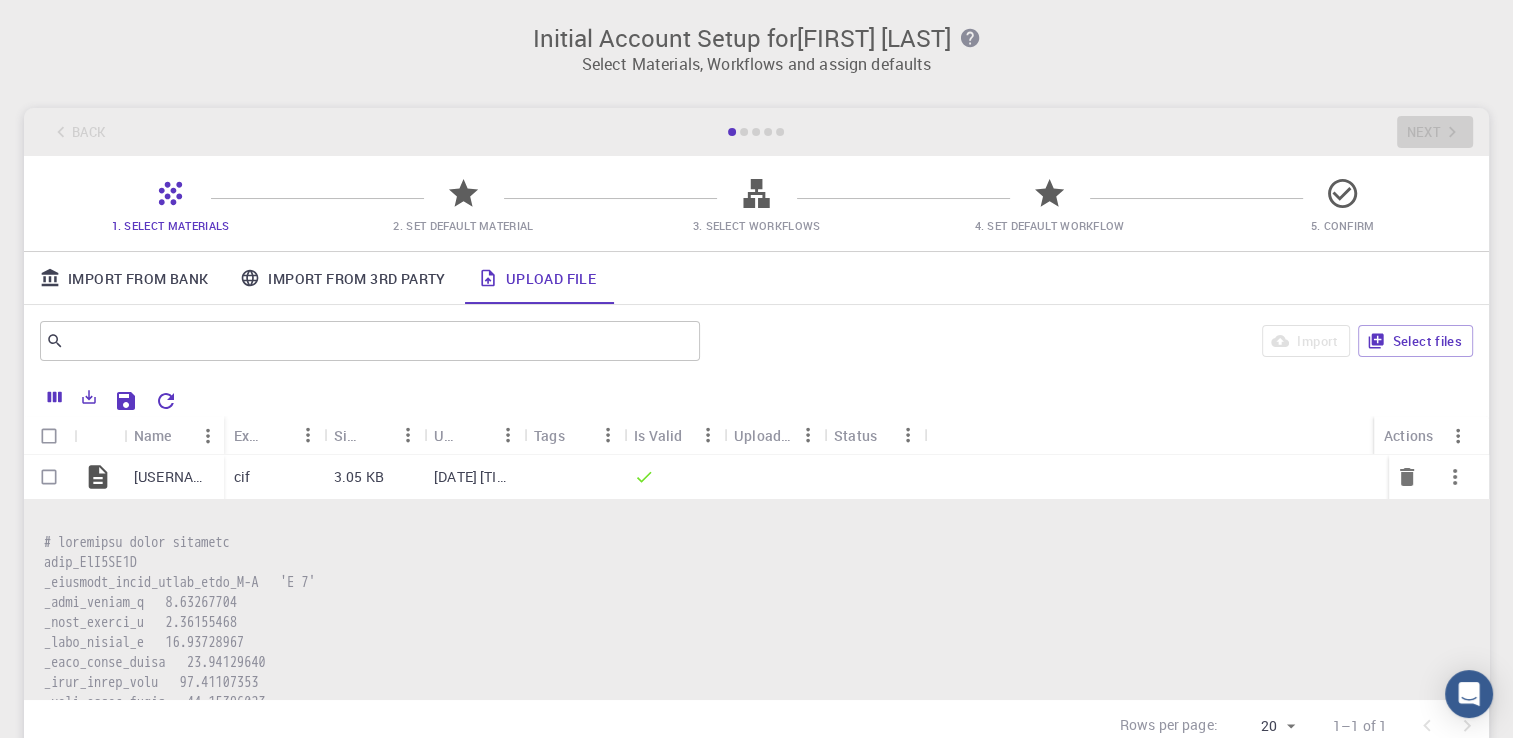 click on "[USERNAME]_mp-[NUMBER]_primitive.cif" at bounding box center (174, 477) 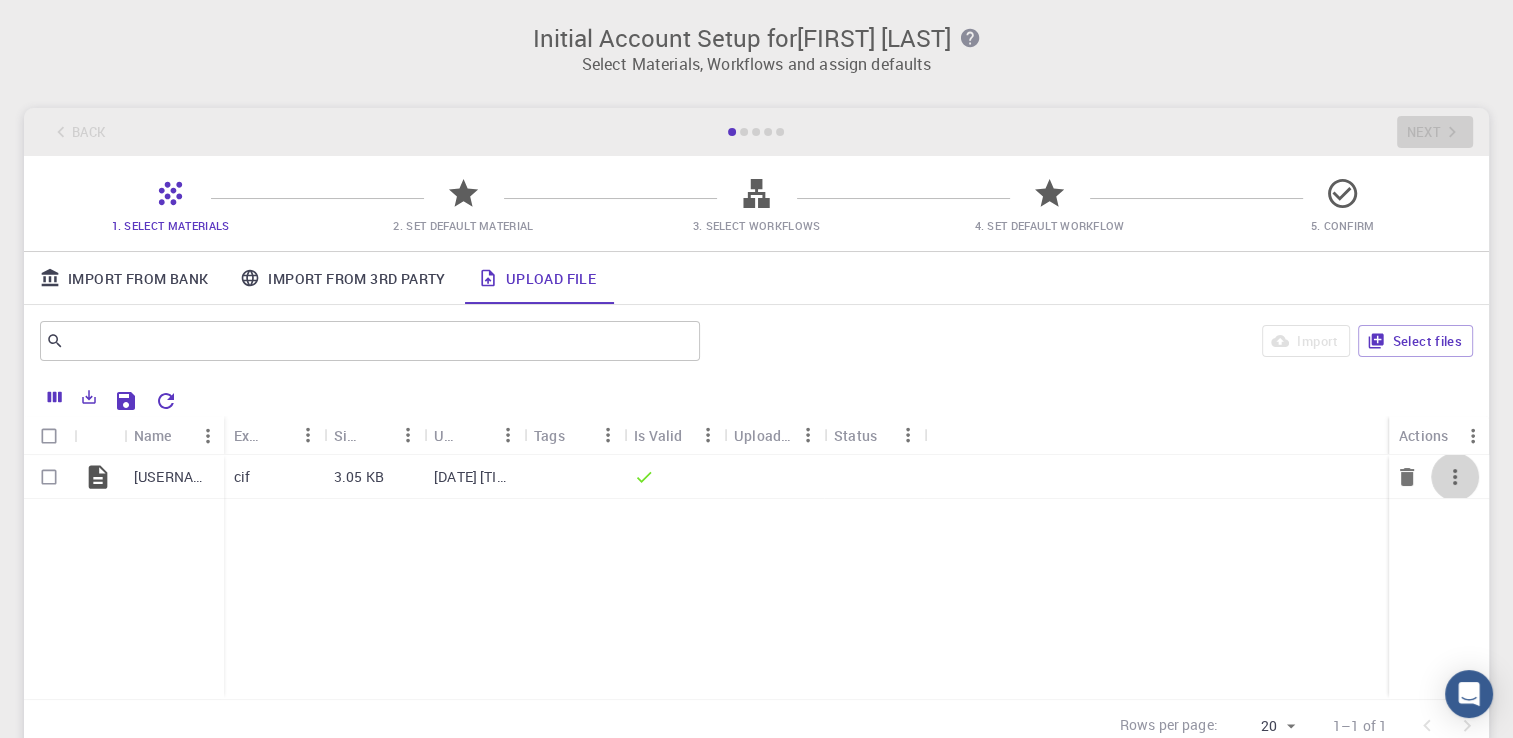click 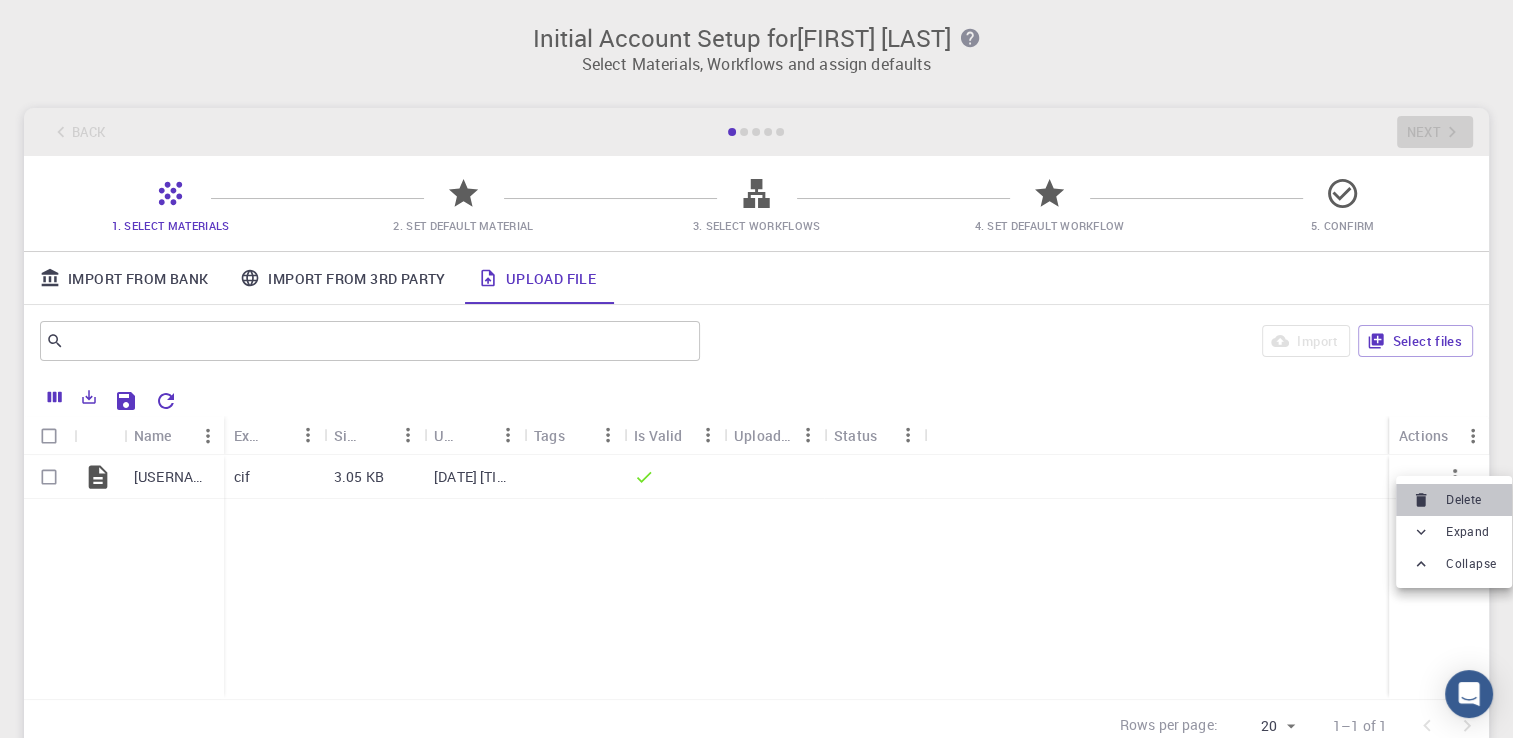 click on "Delete" at bounding box center [1454, 500] 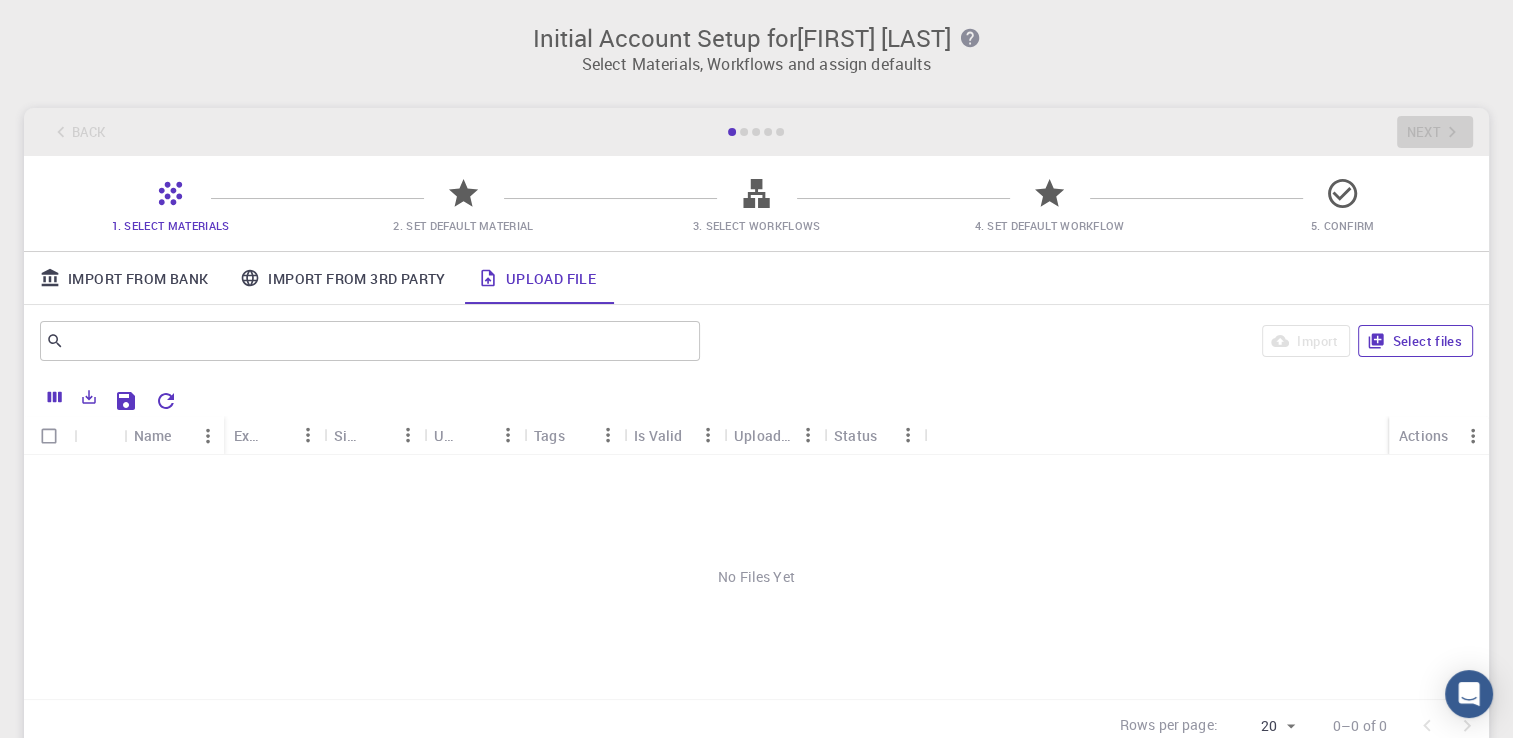 click on "Select files" at bounding box center [1415, 341] 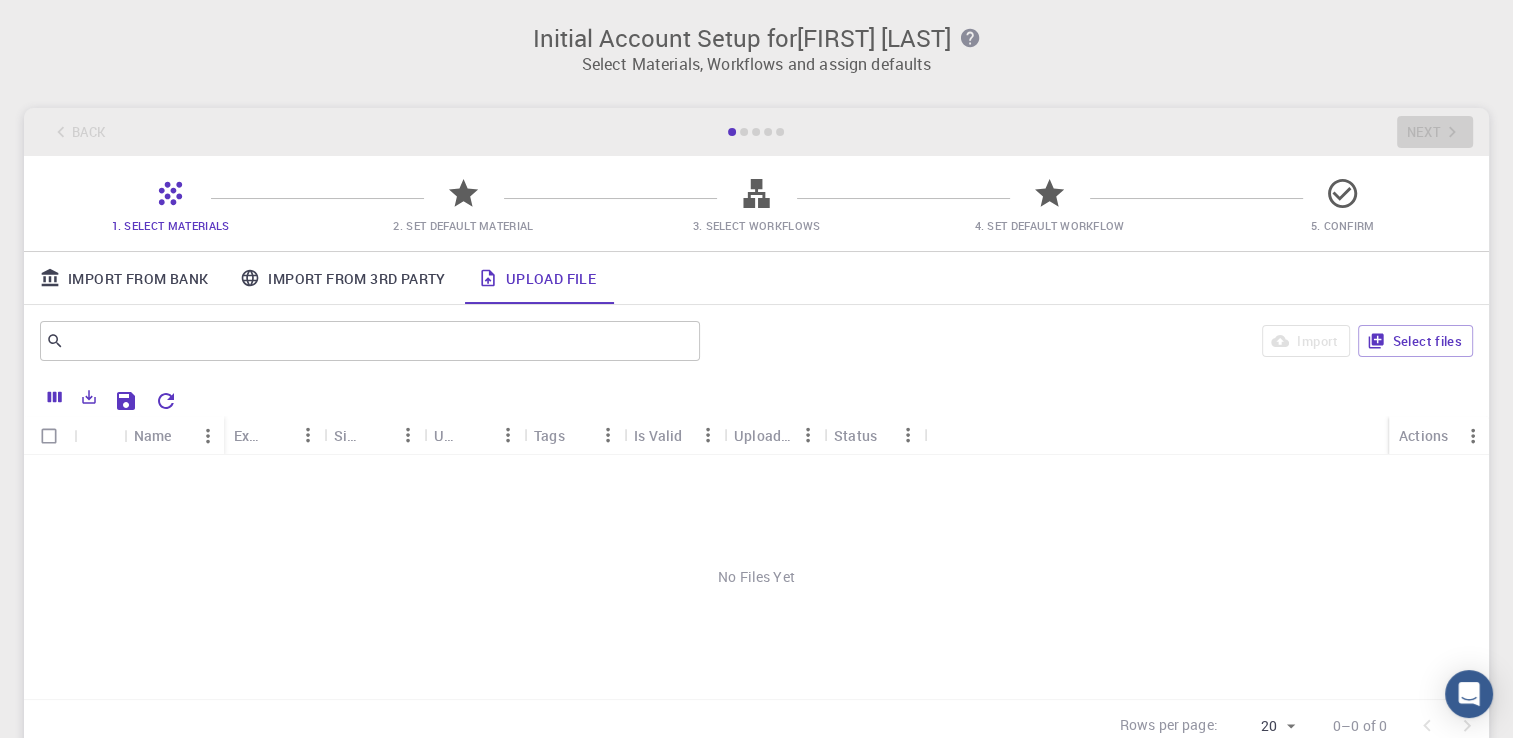 click on "Select files" at bounding box center (1415, 341) 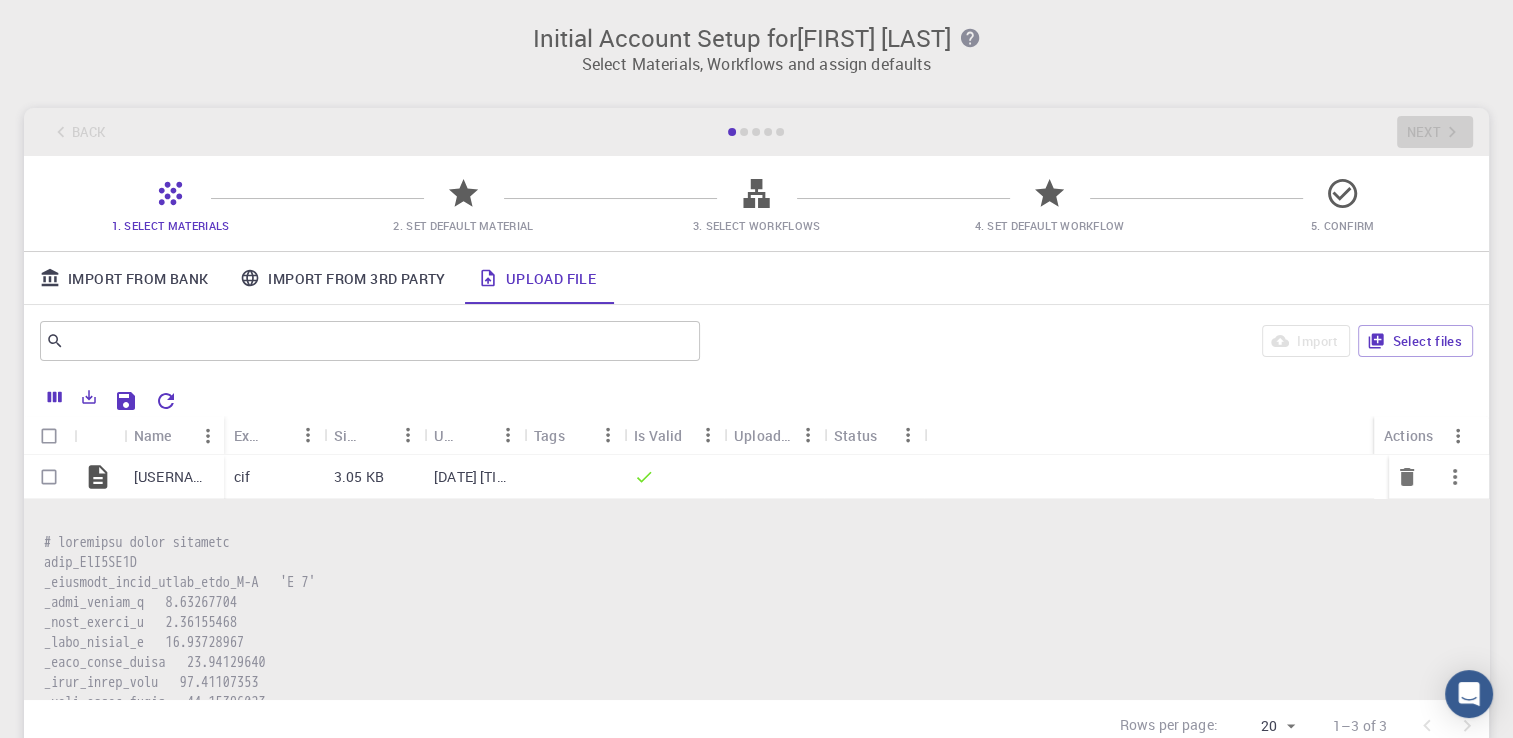 click on "cif" at bounding box center (274, 477) 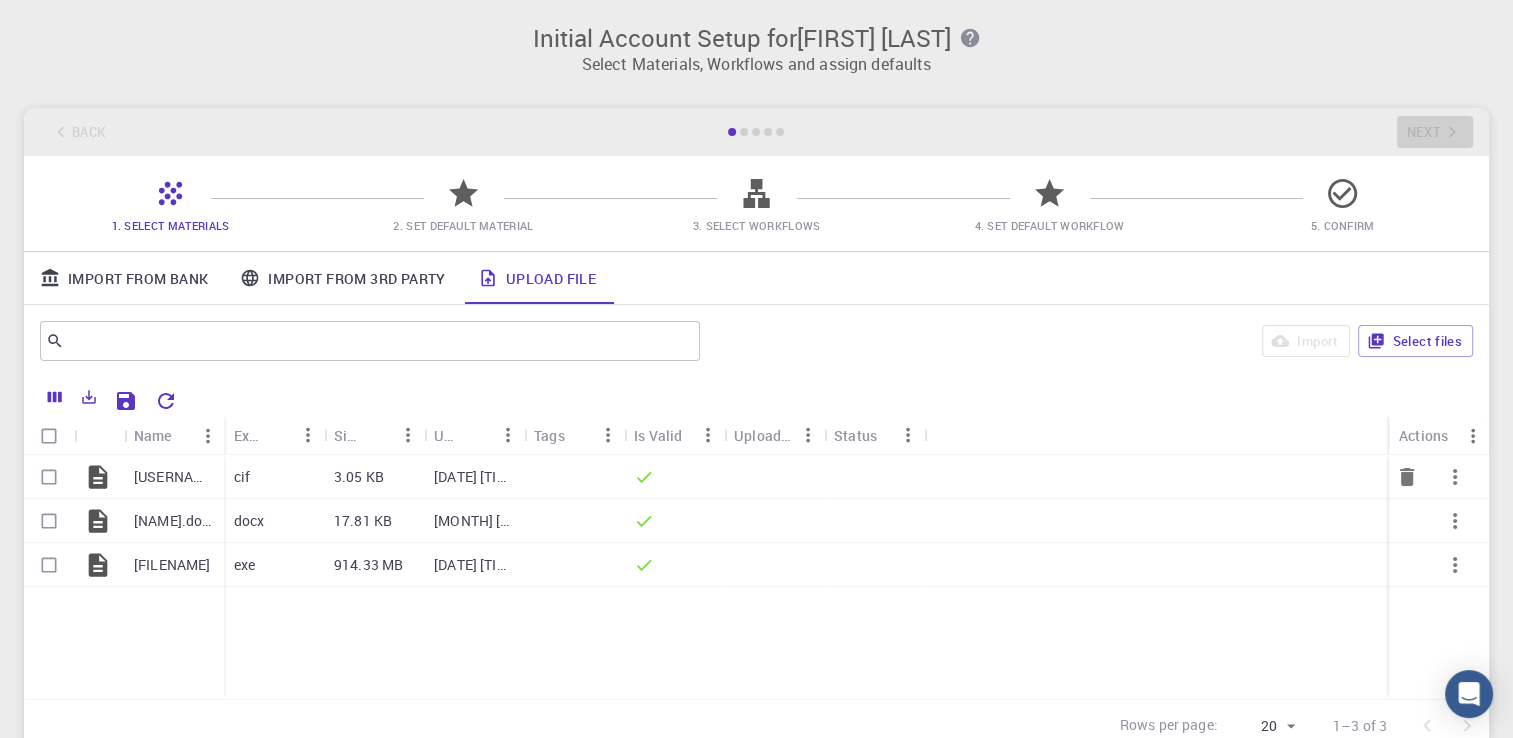 click on "cif" at bounding box center (274, 477) 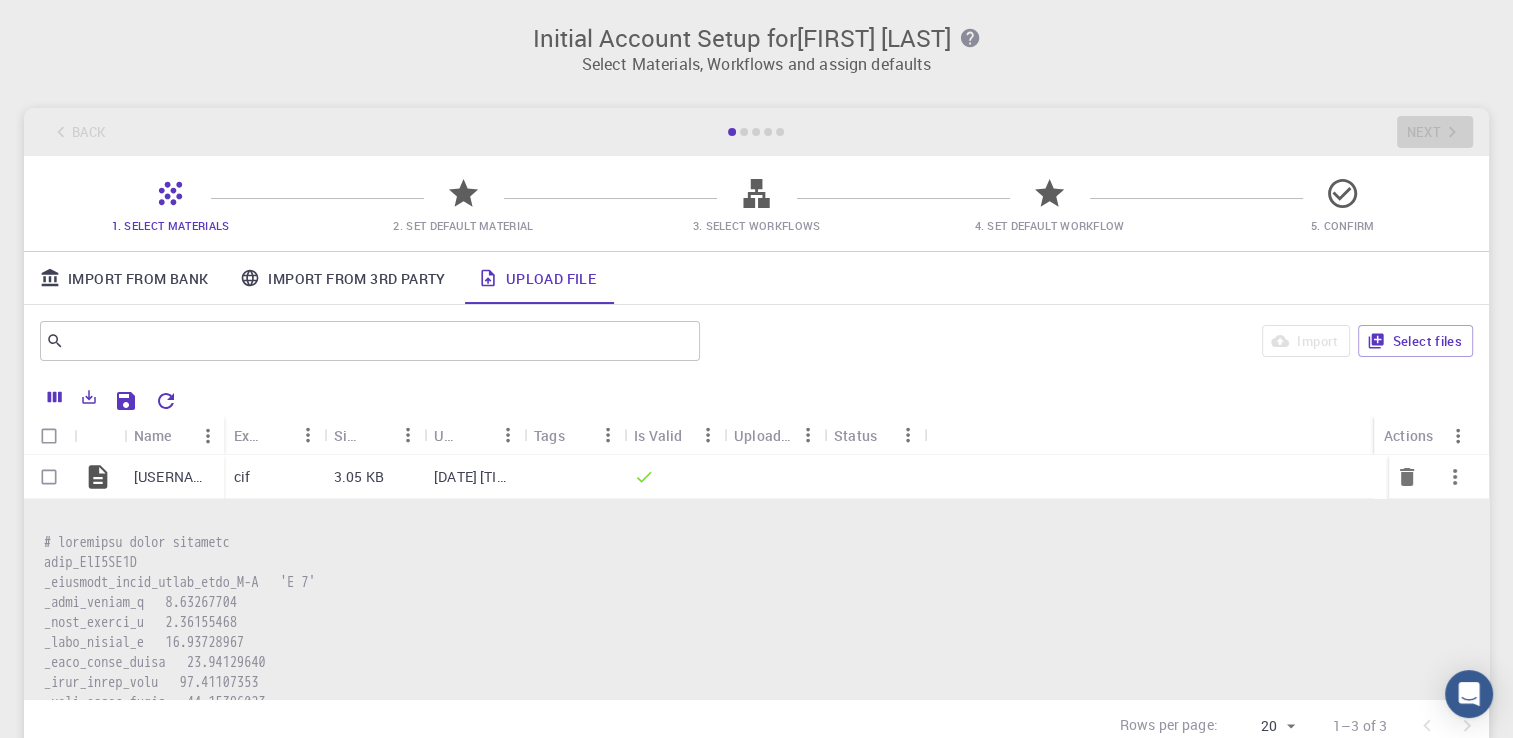 click on "cif" at bounding box center (274, 477) 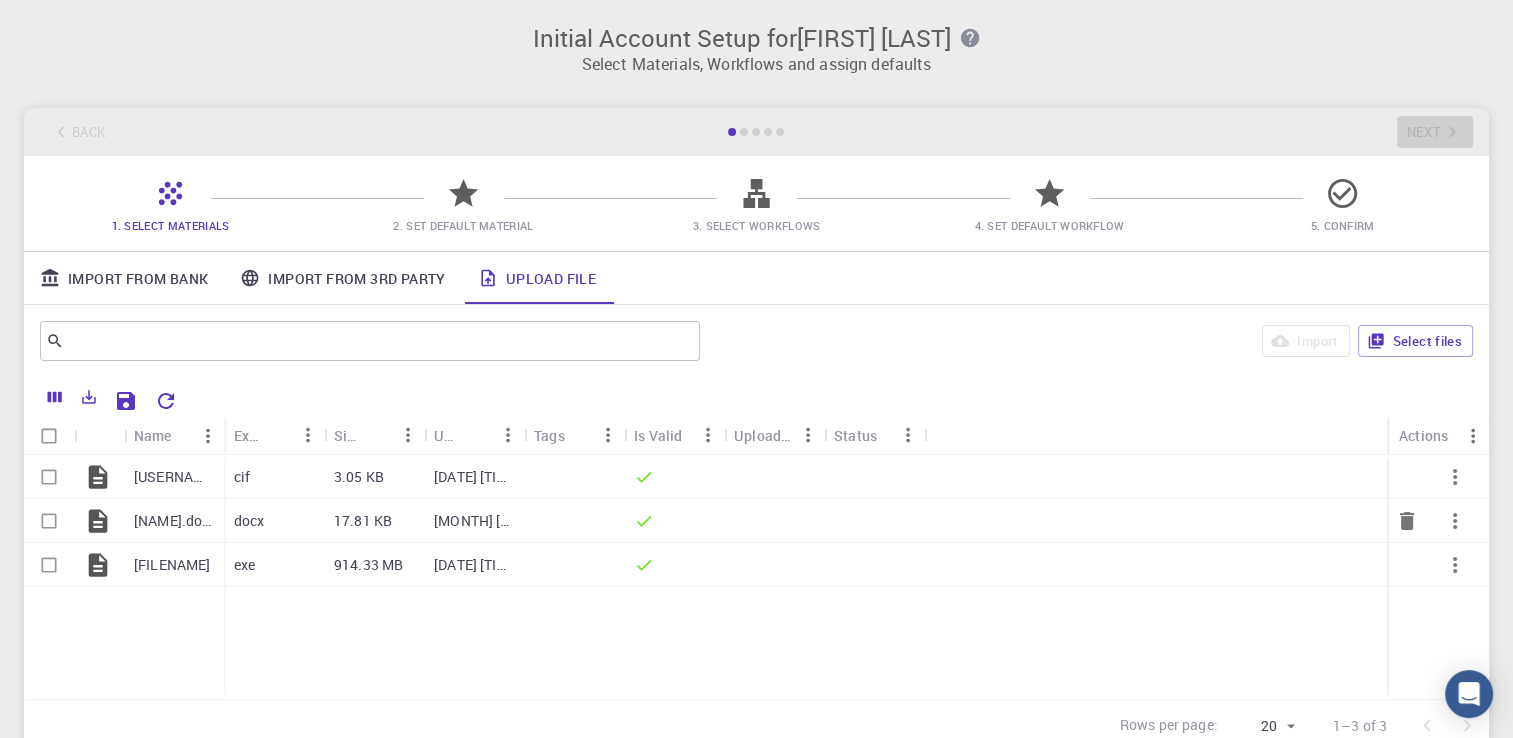 click 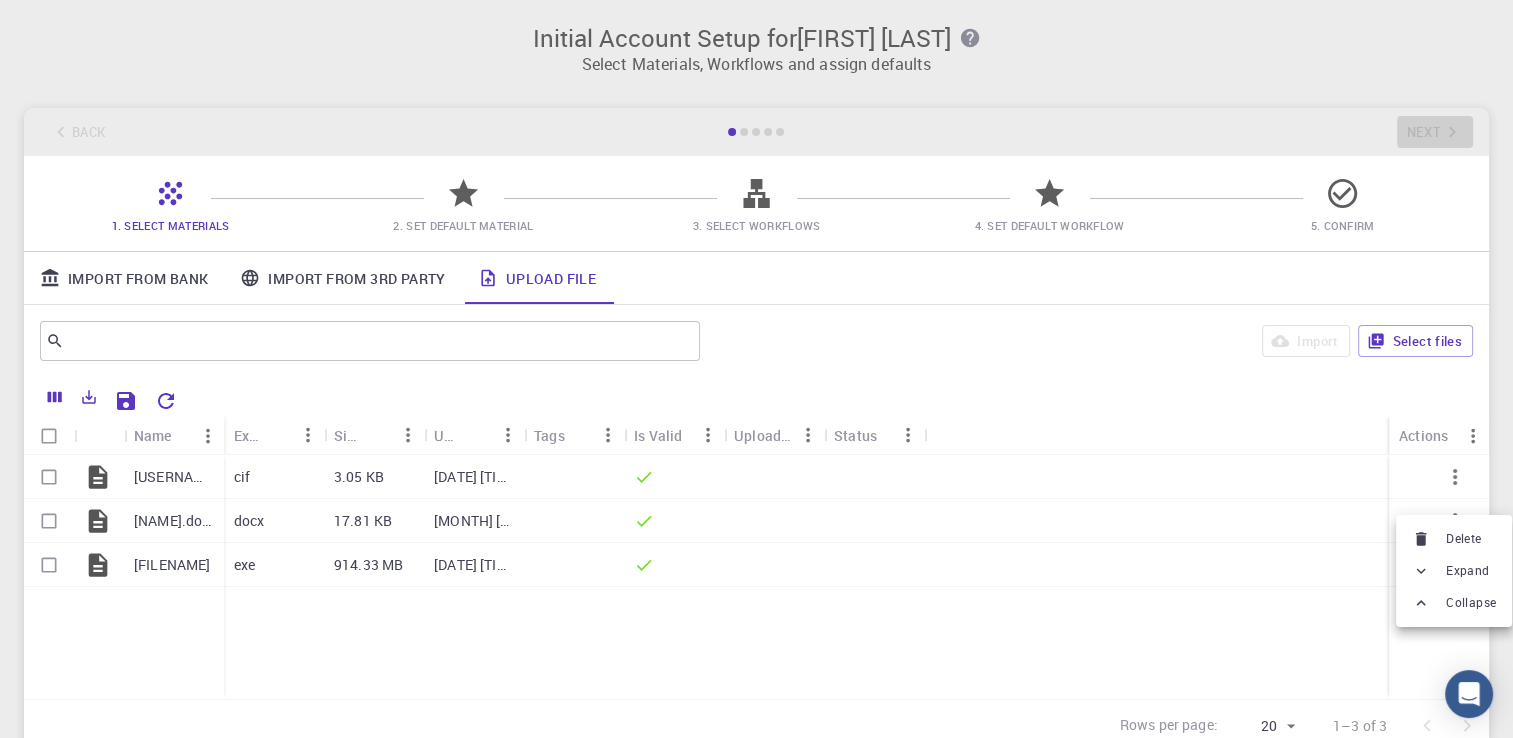 click at bounding box center [1425, 539] 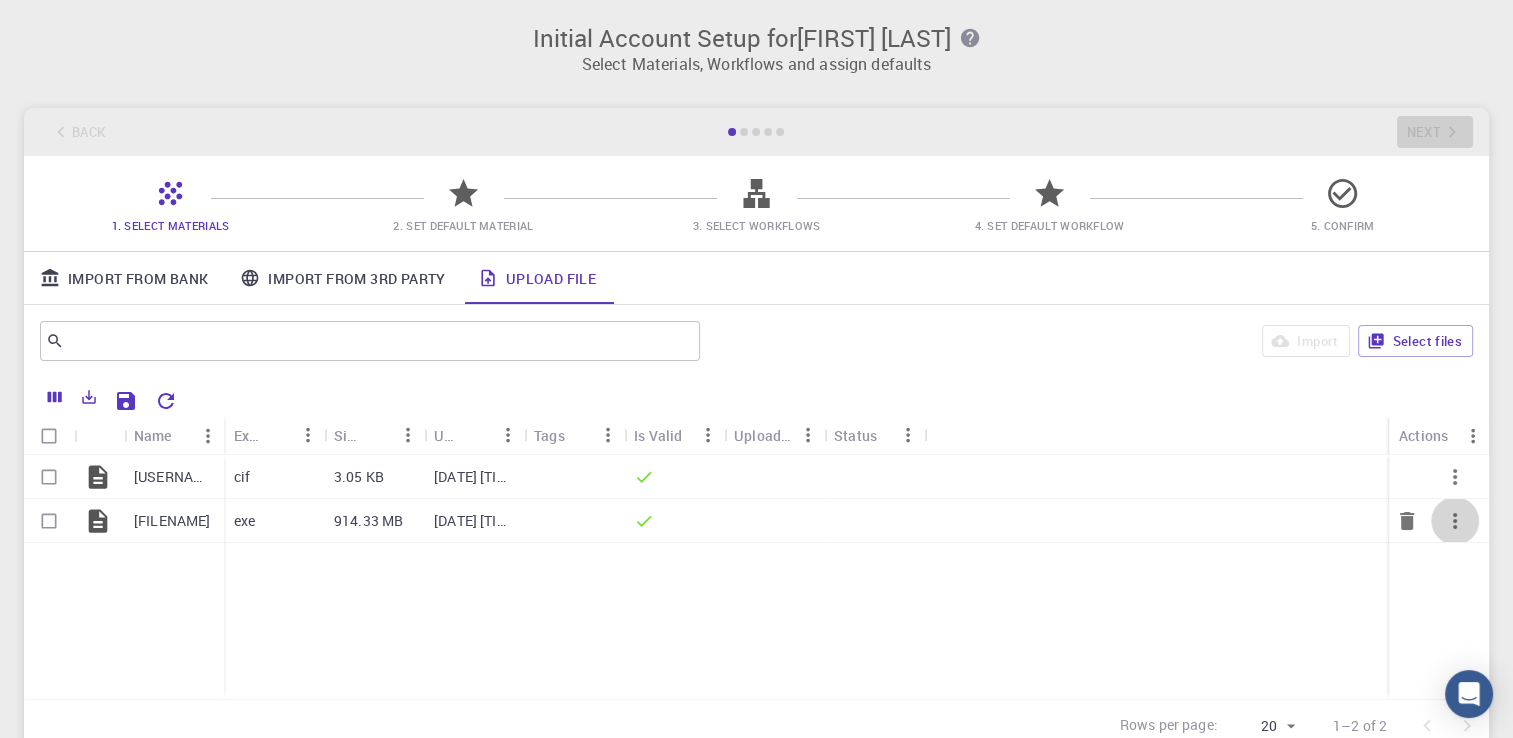click 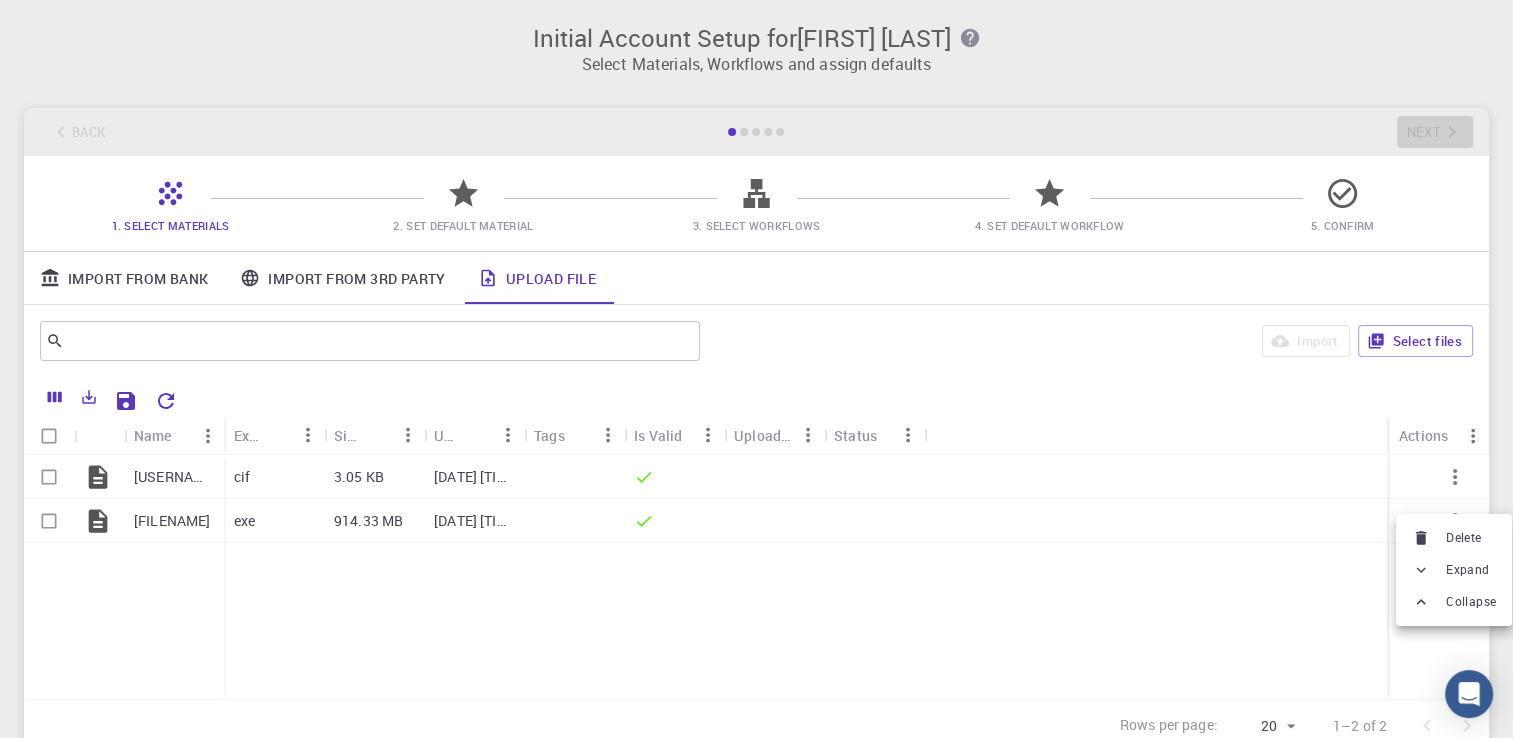 click 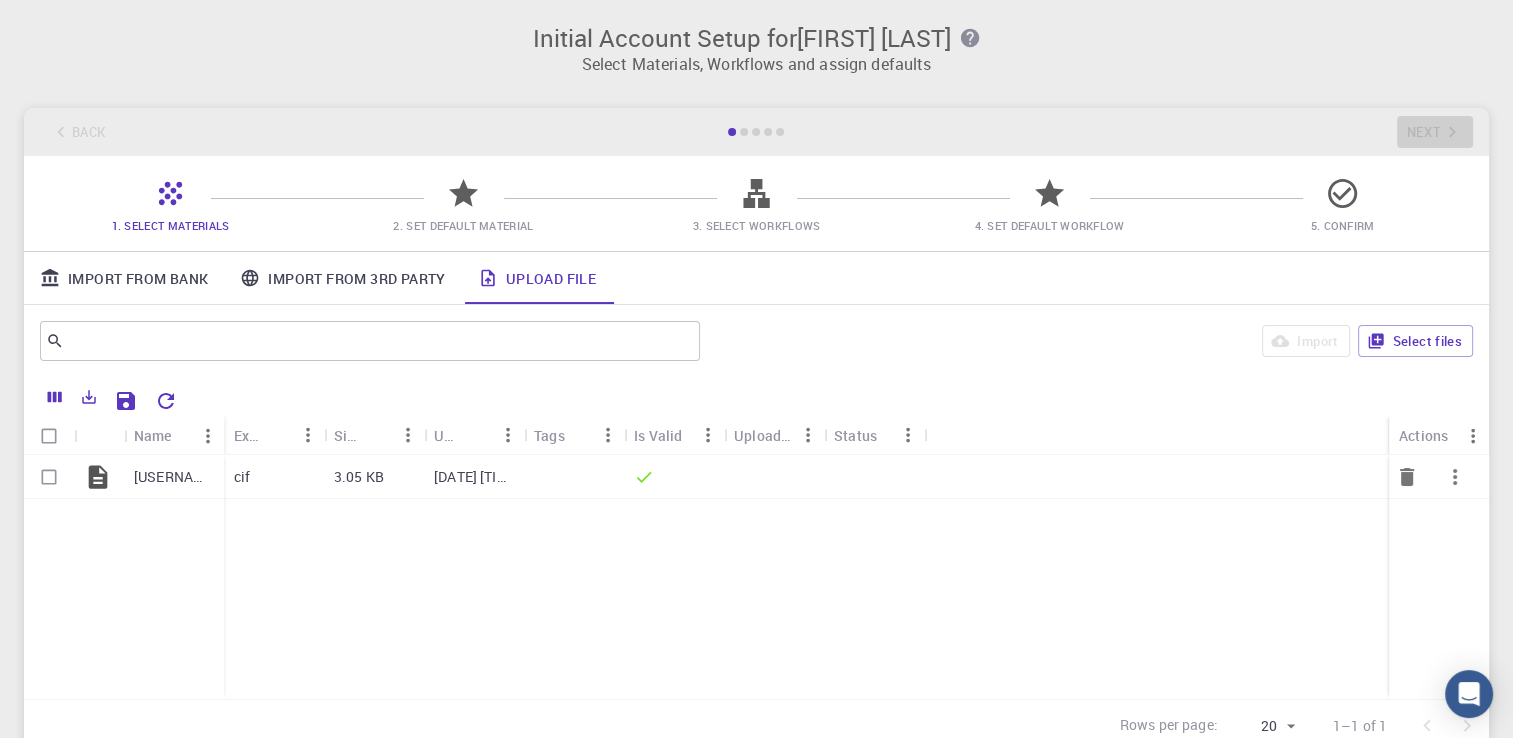click at bounding box center (49, 477) 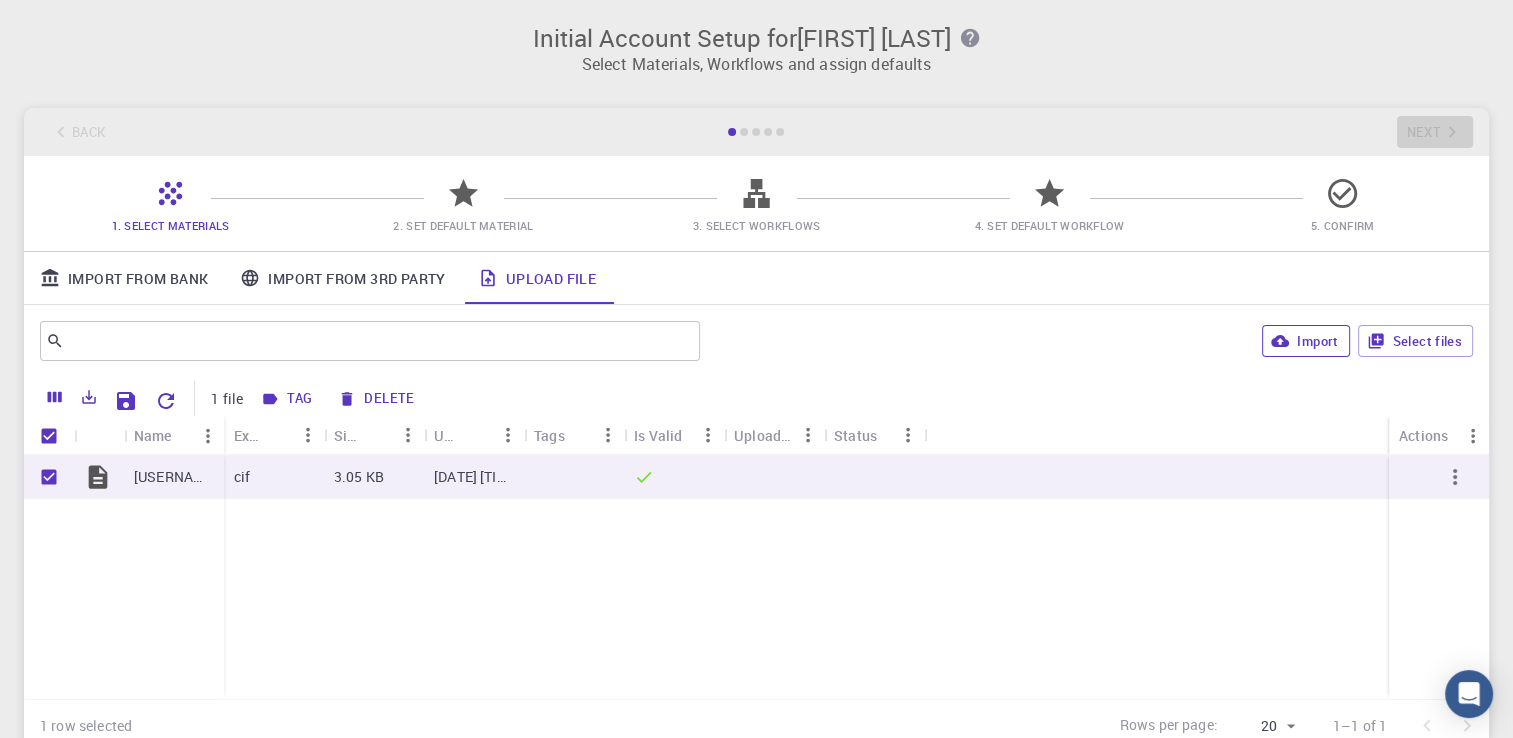 click on "Import" at bounding box center (1305, 341) 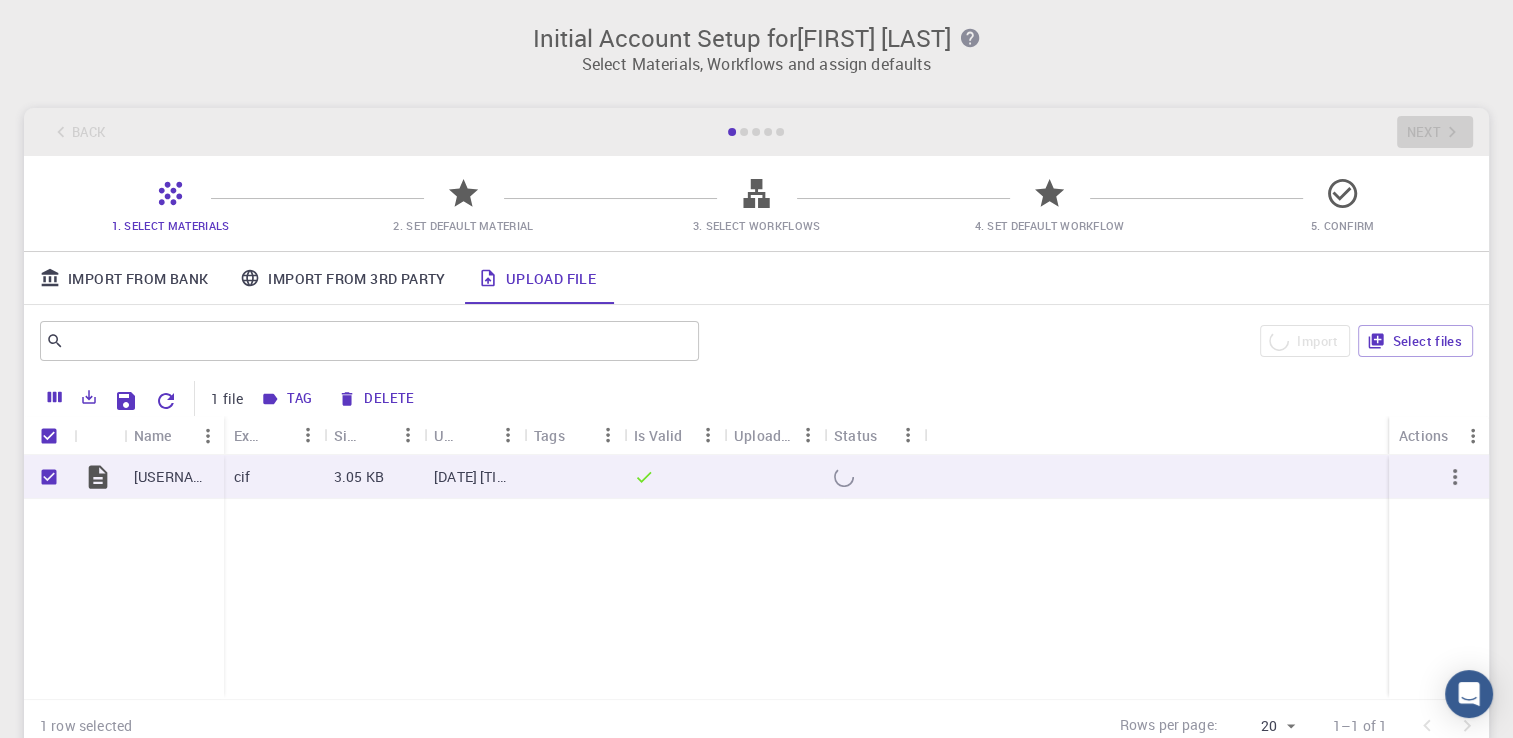 checkbox on "false" 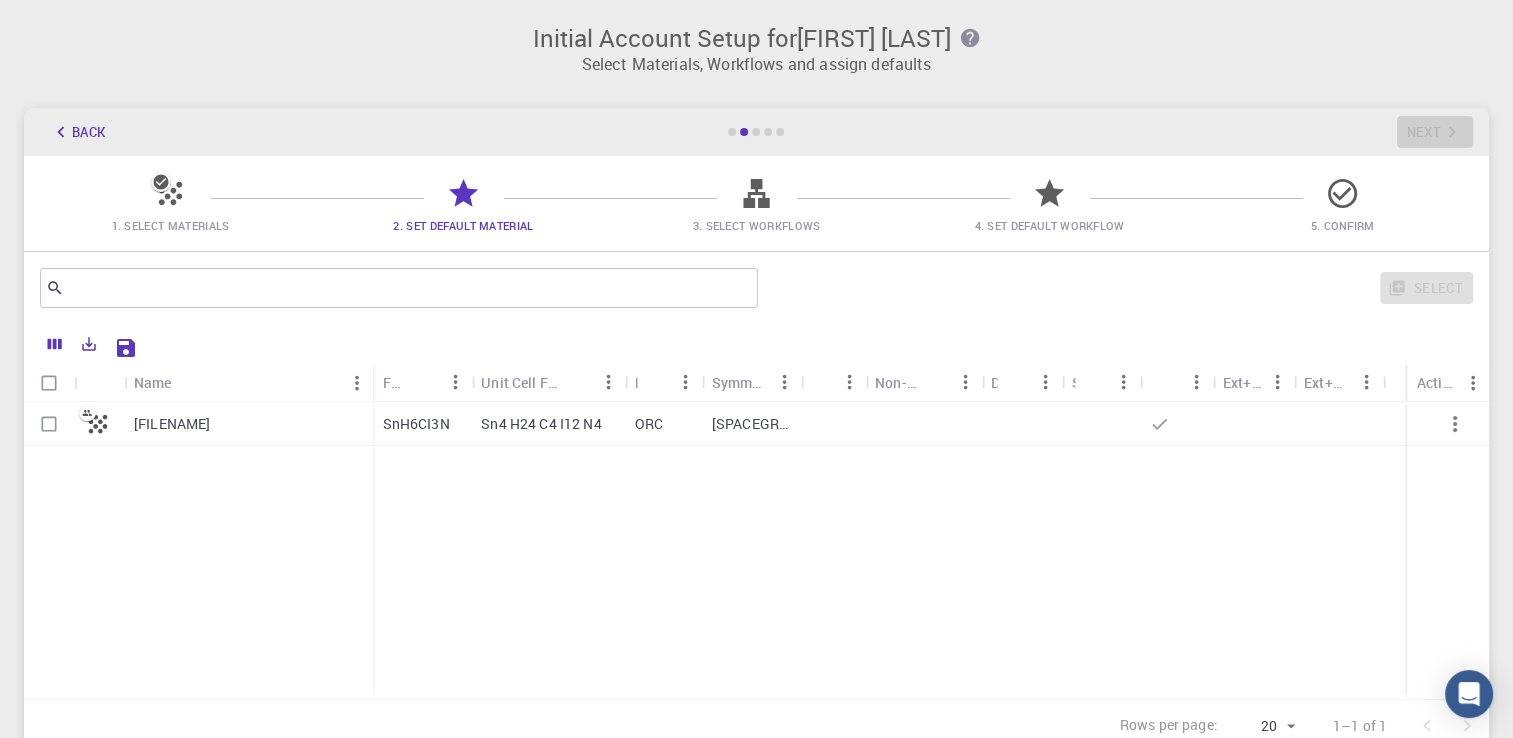 click at bounding box center [833, 424] 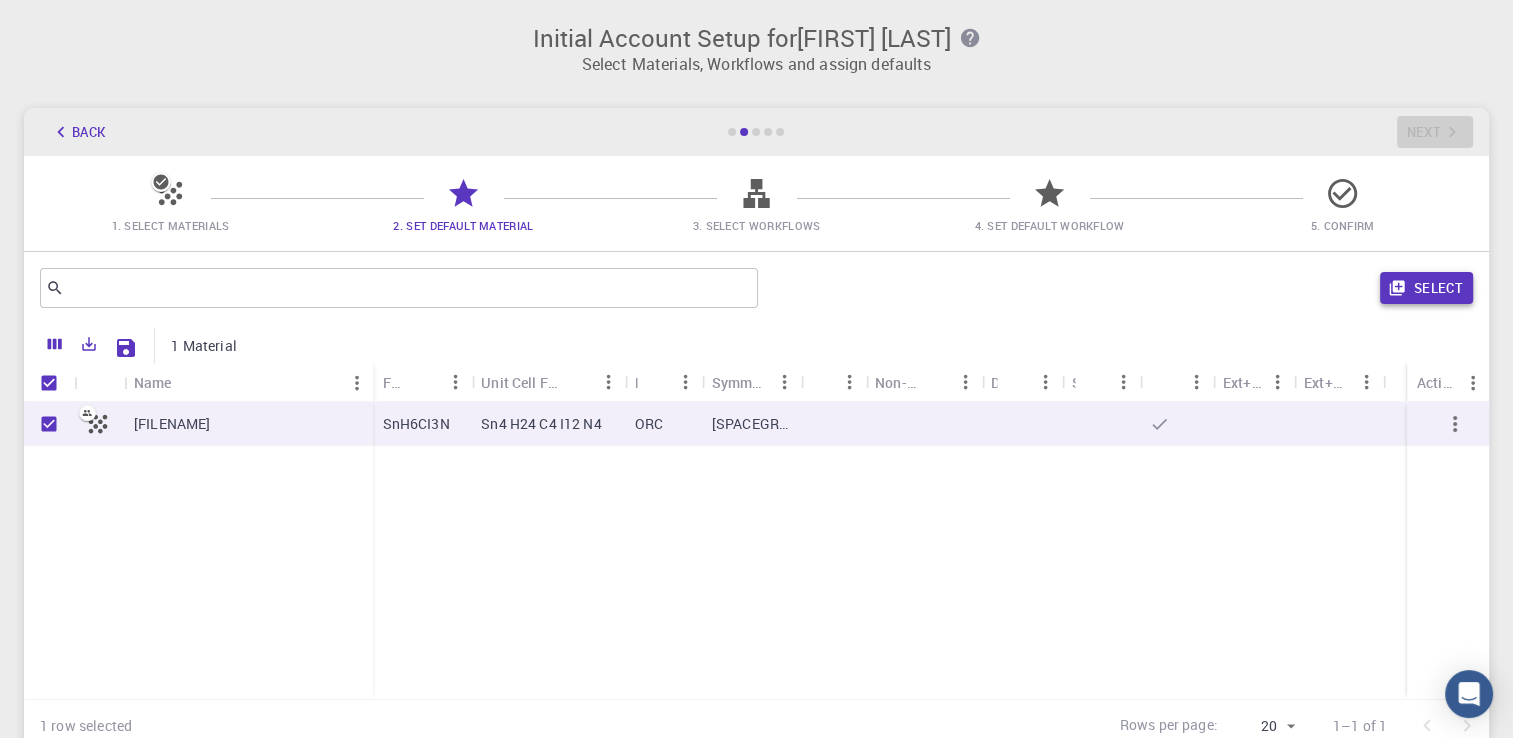 click on "Select" at bounding box center [1426, 288] 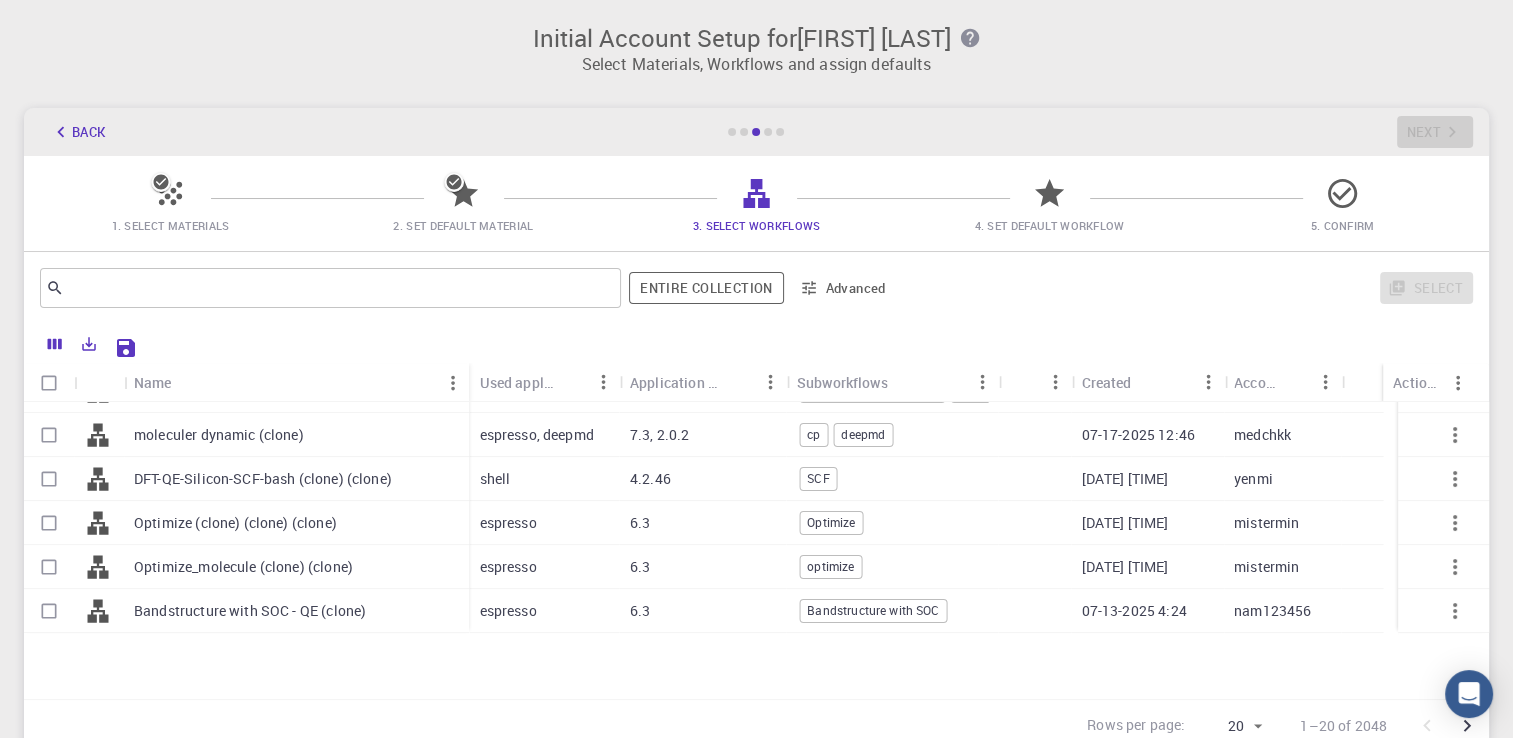 scroll, scrollTop: 582, scrollLeft: 0, axis: vertical 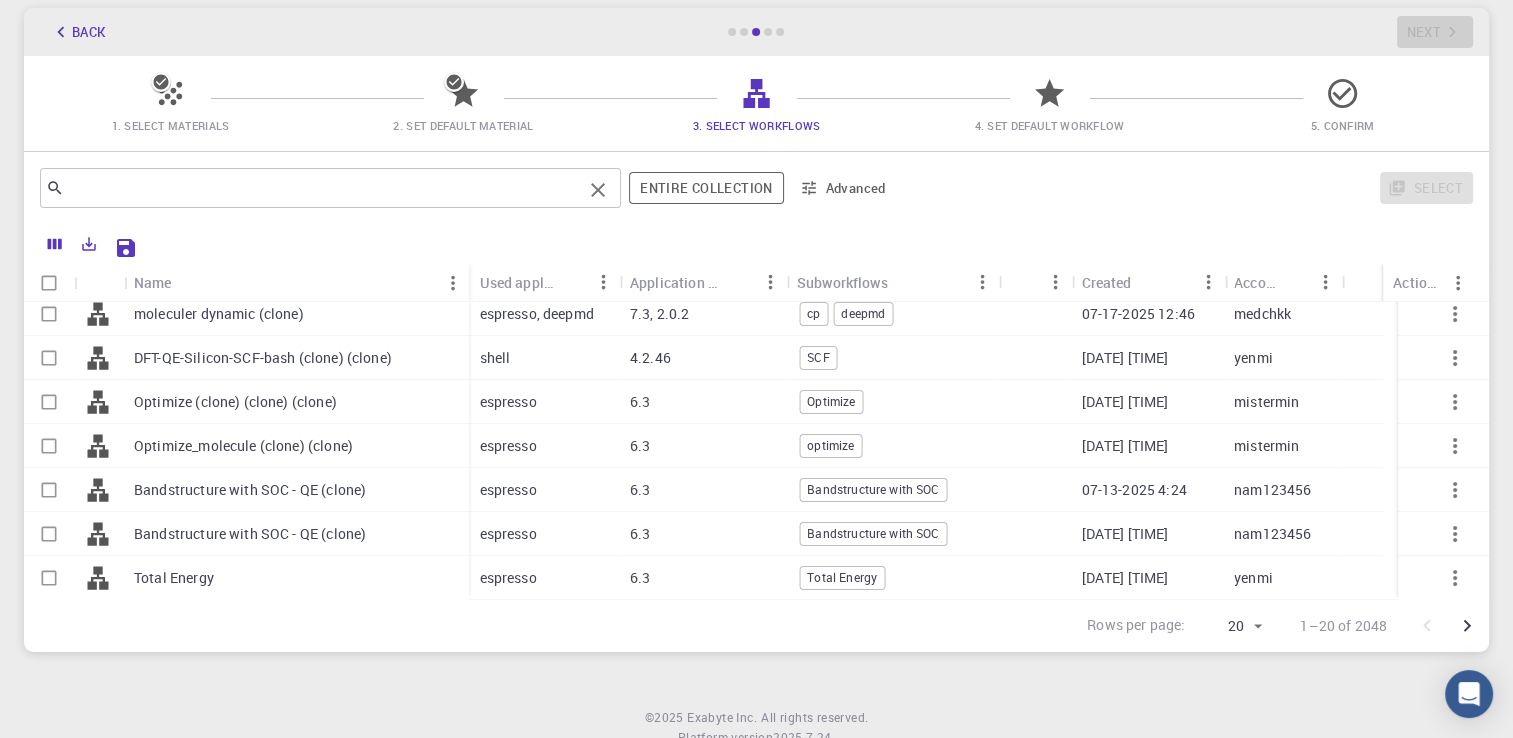 click at bounding box center (323, 188) 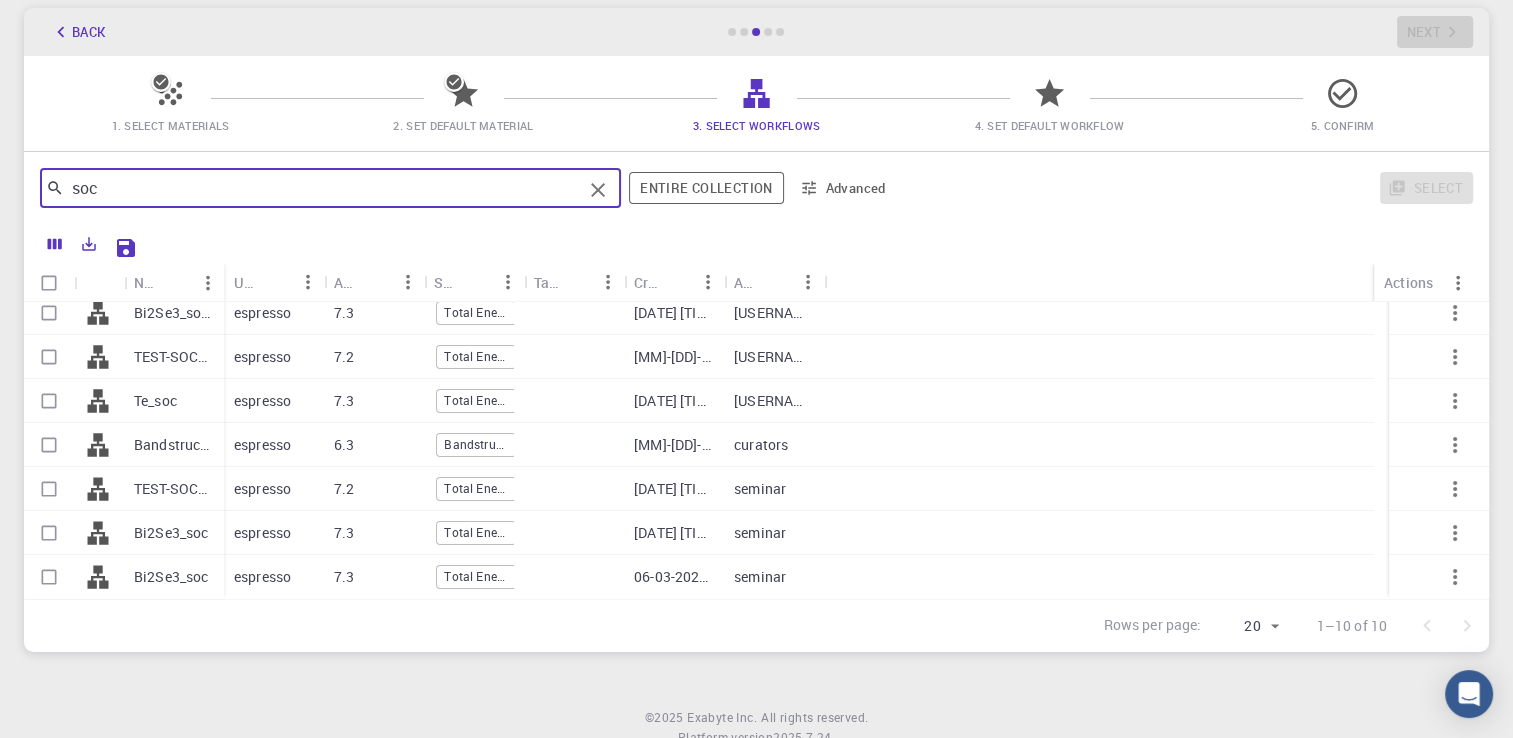 scroll, scrollTop: 142, scrollLeft: 0, axis: vertical 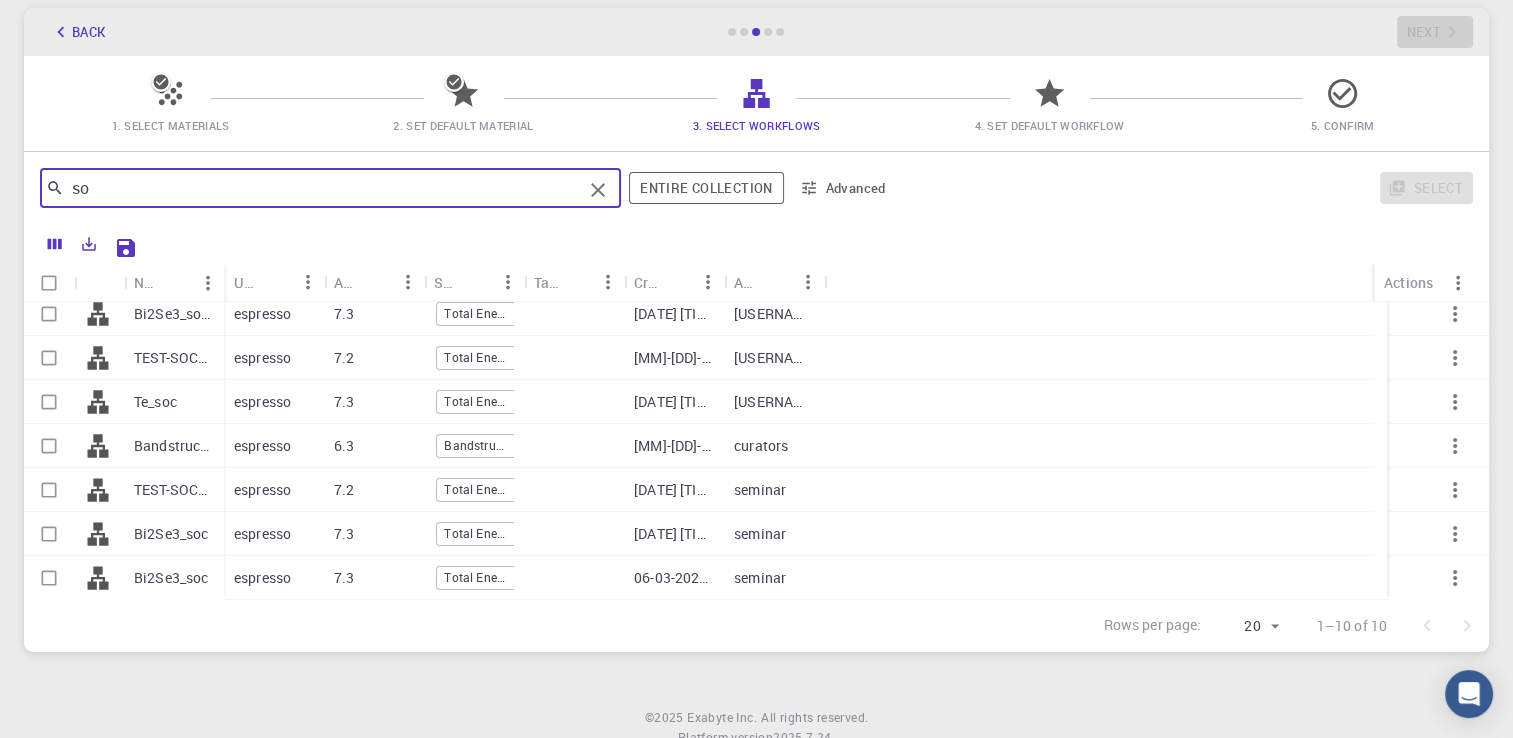 type on "s" 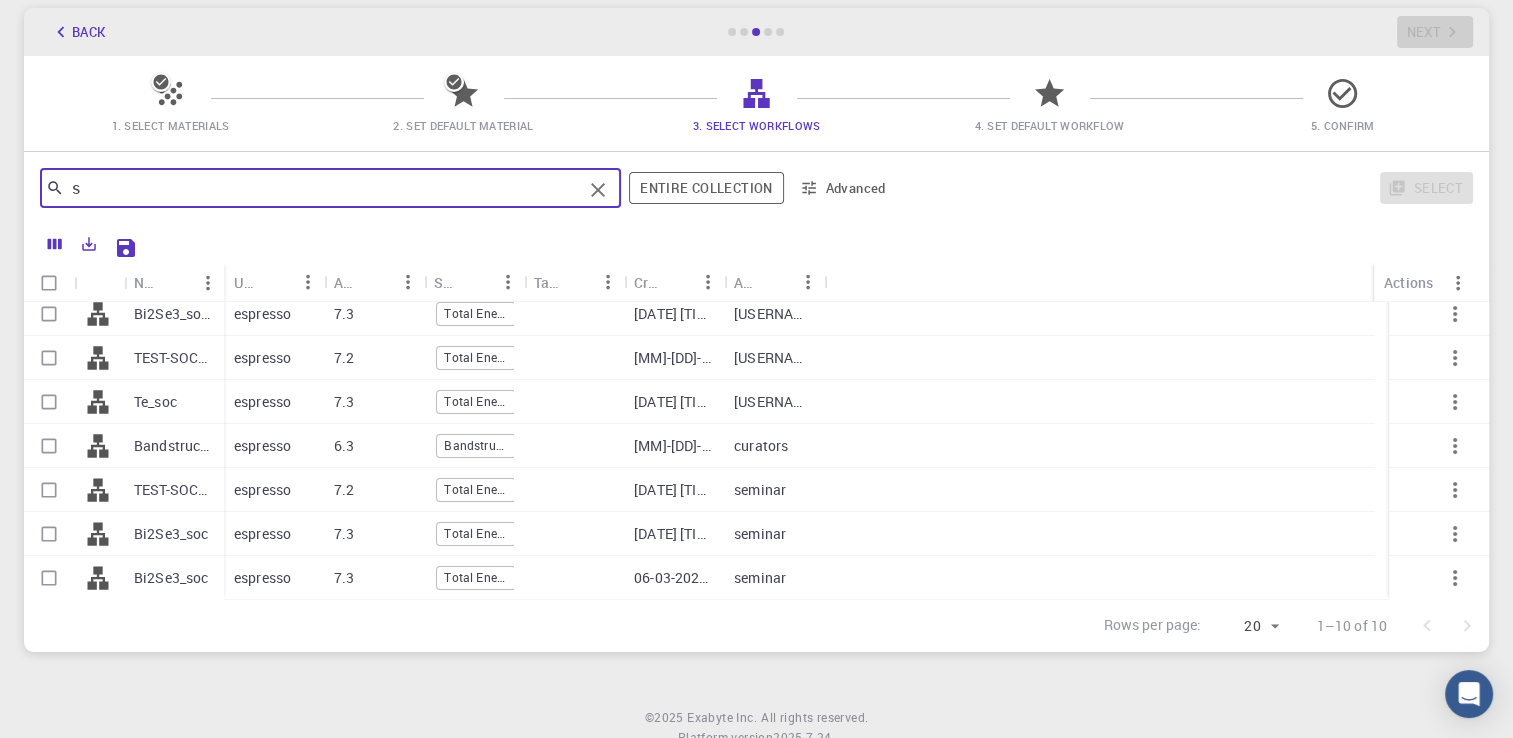 type 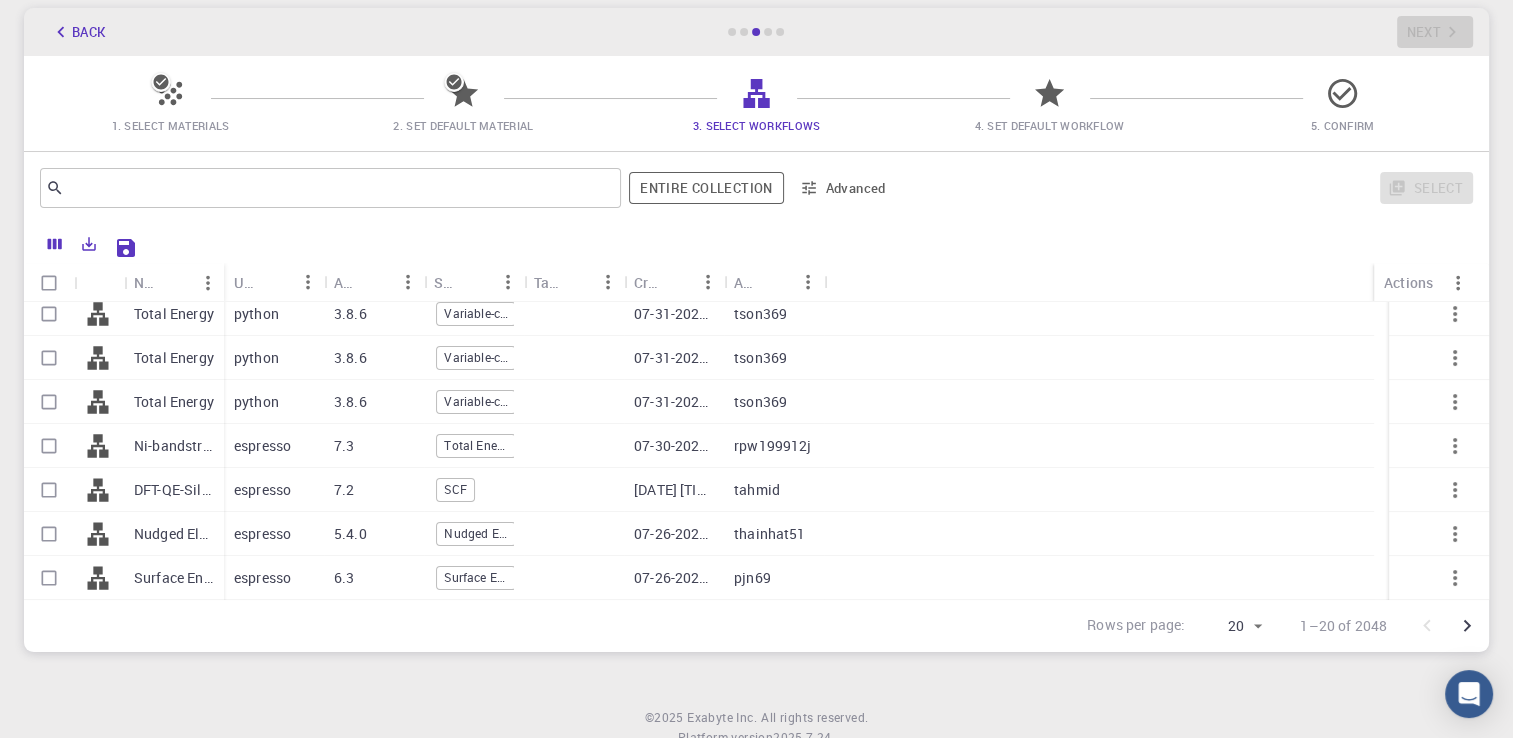 click on "Total Energy" at bounding box center [174, 314] 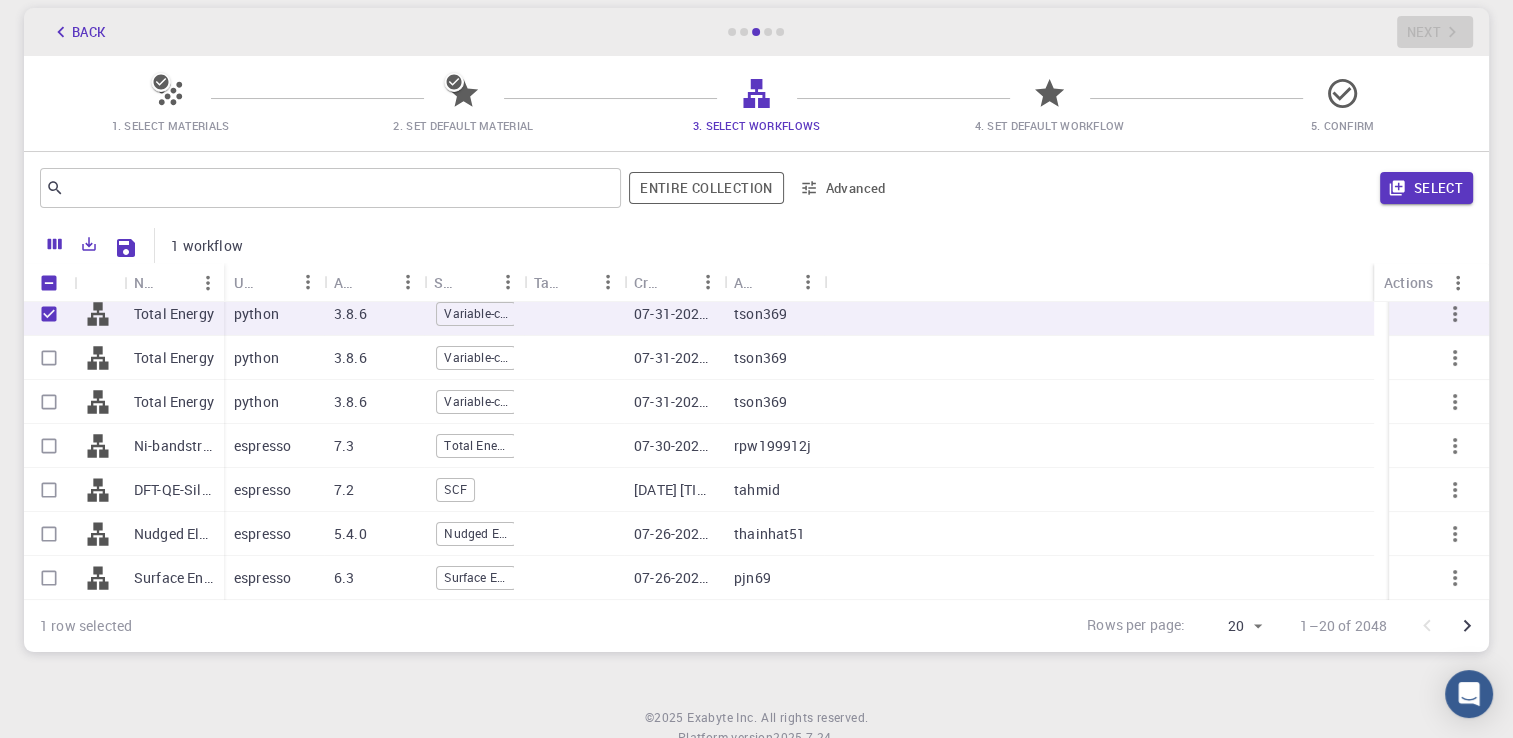 click on "Total Energy" at bounding box center [174, 314] 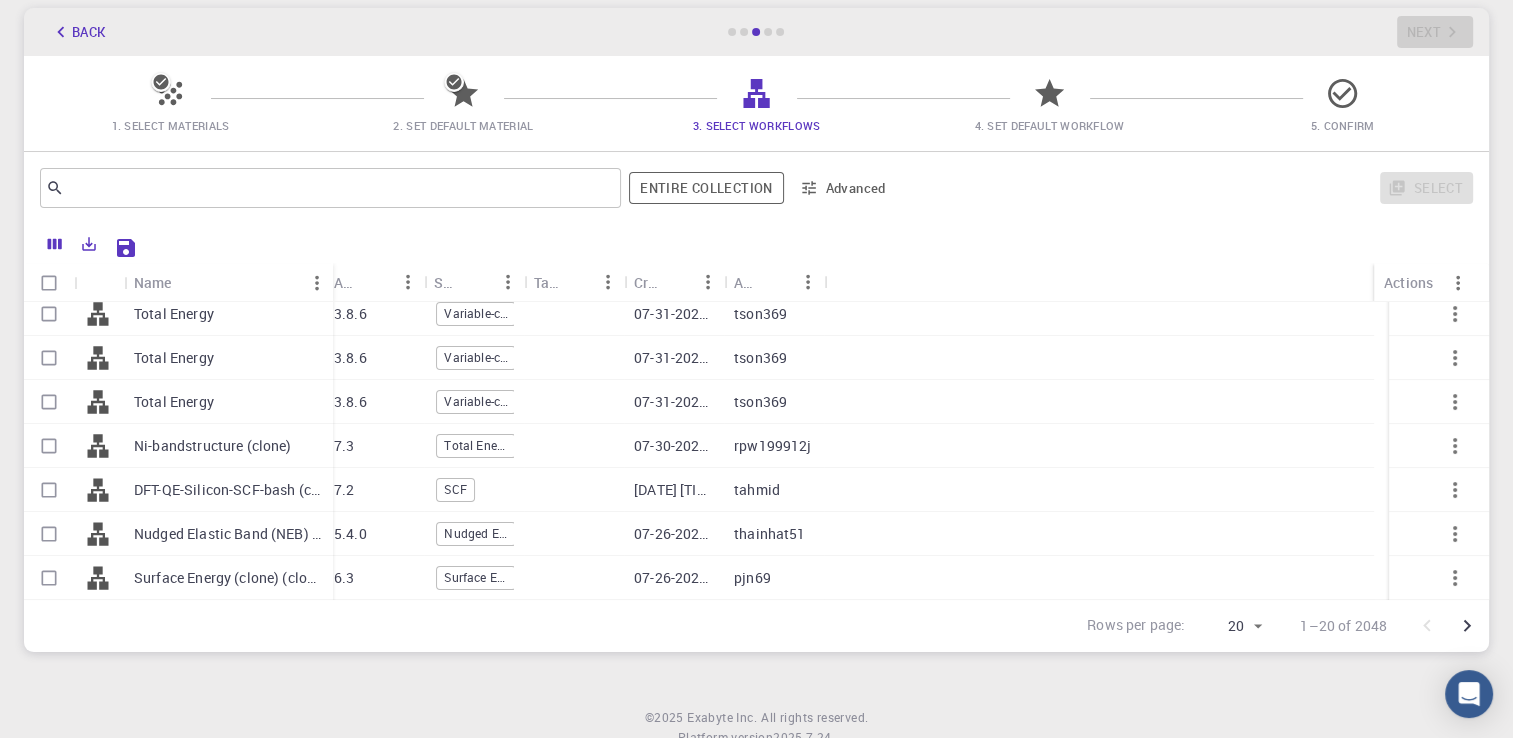 drag, startPoint x: 223, startPoint y: 282, endPoint x: 332, endPoint y: 283, distance: 109.004585 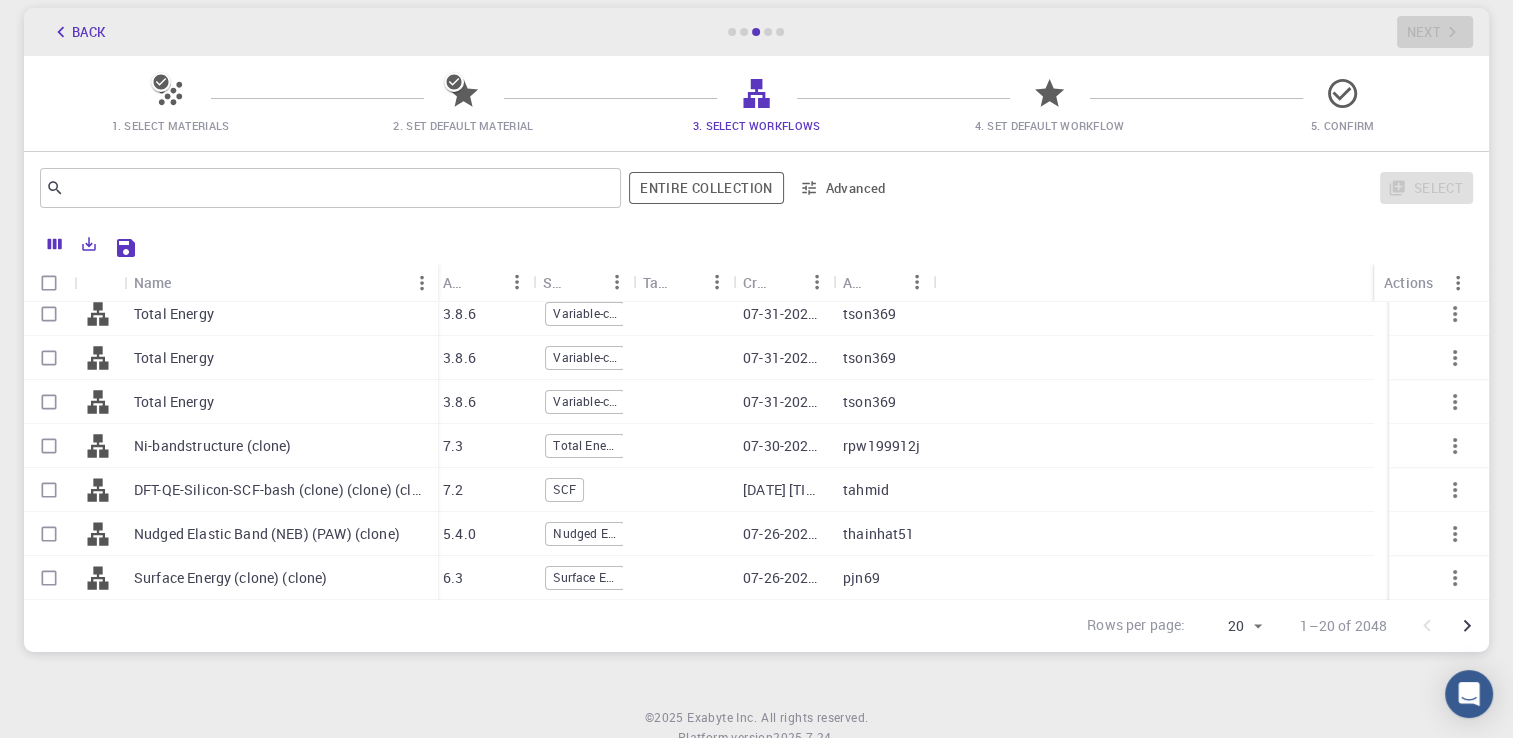 drag, startPoint x: 329, startPoint y: 265, endPoint x: 434, endPoint y: 270, distance: 105.11898 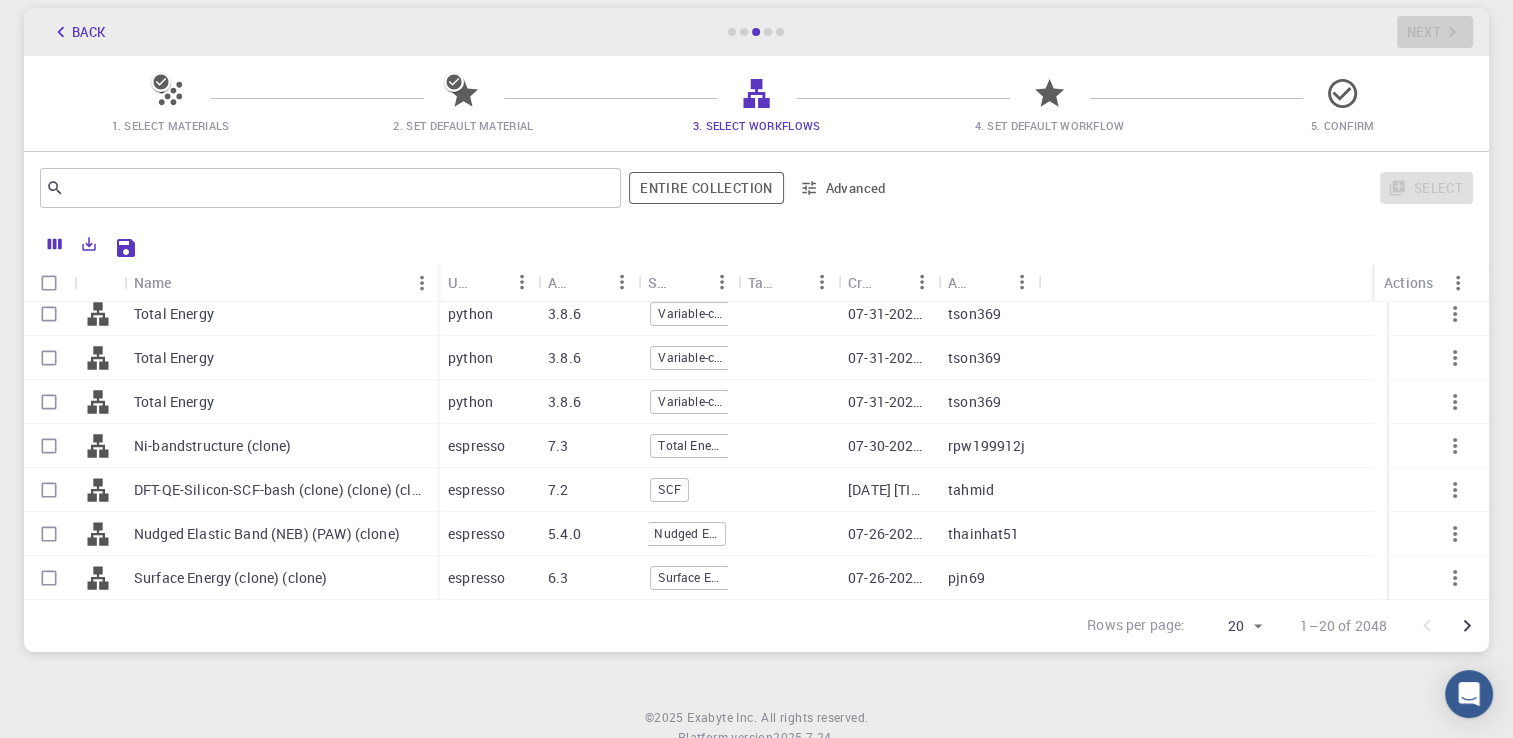 scroll, scrollTop: 0, scrollLeft: 0, axis: both 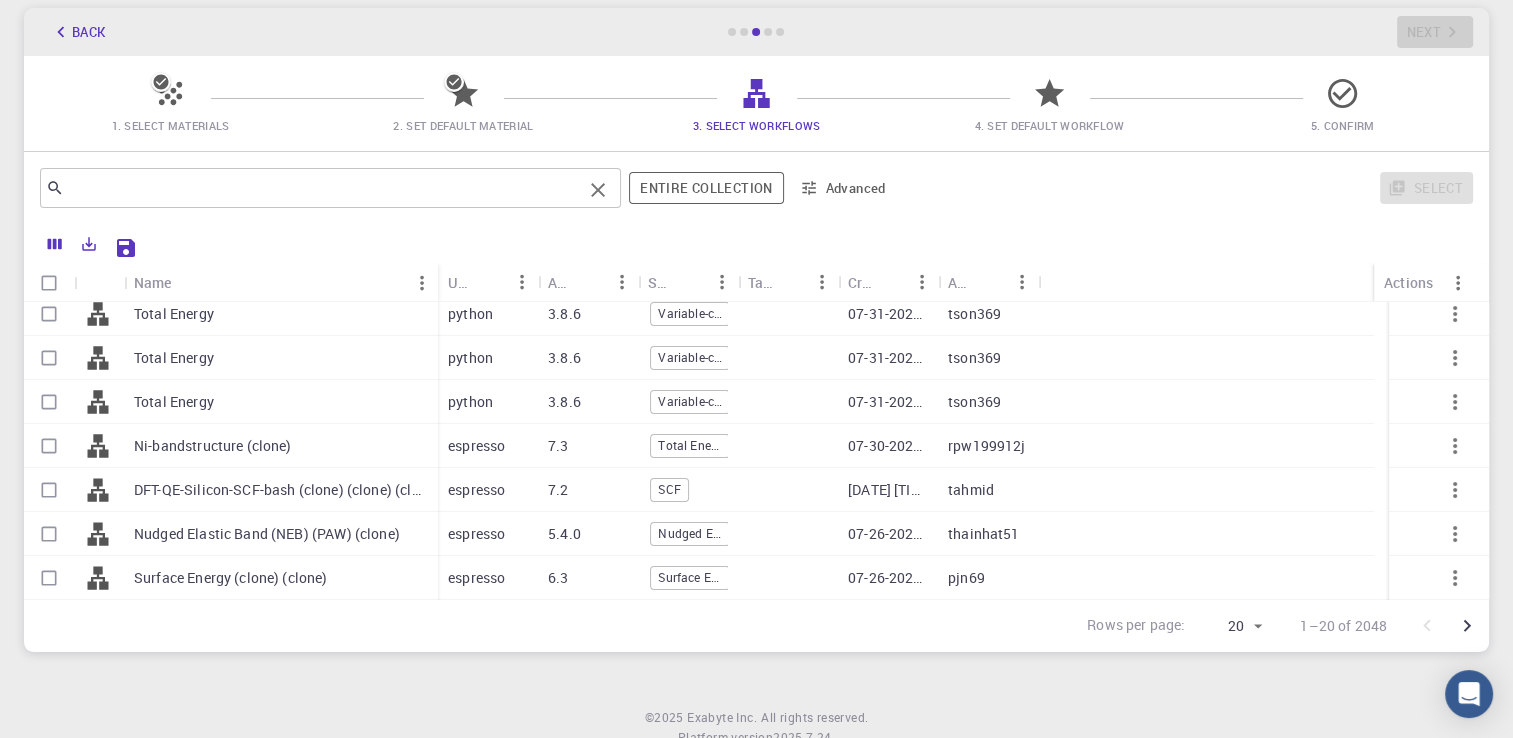 click at bounding box center [323, 188] 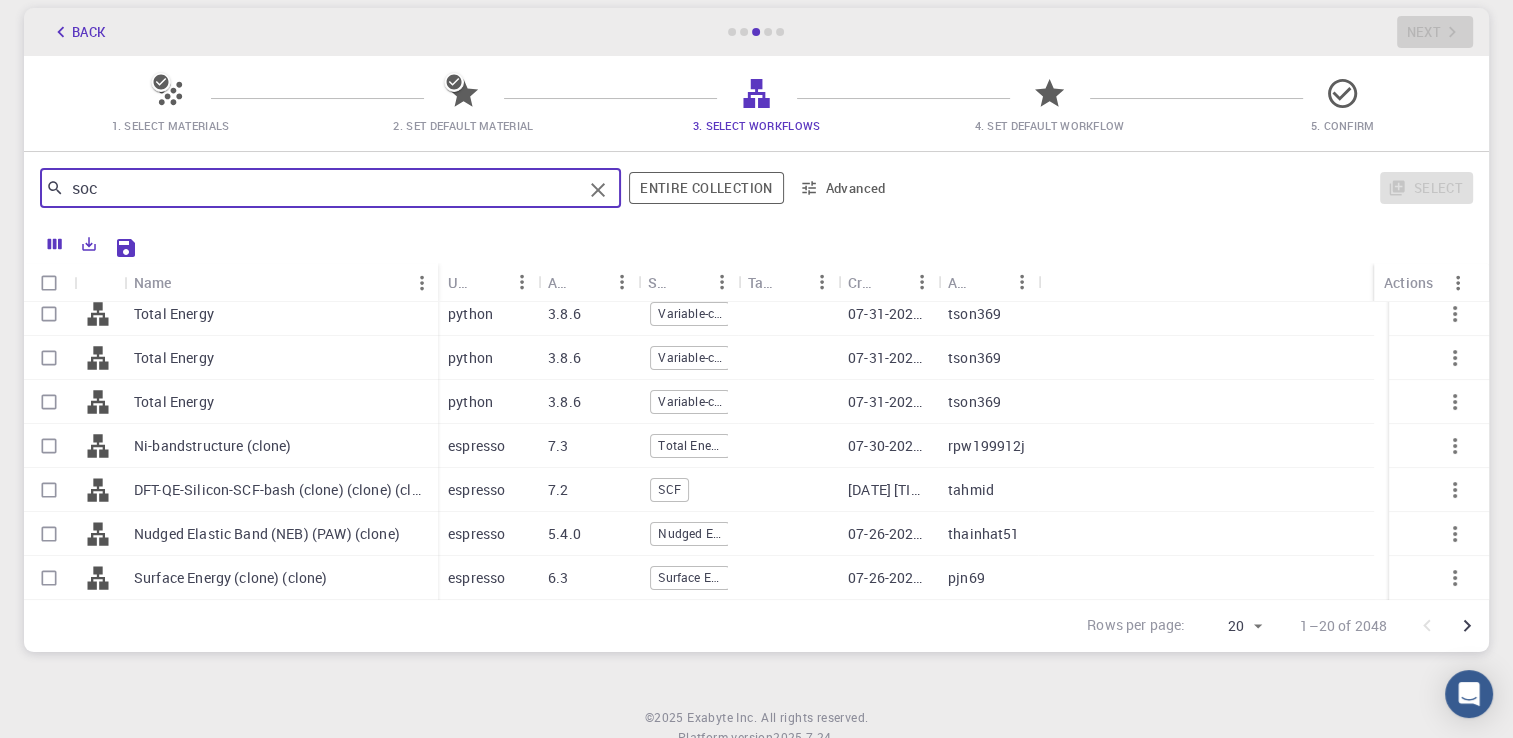 type on "soc" 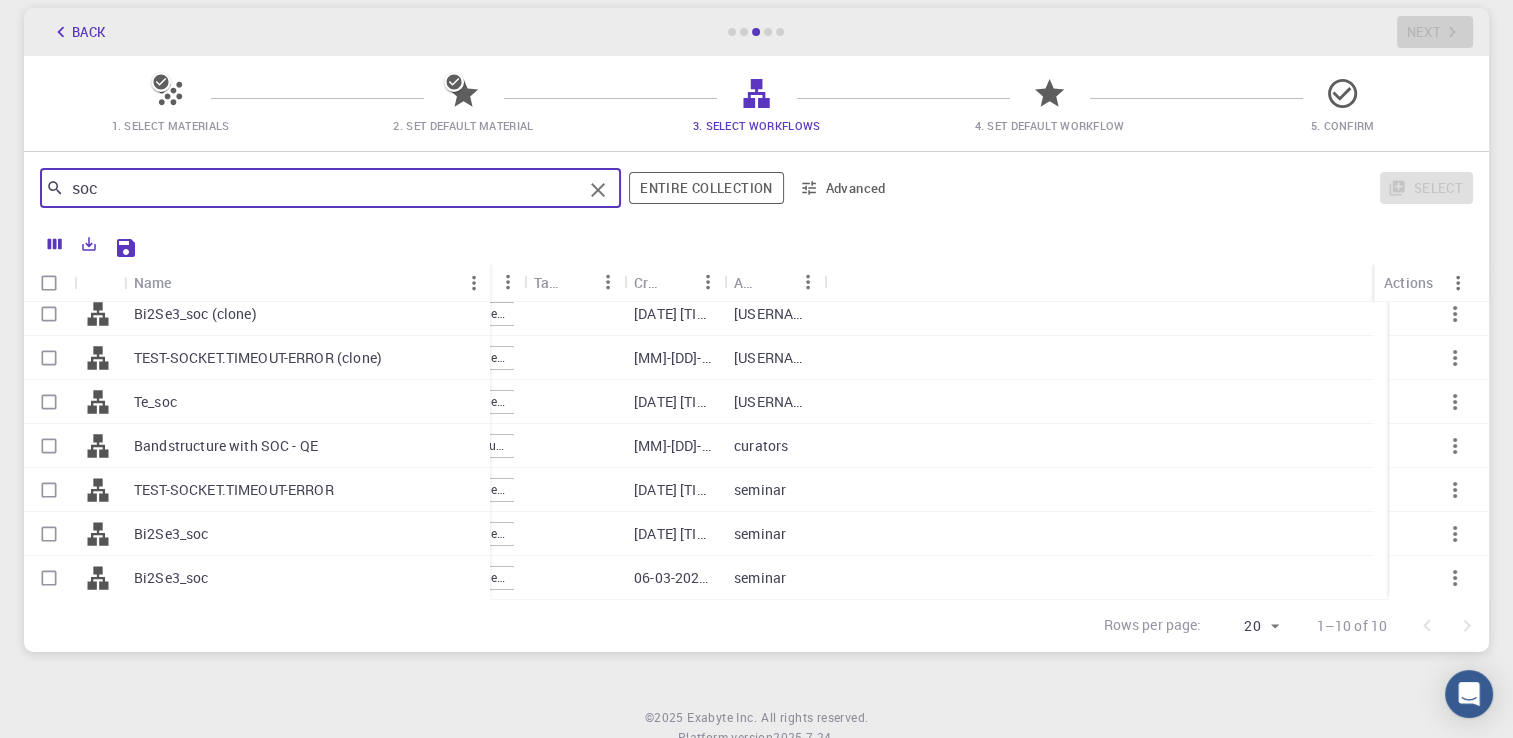 drag, startPoint x: 218, startPoint y: 282, endPoint x: 484, endPoint y: 300, distance: 266.60834 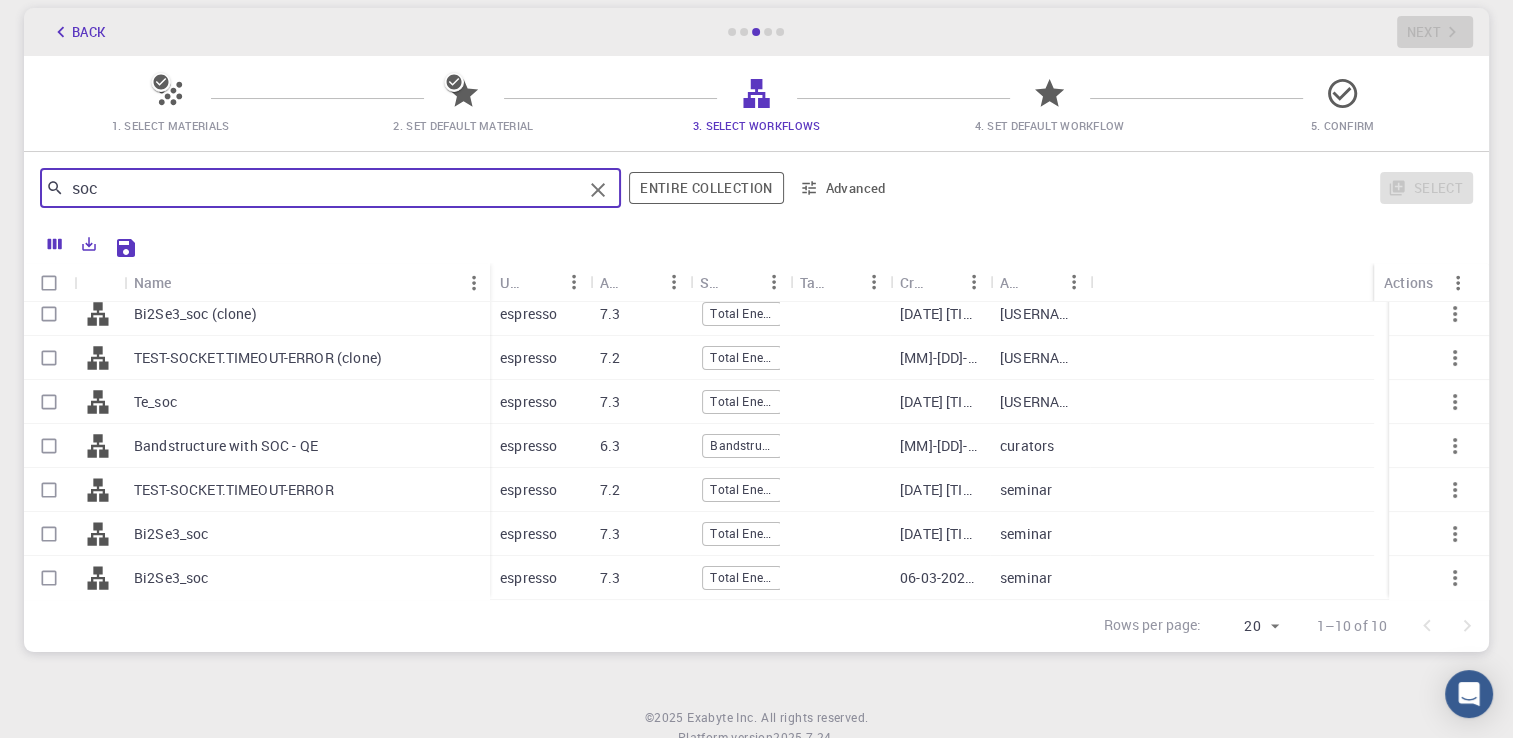 click on "Bandstructure with SOC - QE" at bounding box center (307, 446) 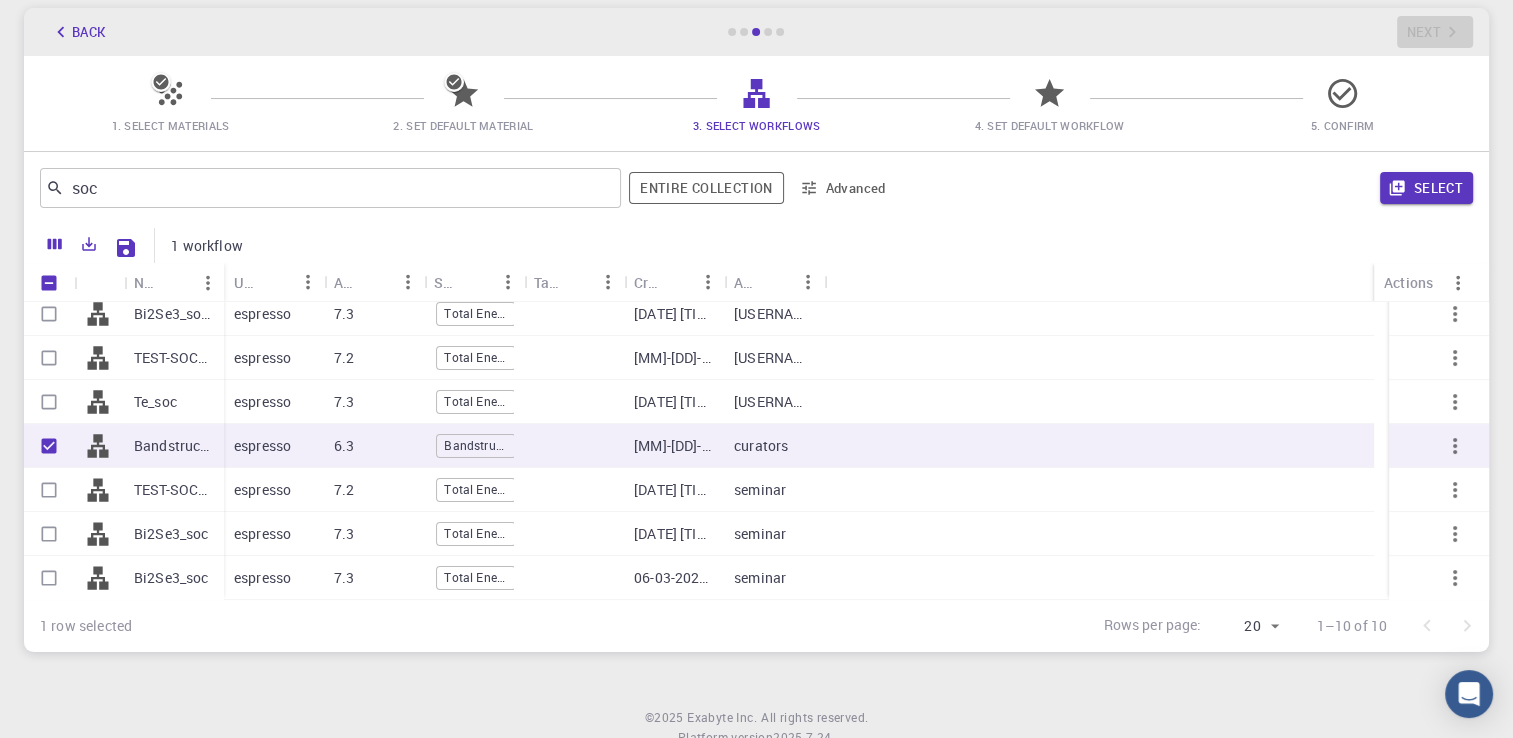 click at bounding box center (49, 446) 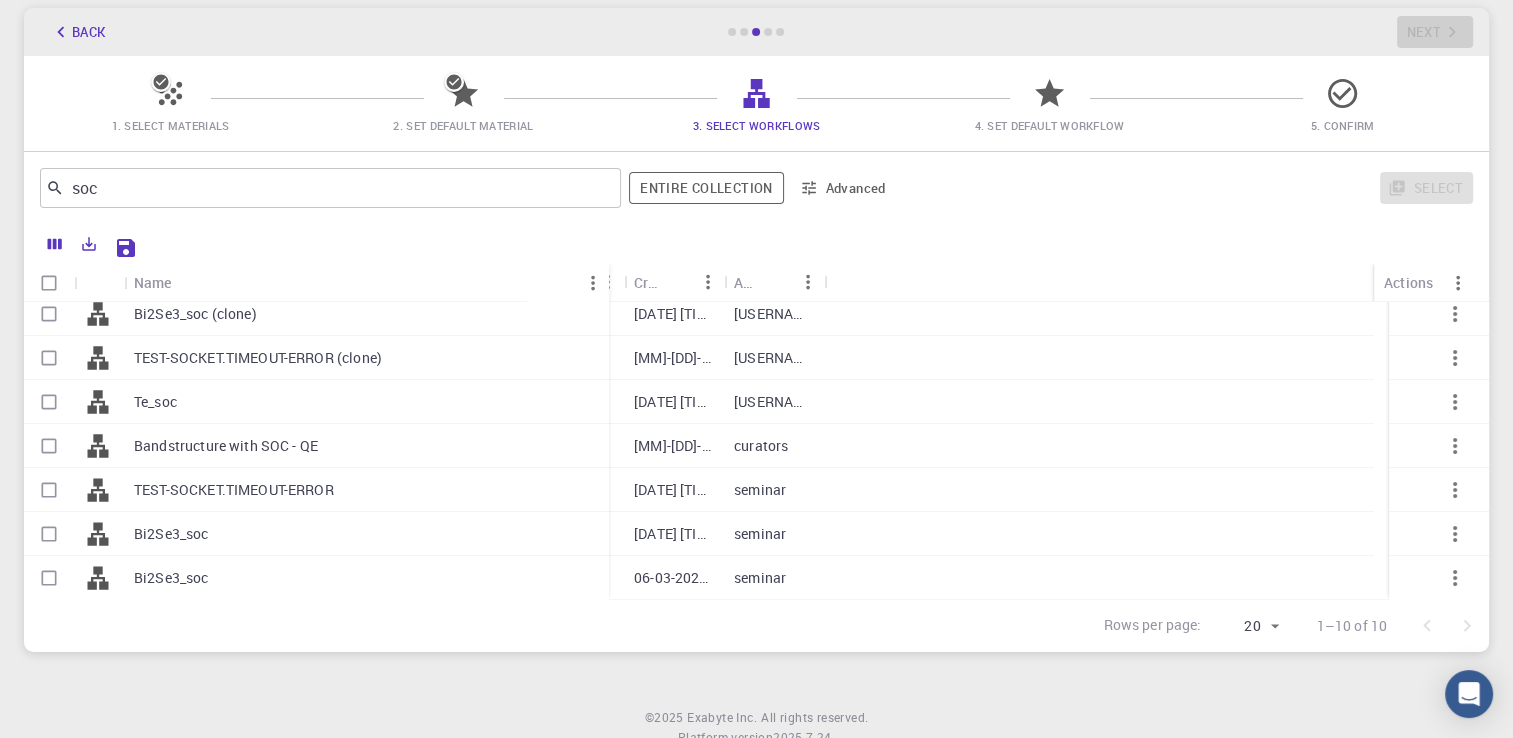 drag, startPoint x: 221, startPoint y: 278, endPoint x: 606, endPoint y: 318, distance: 387.07236 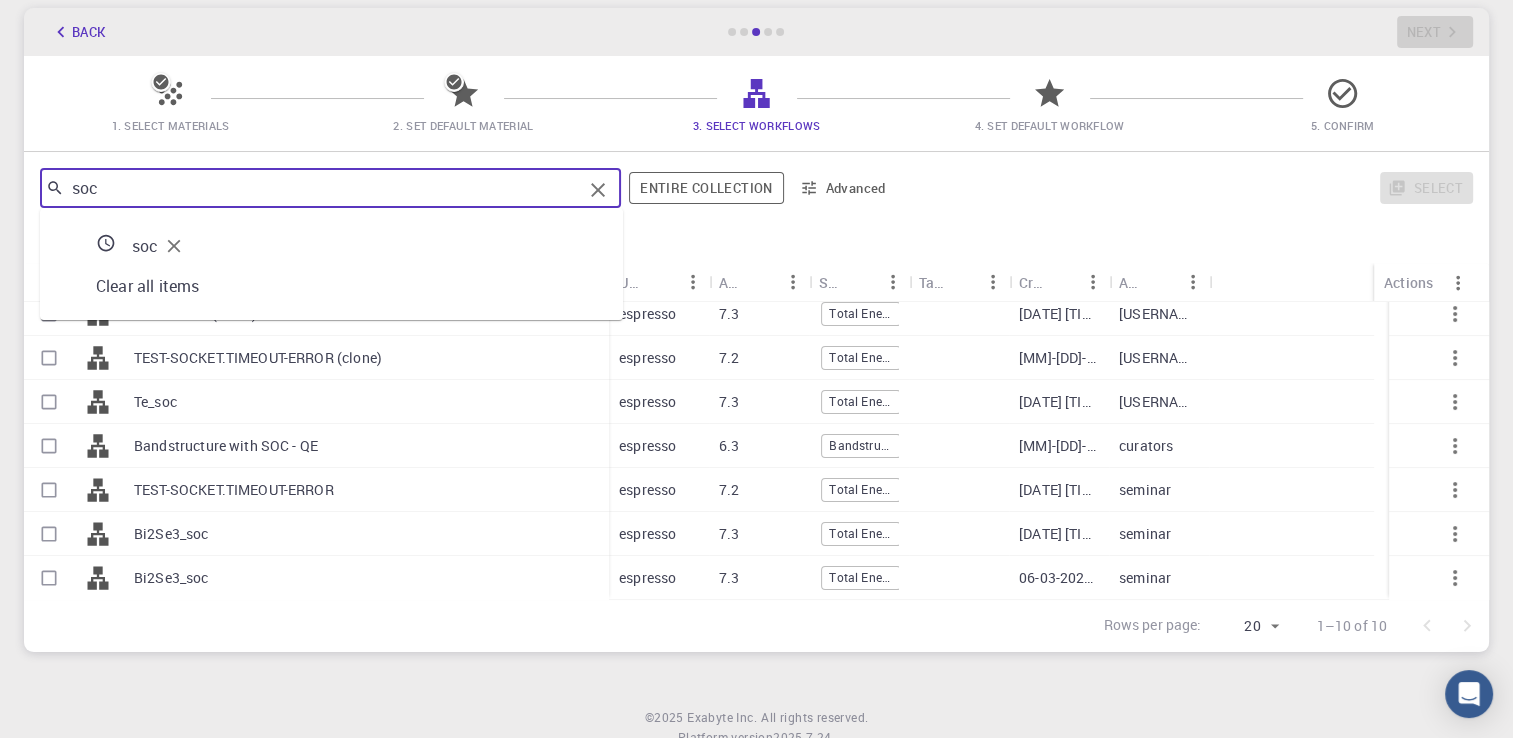 drag, startPoint x: 179, startPoint y: 194, endPoint x: 8, endPoint y: 163, distance: 173.78723 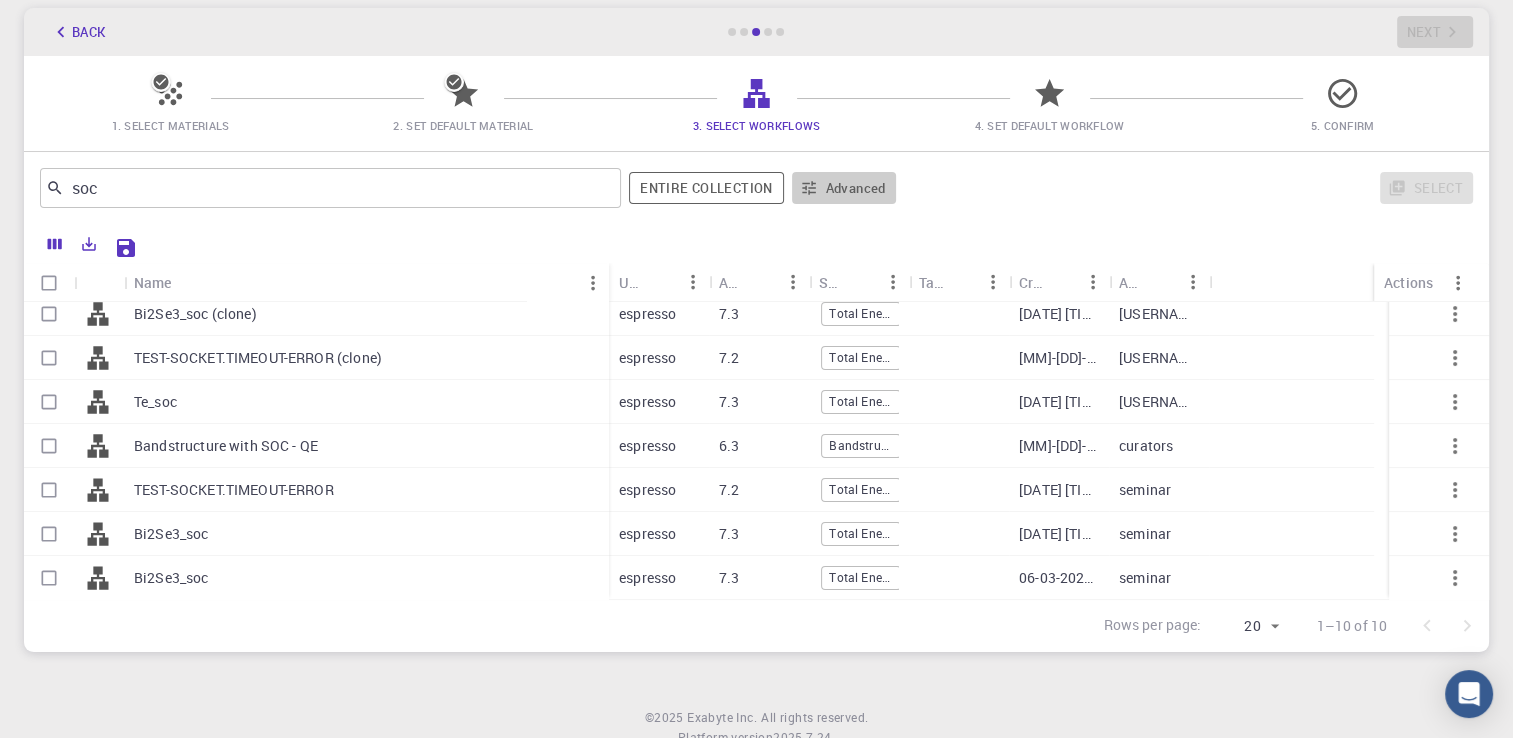 click 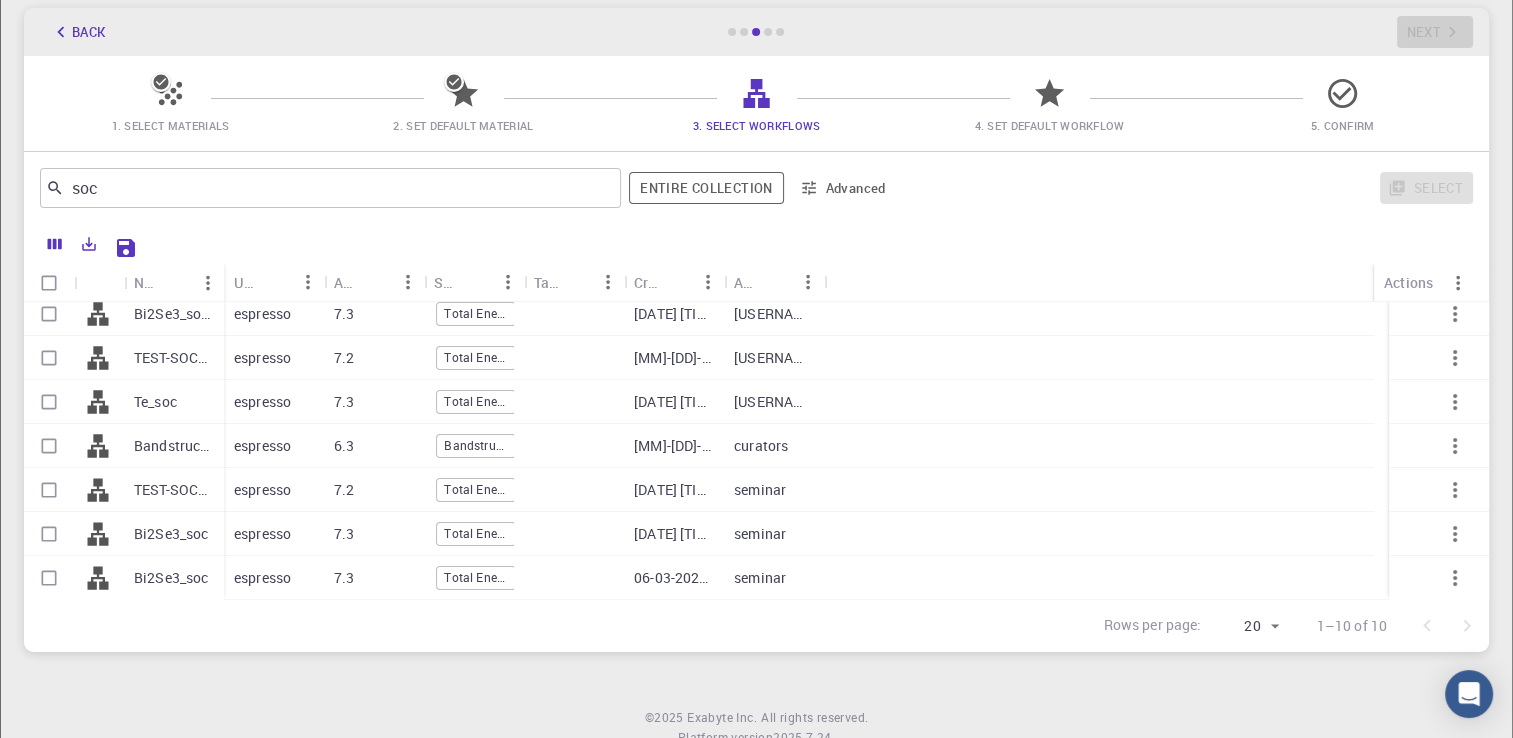 click at bounding box center (756, 369) 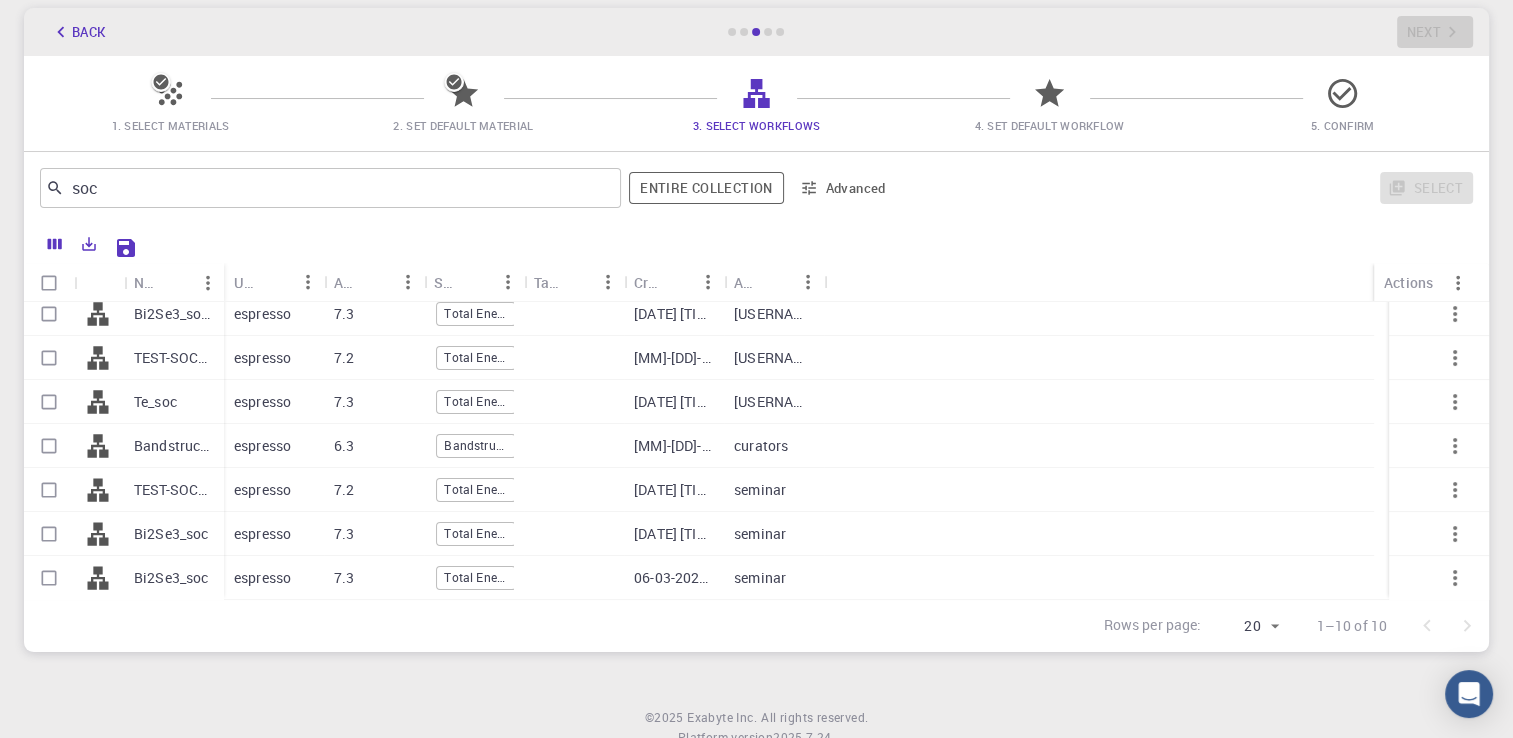 click on "Bandstructure with SOC - QE" at bounding box center (174, 446) 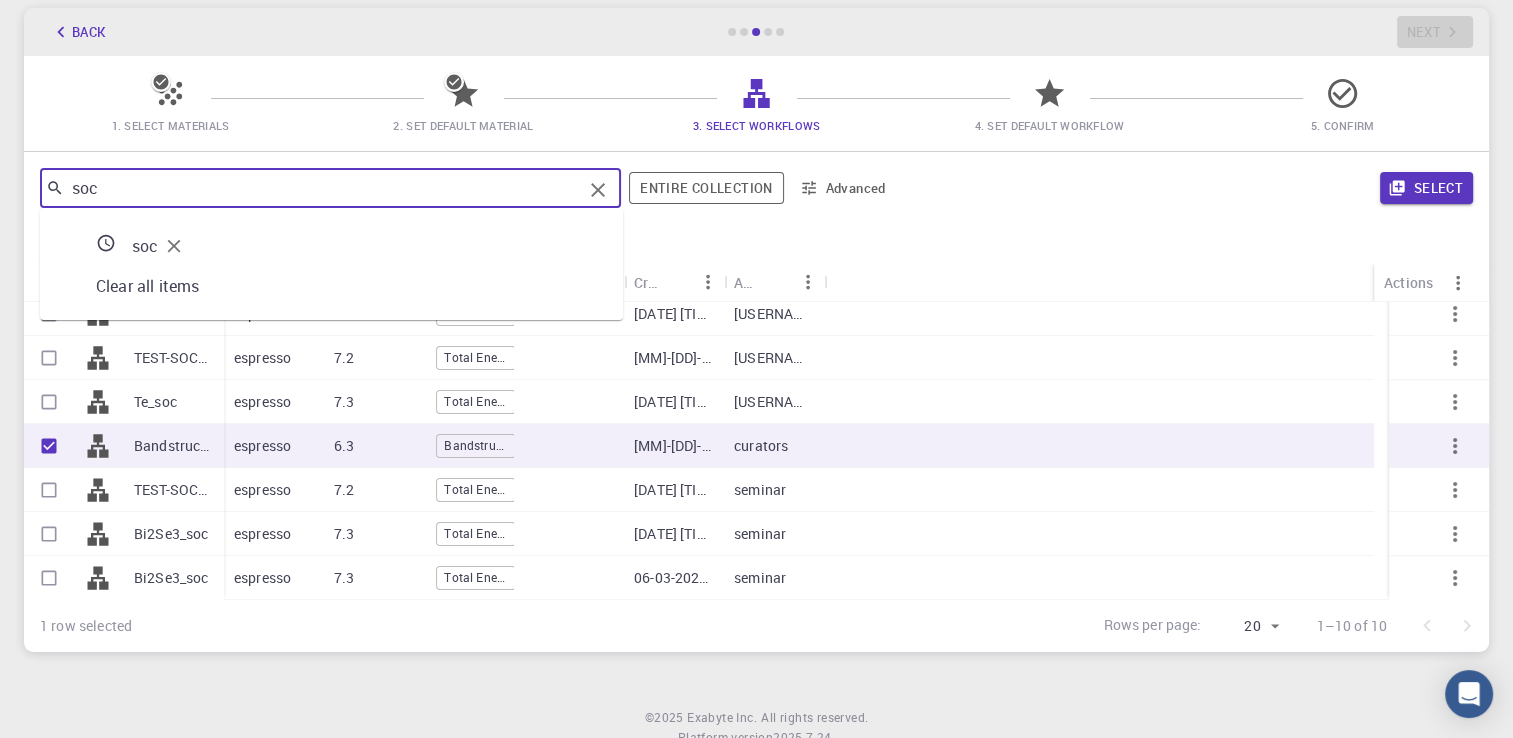 drag, startPoint x: 152, startPoint y: 196, endPoint x: 112, endPoint y: 191, distance: 40.311287 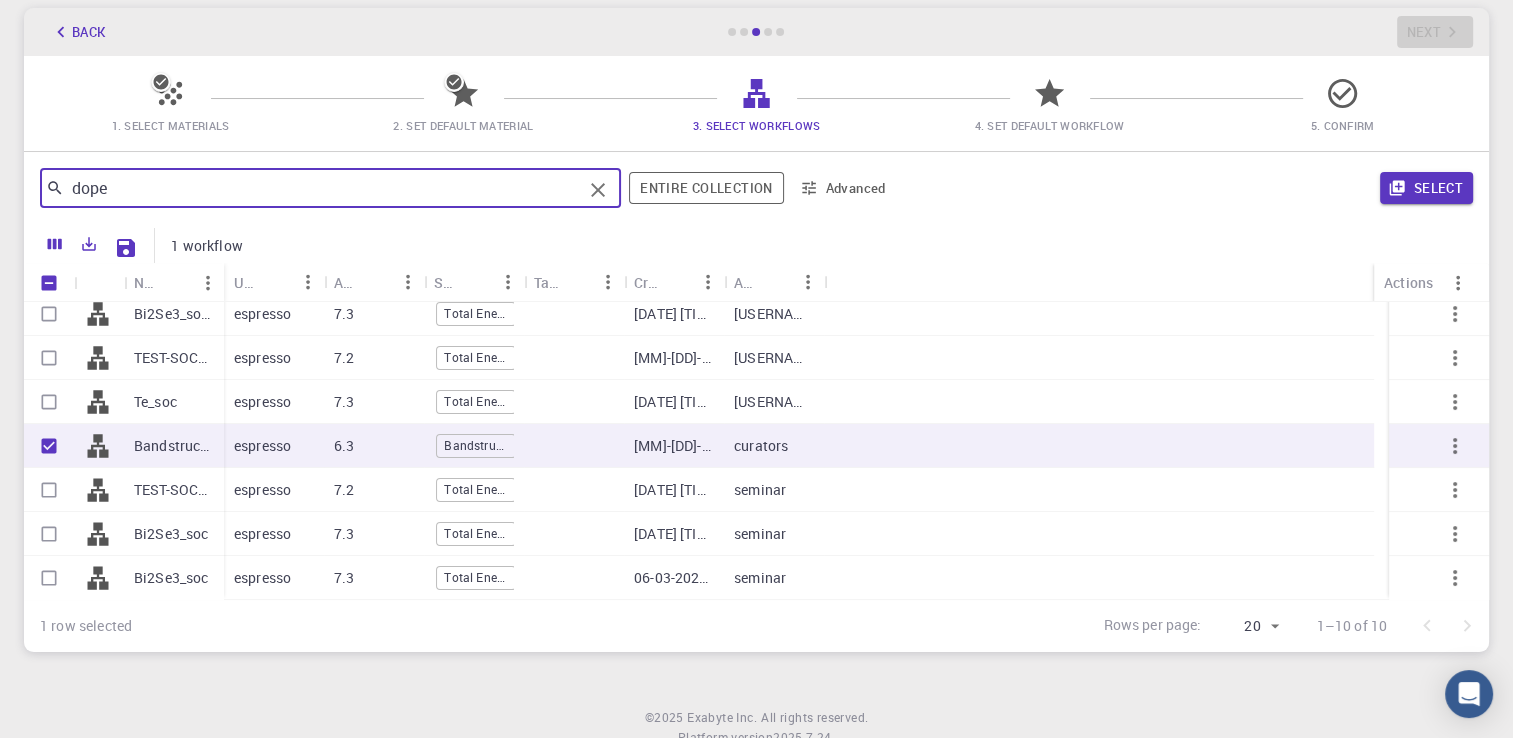 type on "dope" 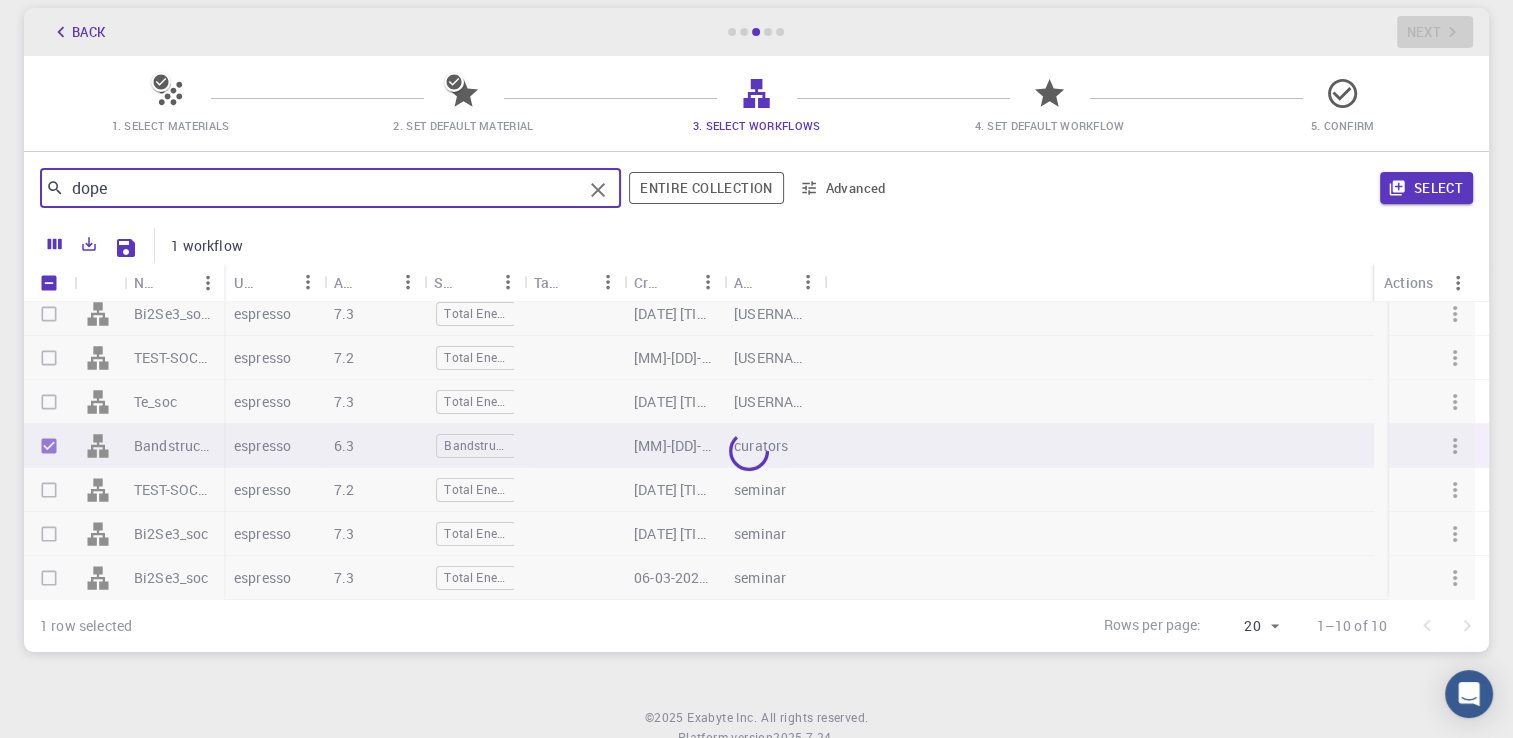 checkbox on "false" 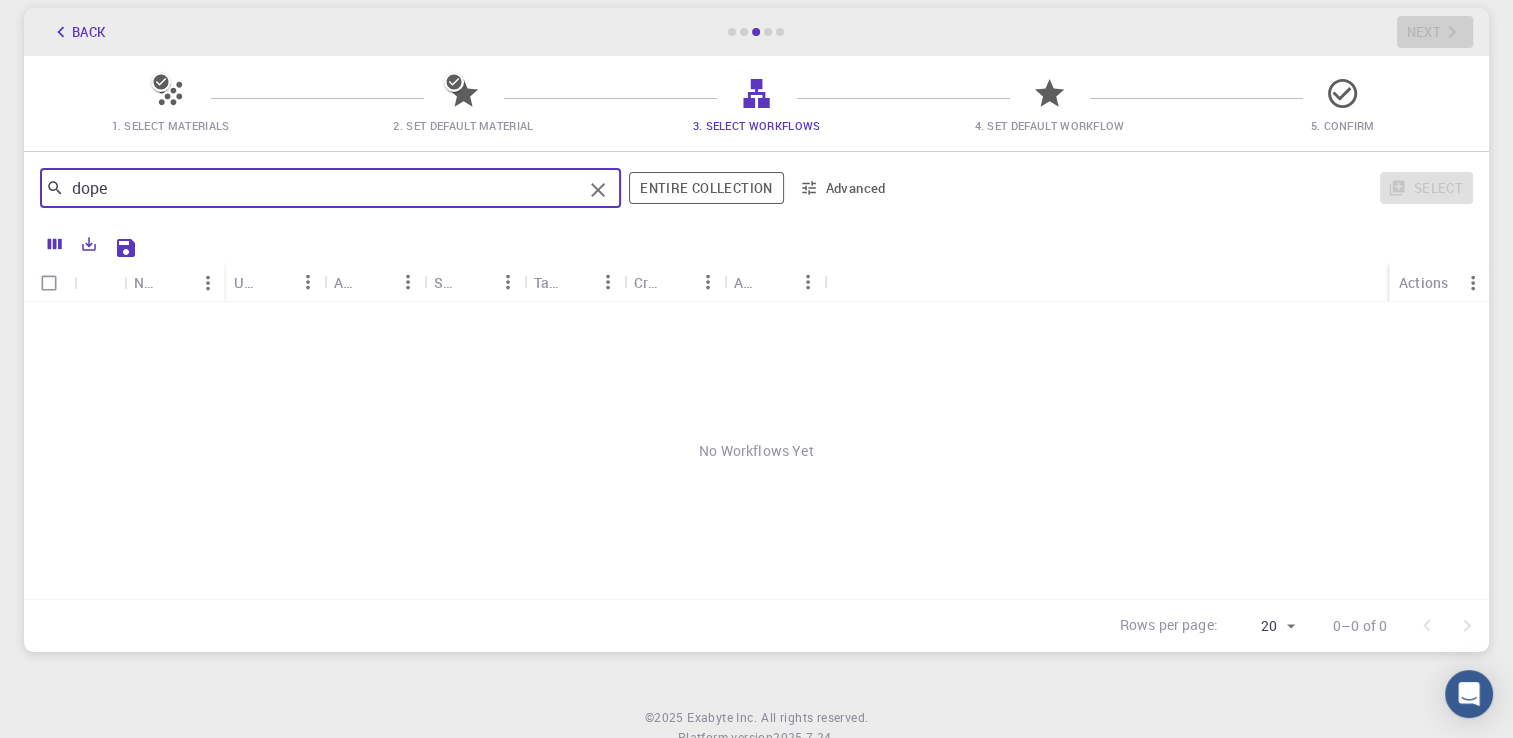 scroll, scrollTop: 0, scrollLeft: 0, axis: both 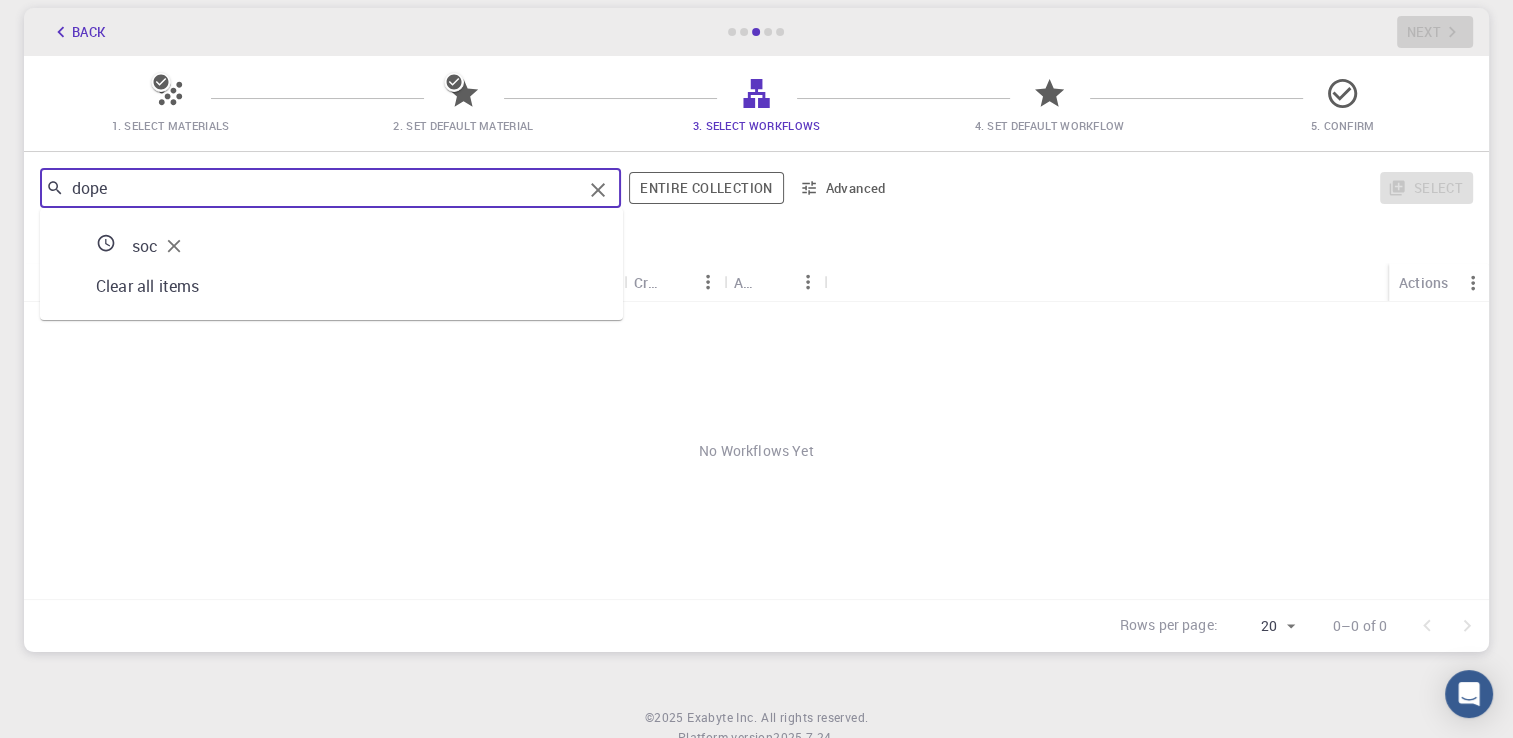 drag, startPoint x: 136, startPoint y: 196, endPoint x: 0, endPoint y: 186, distance: 136.36716 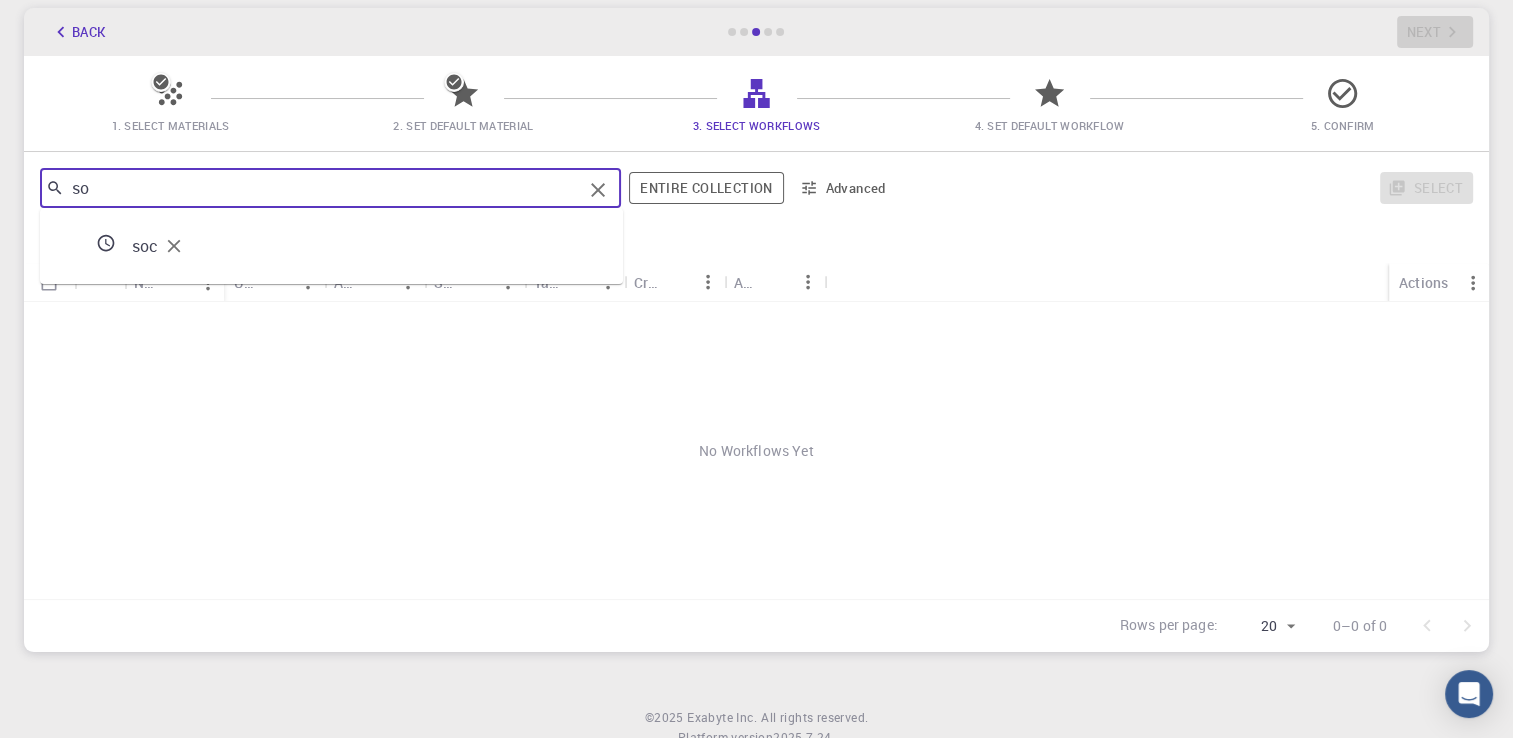 type on "s" 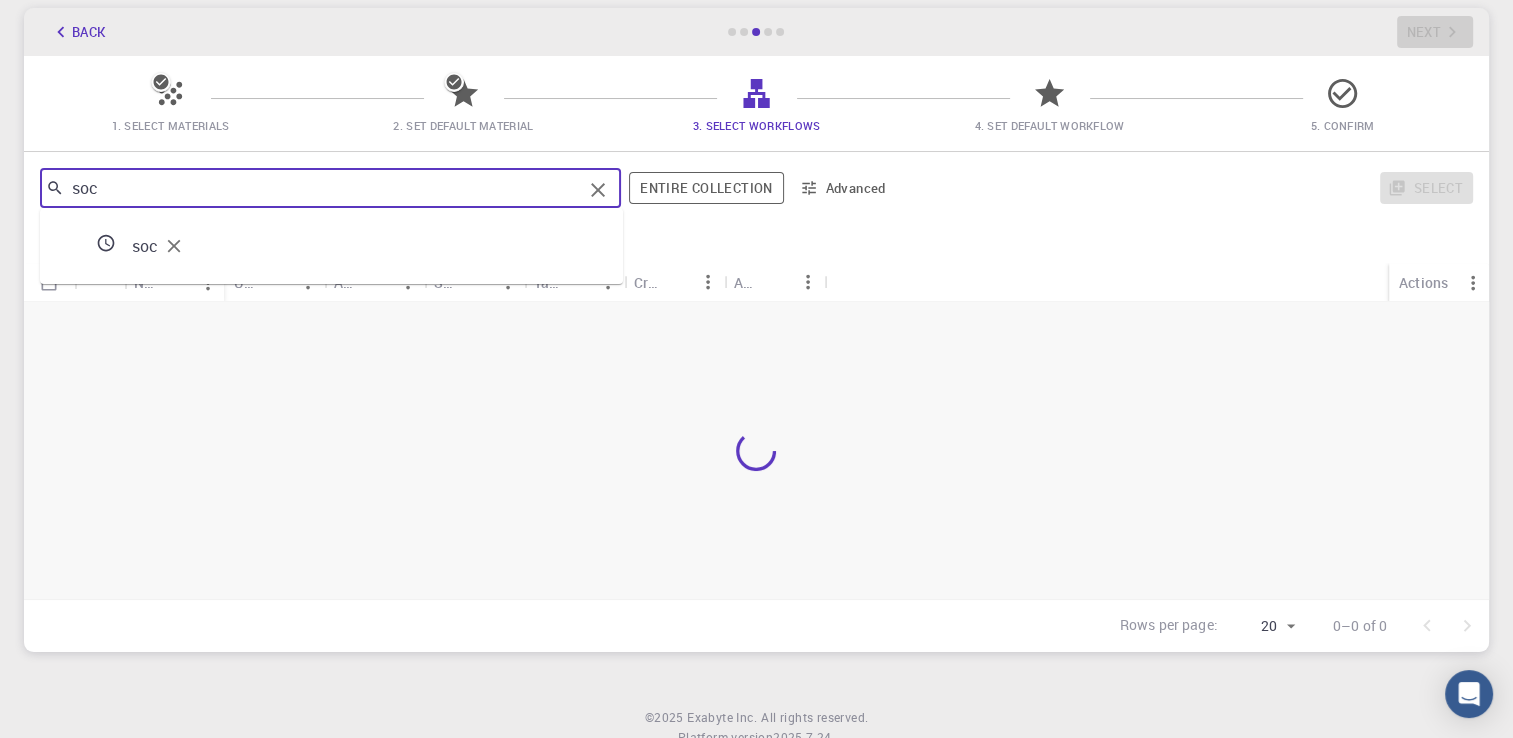 type on "soc" 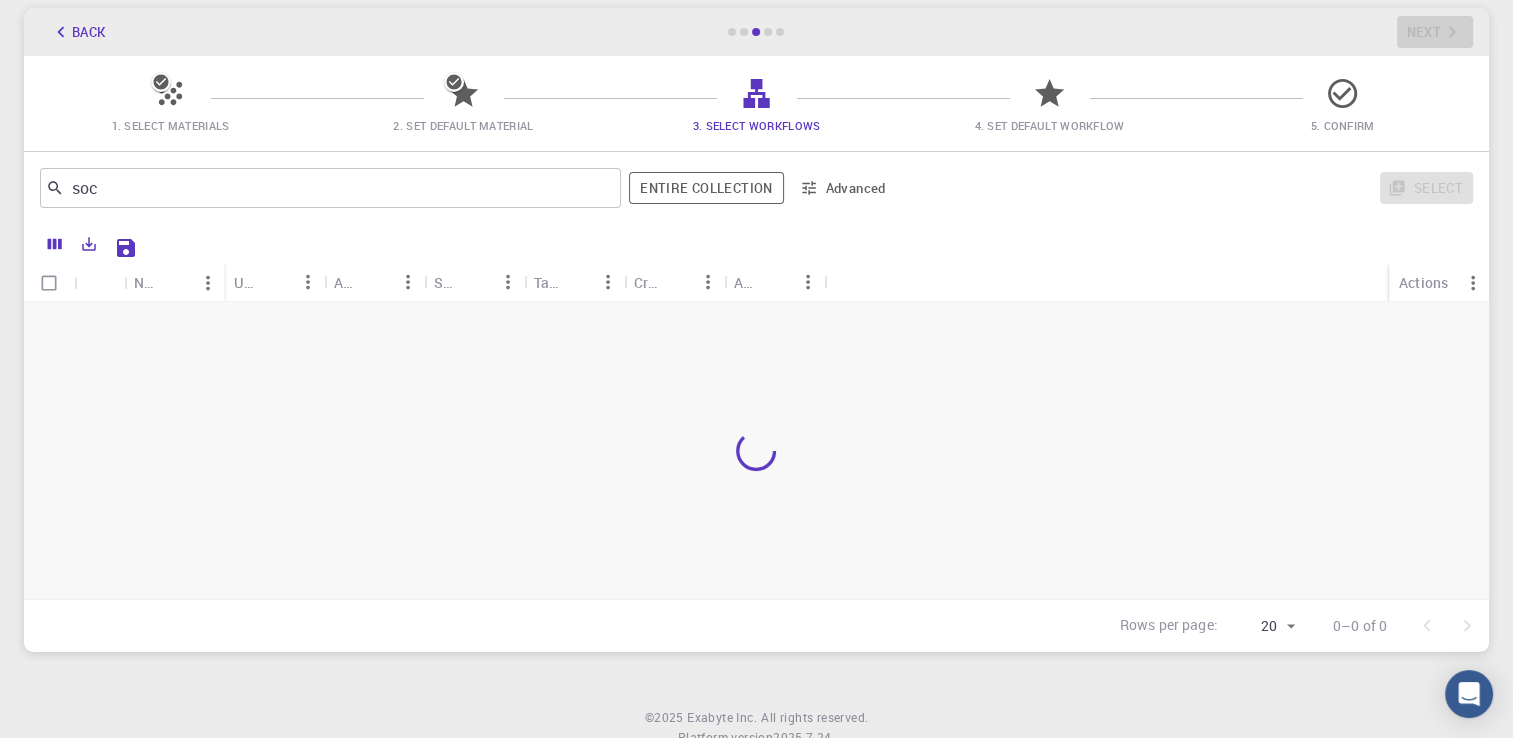 click at bounding box center [810, 245] 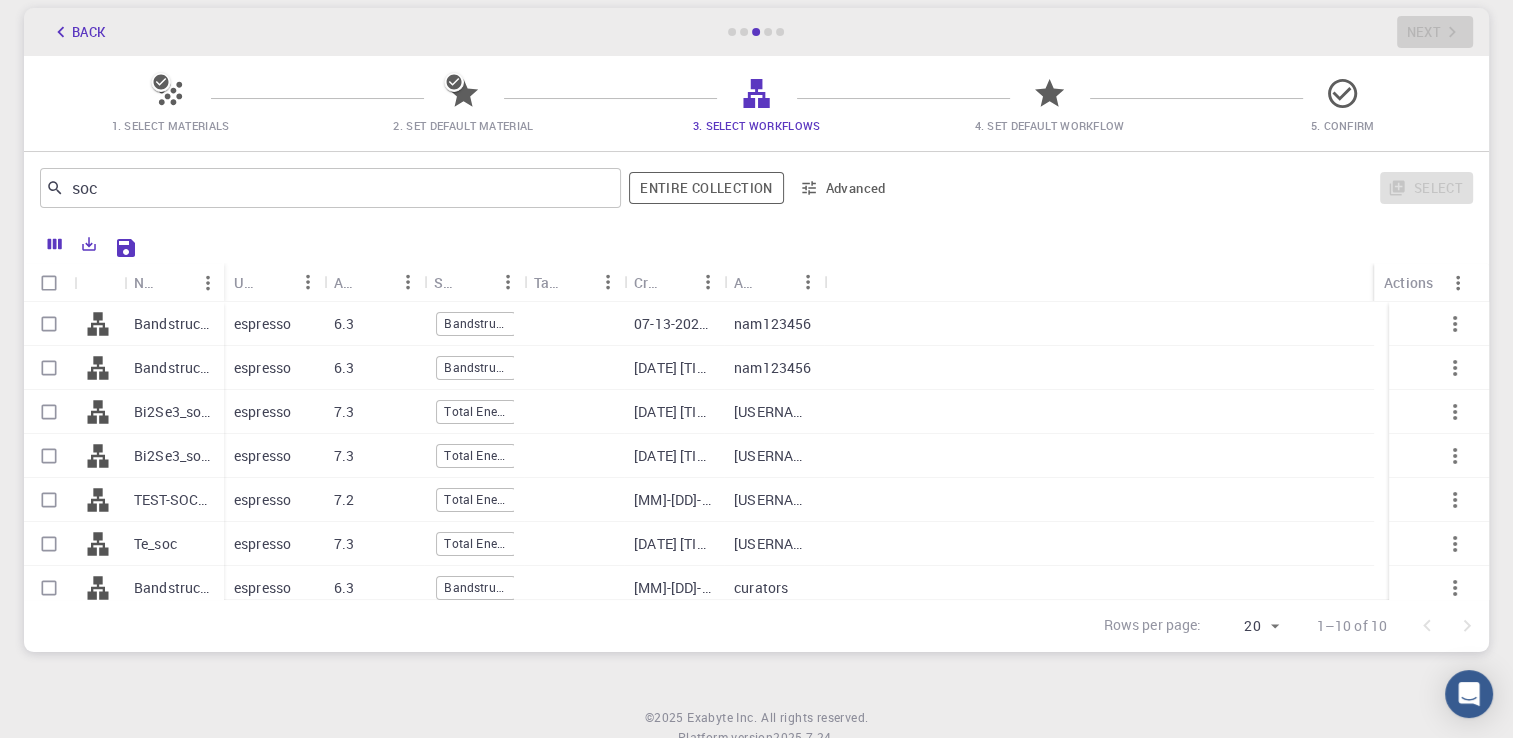 drag, startPoint x: 226, startPoint y: 286, endPoint x: 273, endPoint y: 289, distance: 47.095646 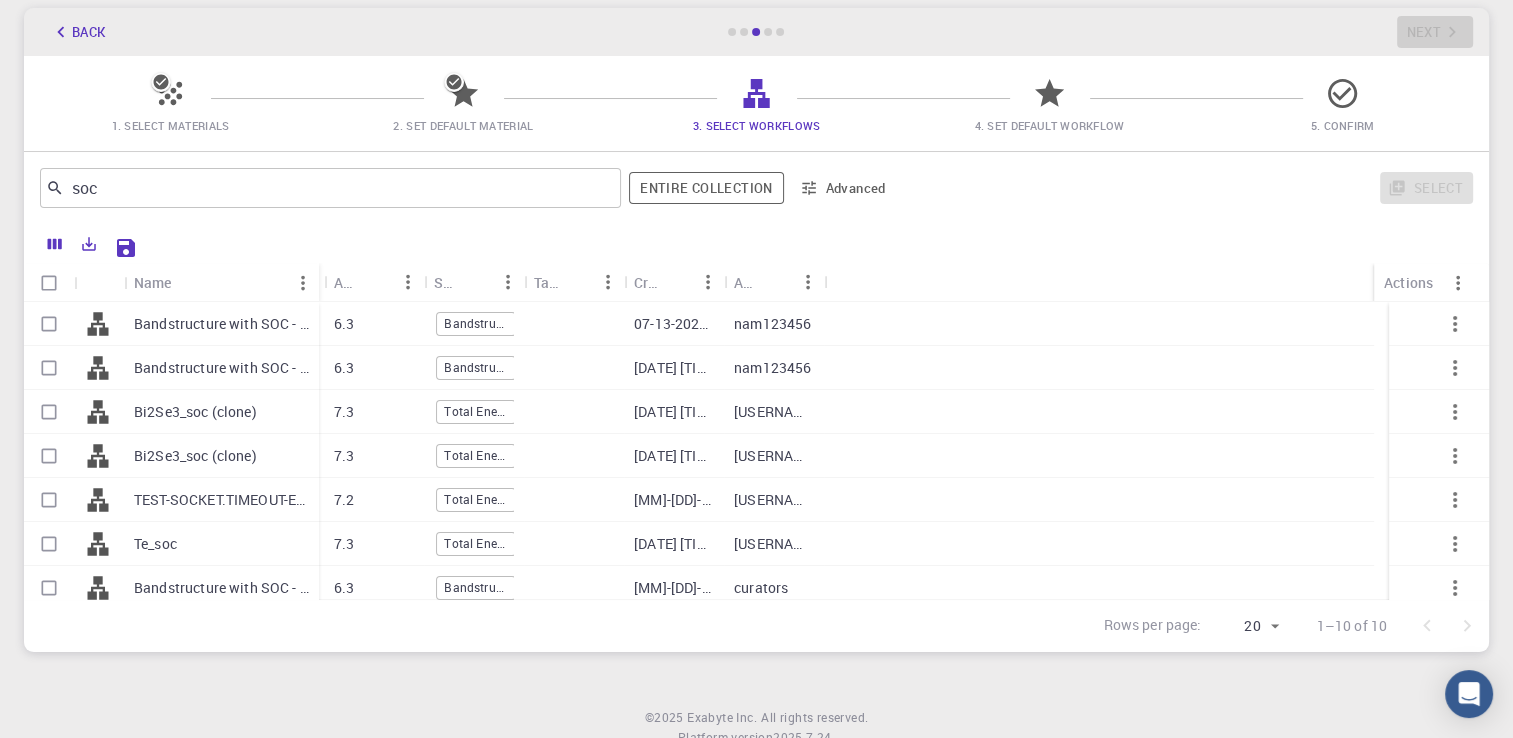 drag, startPoint x: 217, startPoint y: 275, endPoint x: 400, endPoint y: 290, distance: 183.61372 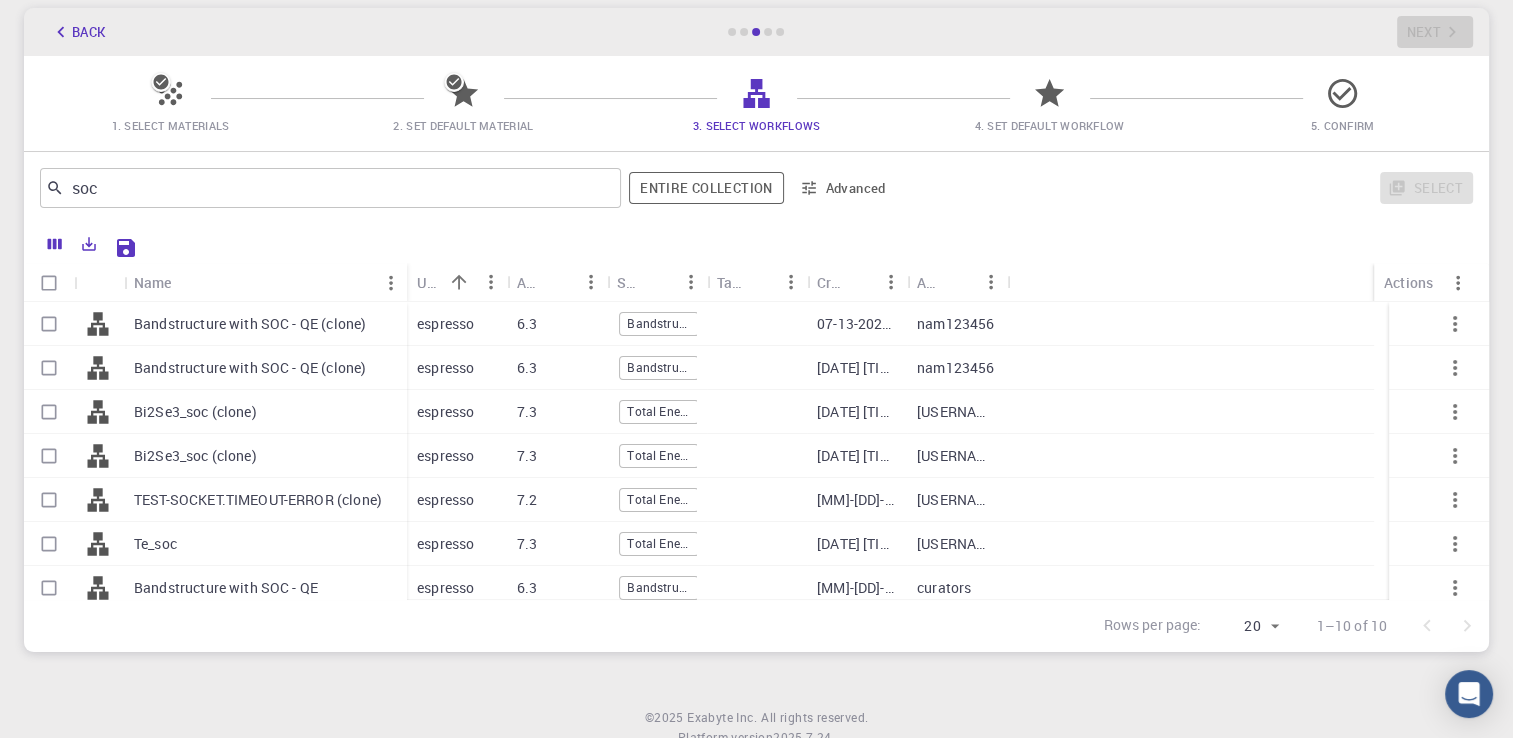 click on "Bandstructure with SOC - QE (clone)" at bounding box center [265, 324] 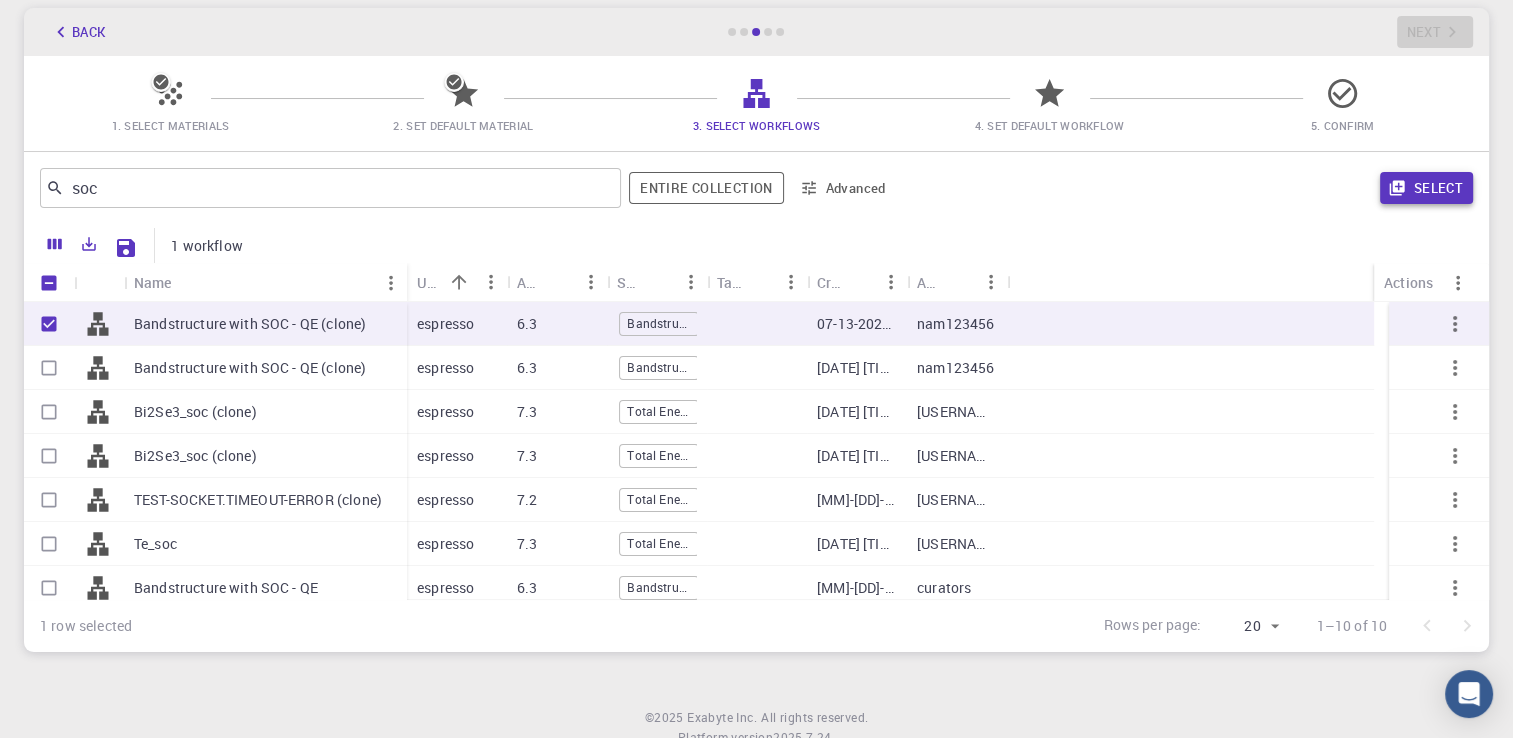 click on "Select" at bounding box center (1426, 188) 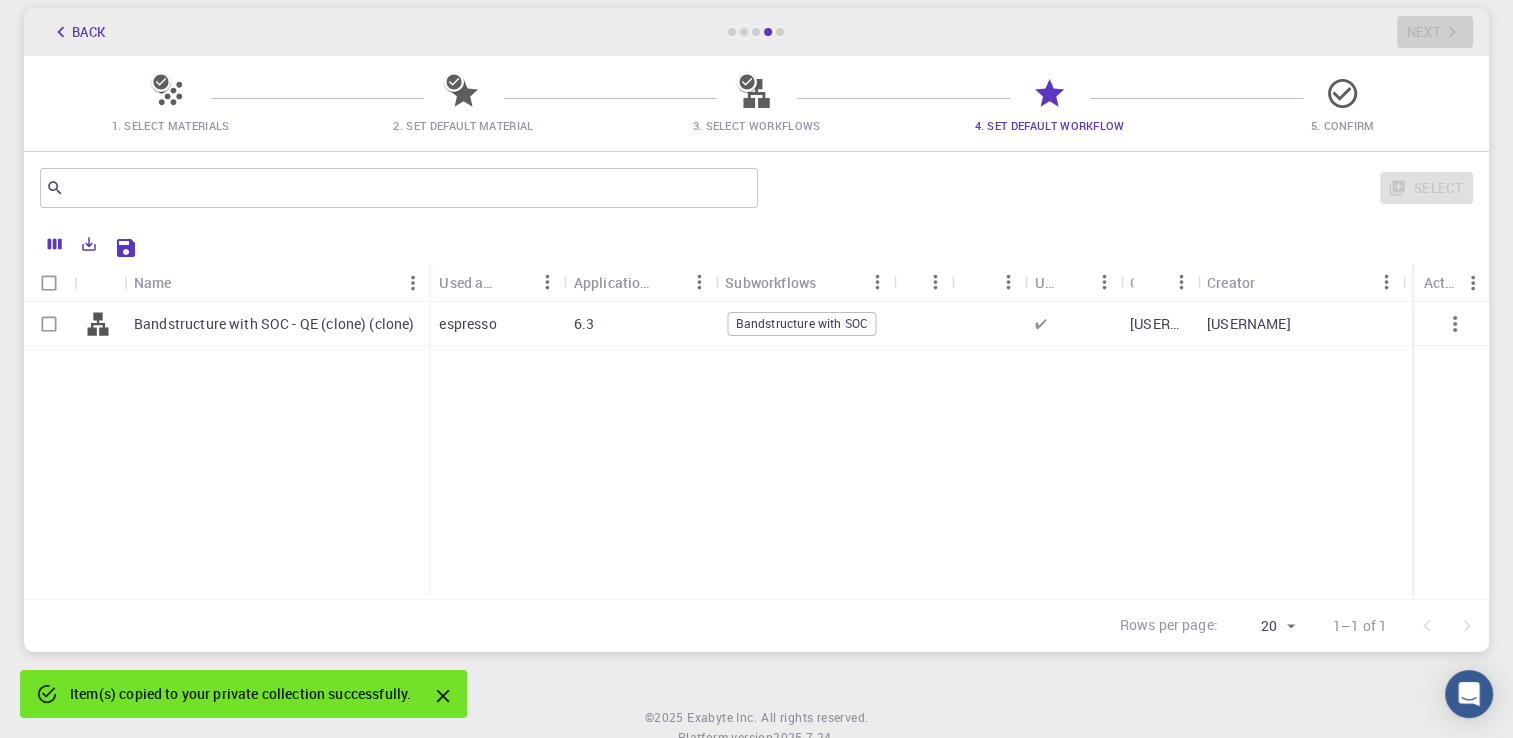 click on "Bandstructure with SOC - QE (clone) (clone)" at bounding box center [274, 324] 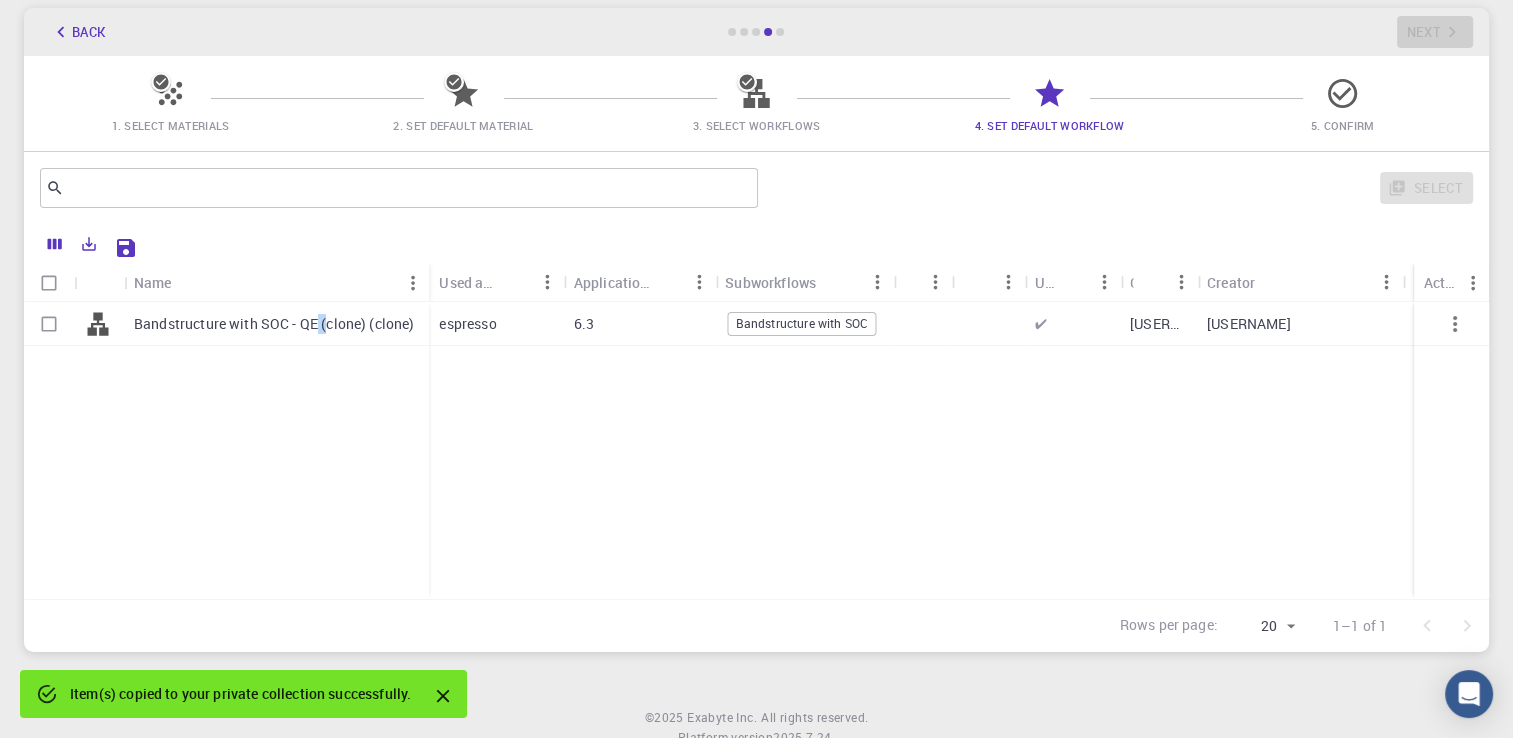 click on "Bandstructure with SOC - QE (clone) (clone)" at bounding box center [274, 324] 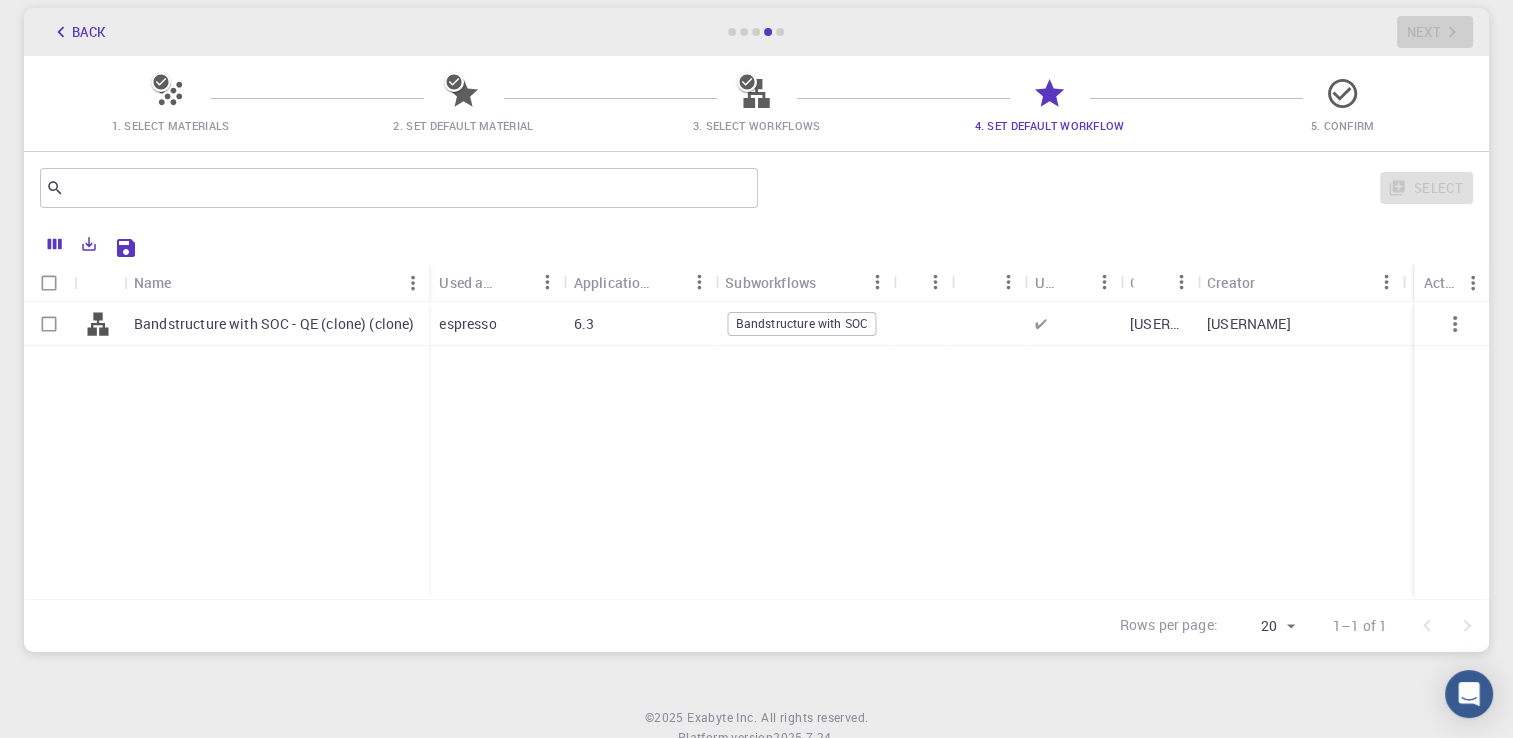 drag, startPoint x: 319, startPoint y: 330, endPoint x: 214, endPoint y: 378, distance: 115.45129 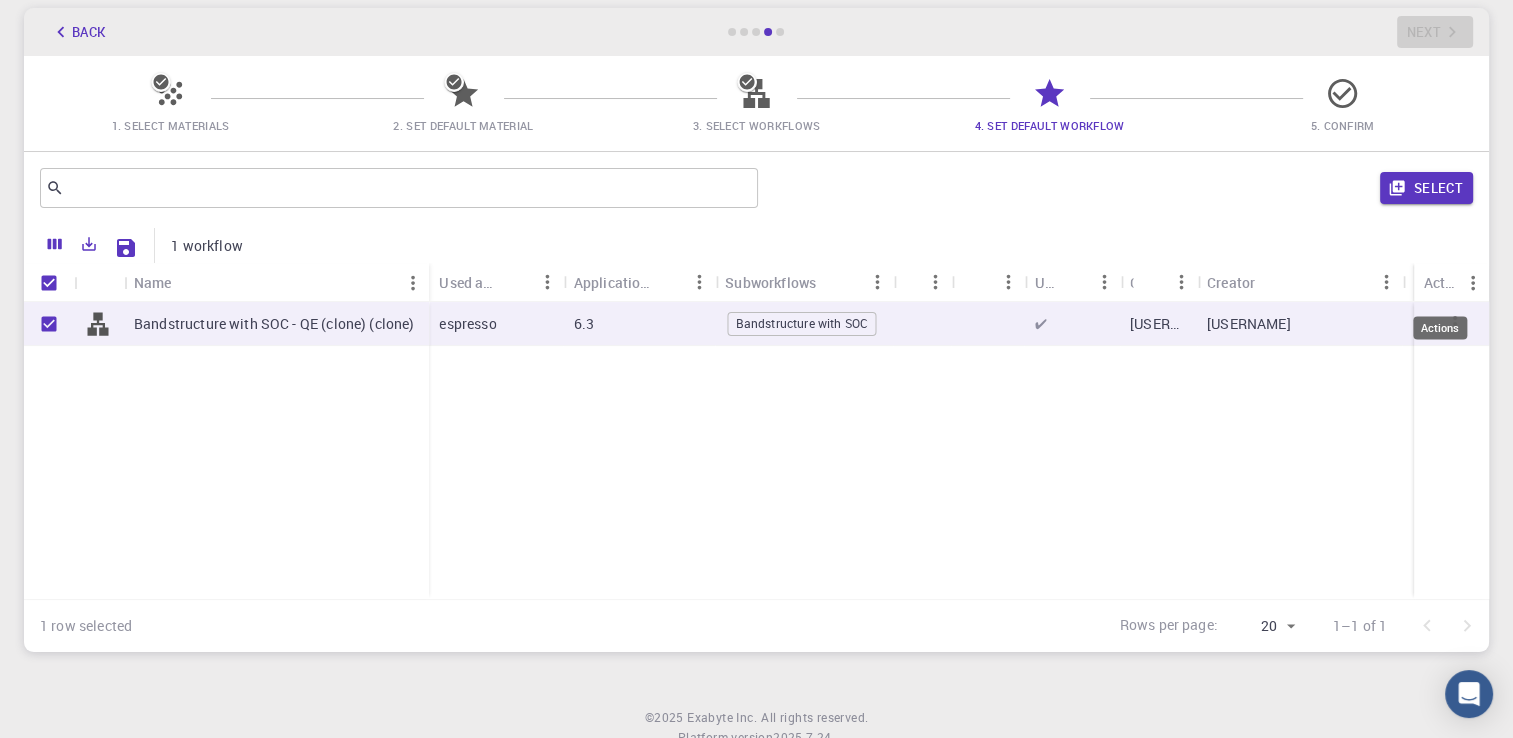 click on "Actions" at bounding box center [1440, 327] 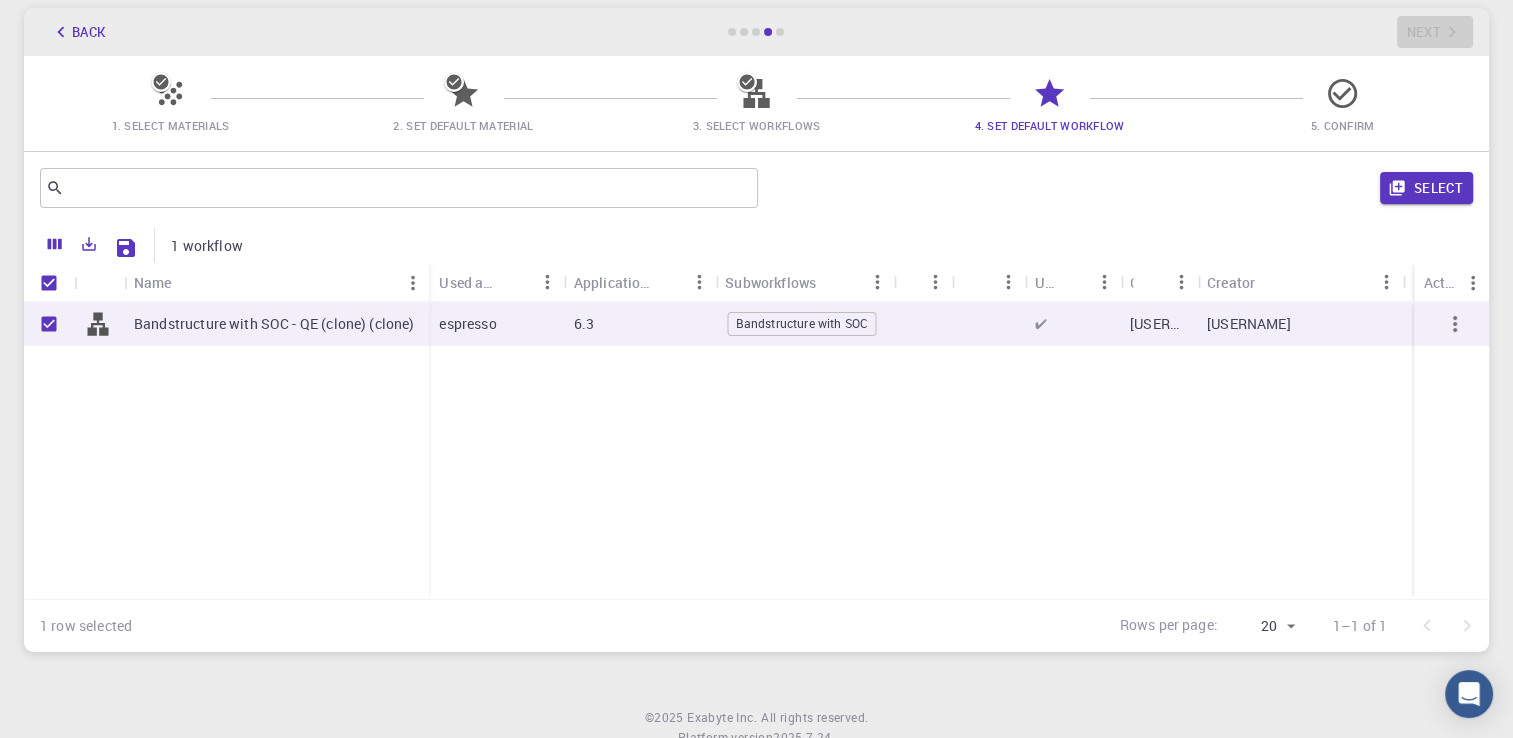 click 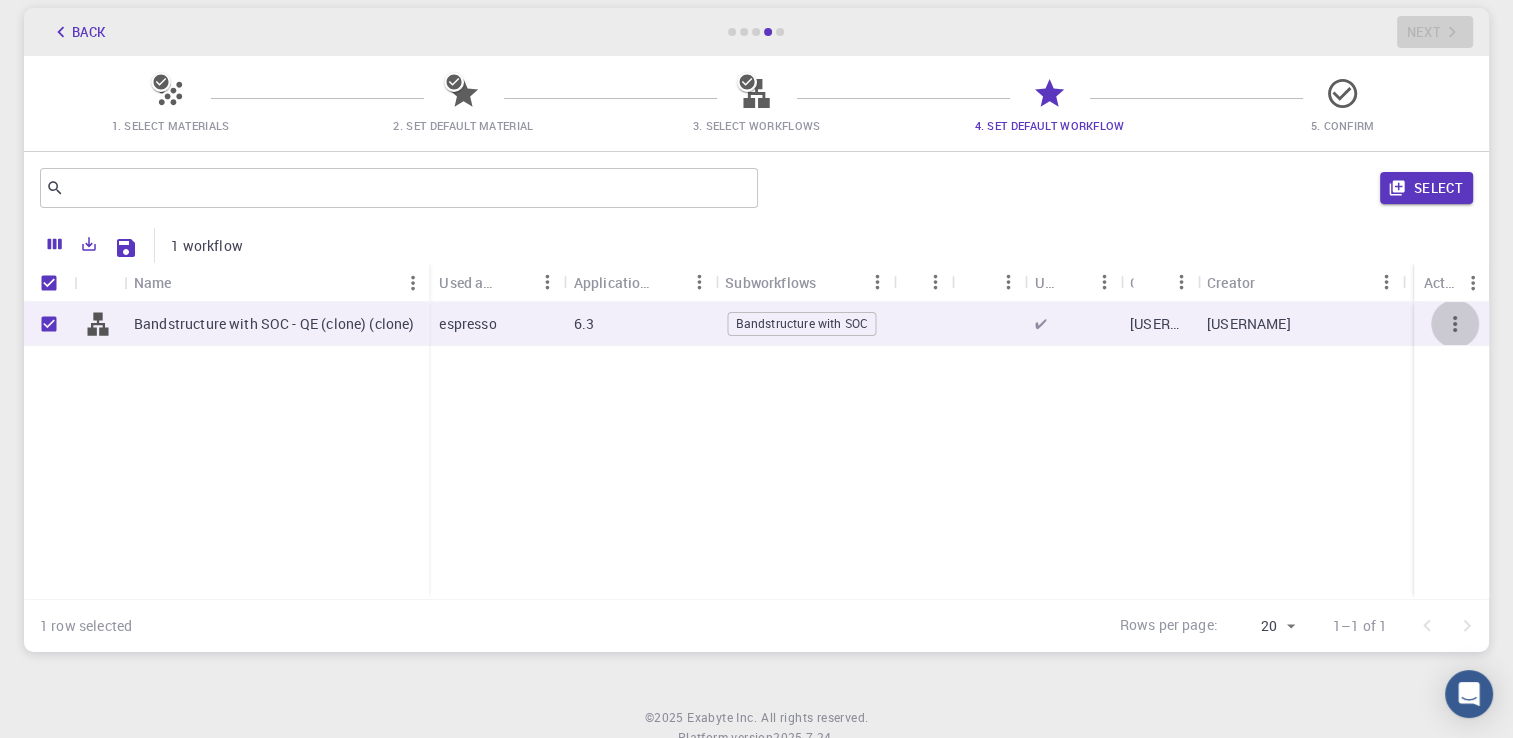 click 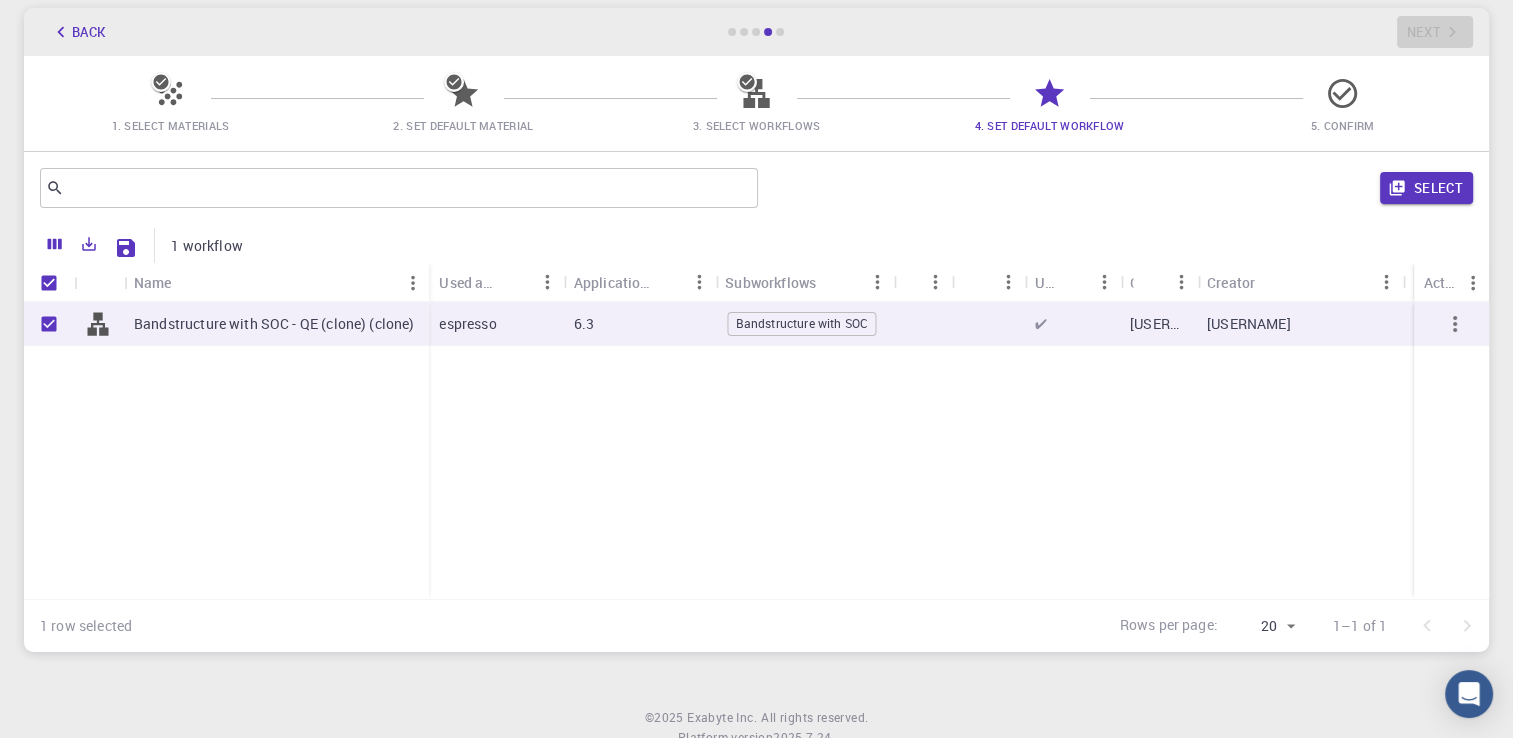 click on "Select" at bounding box center [1426, 188] 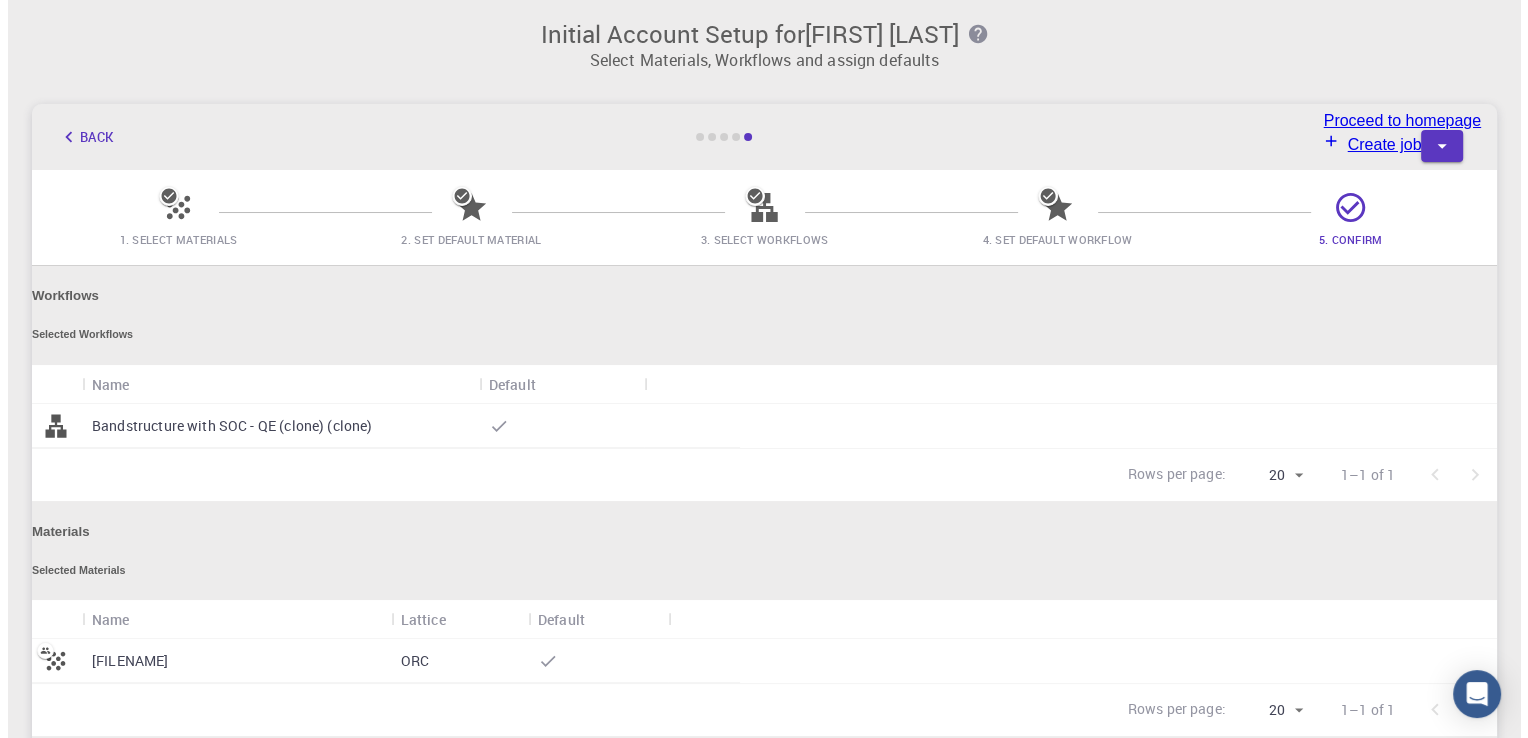 scroll, scrollTop: 0, scrollLeft: 0, axis: both 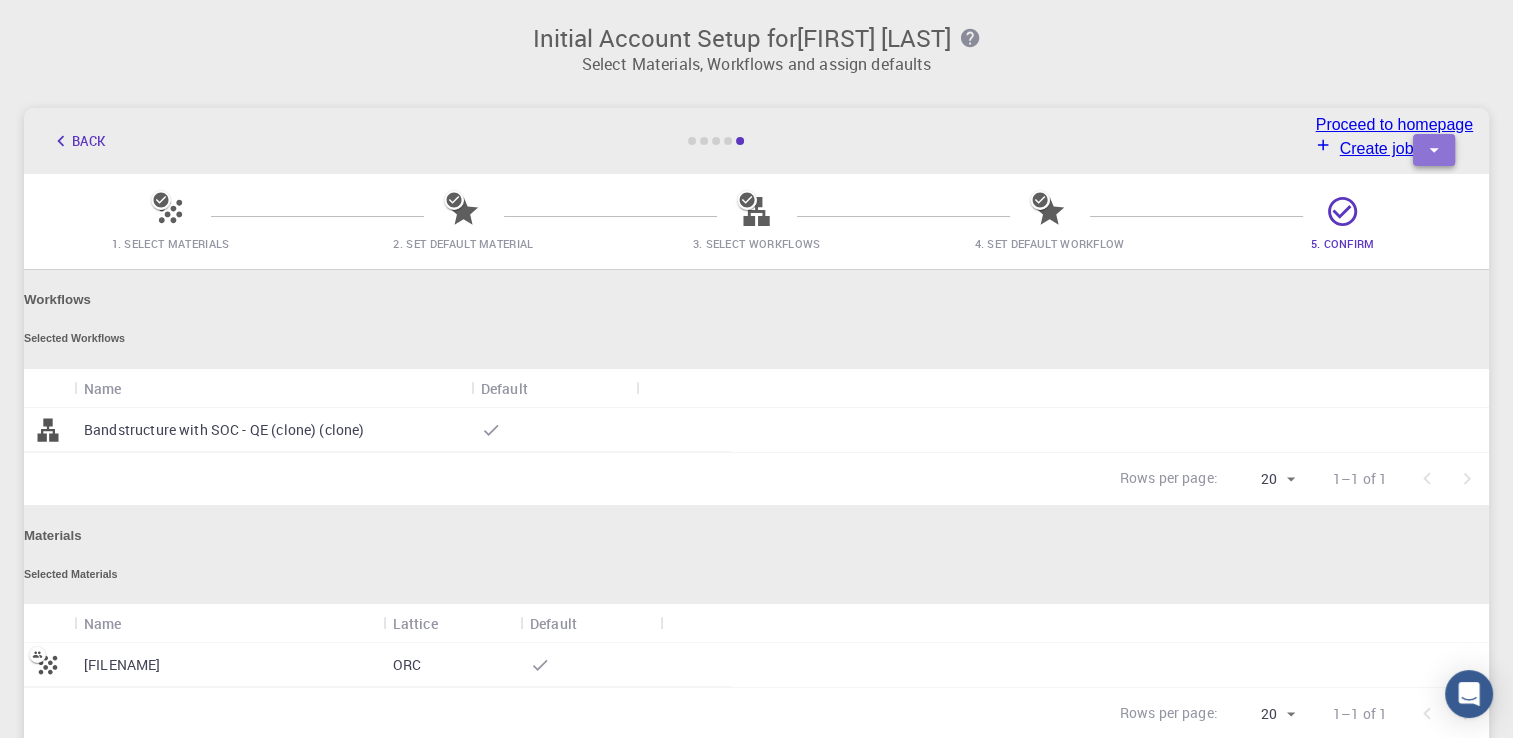 click 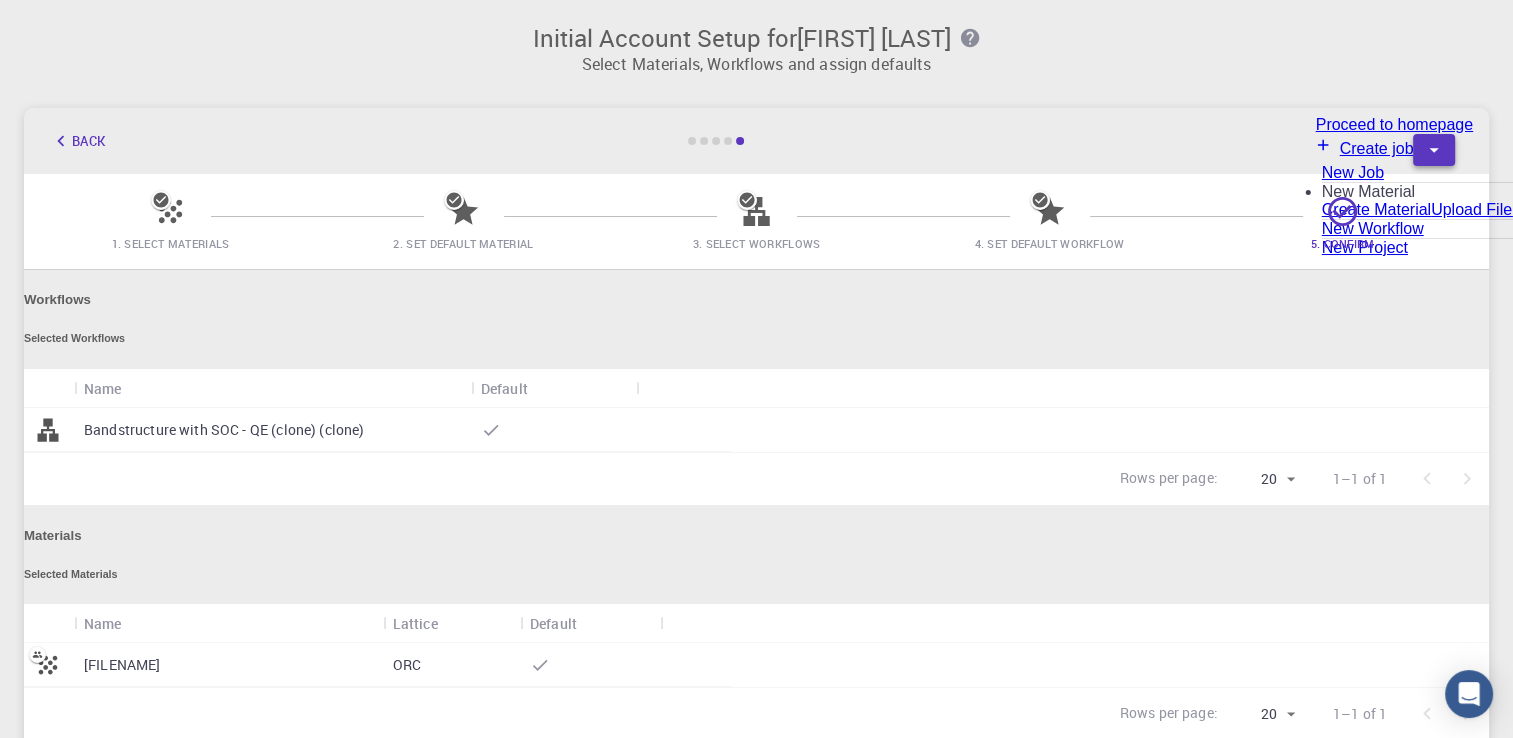 click 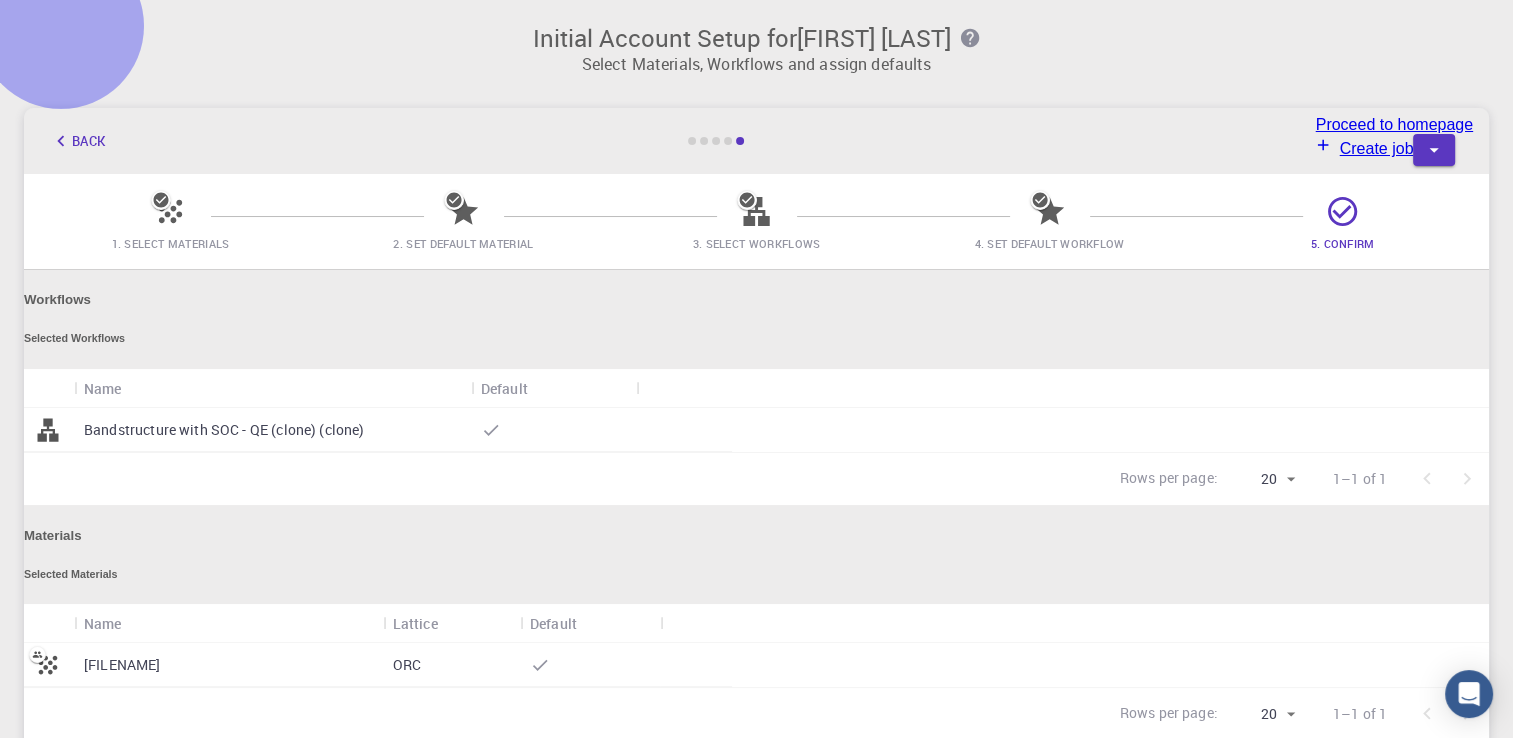 click on "Create job" at bounding box center [1365, 148] 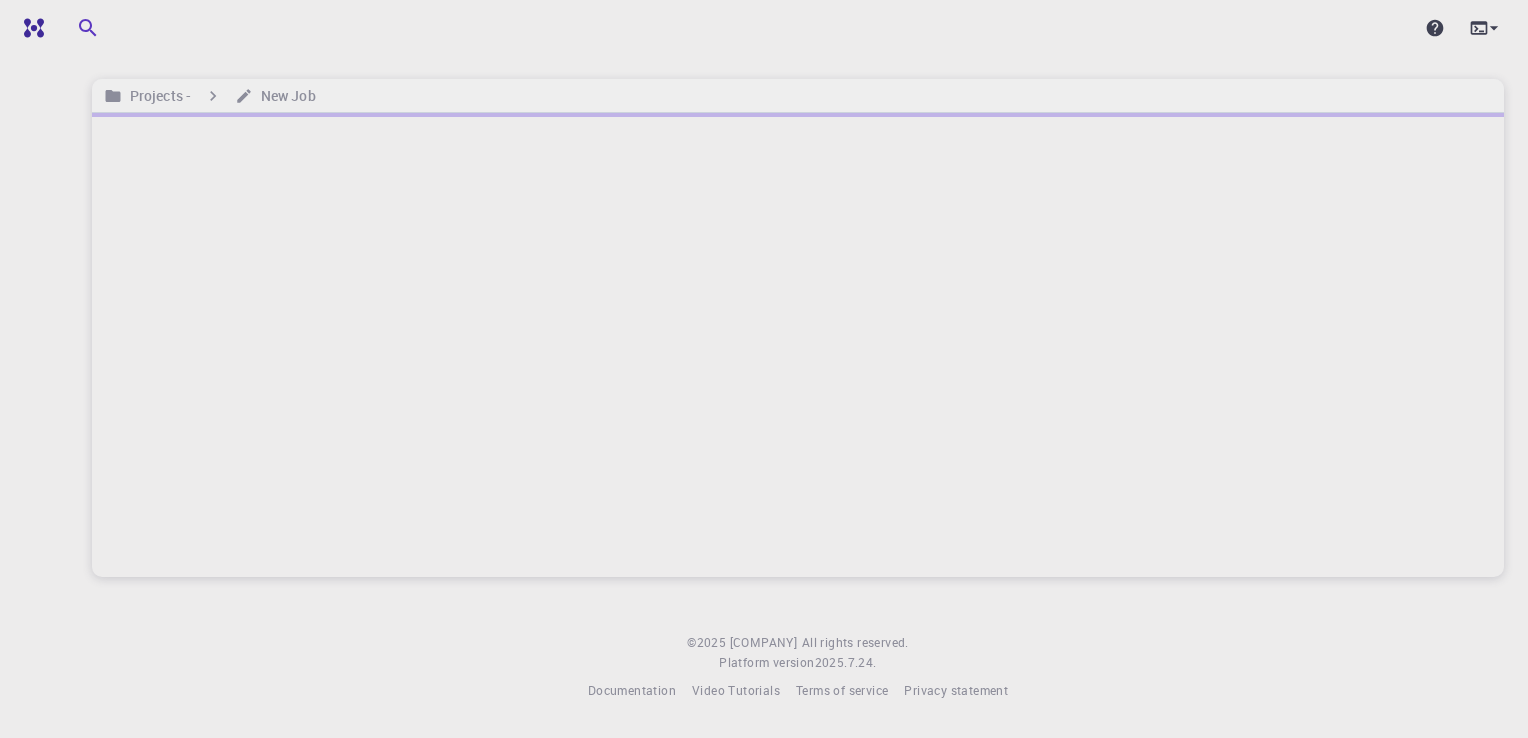 scroll, scrollTop: 0, scrollLeft: 0, axis: both 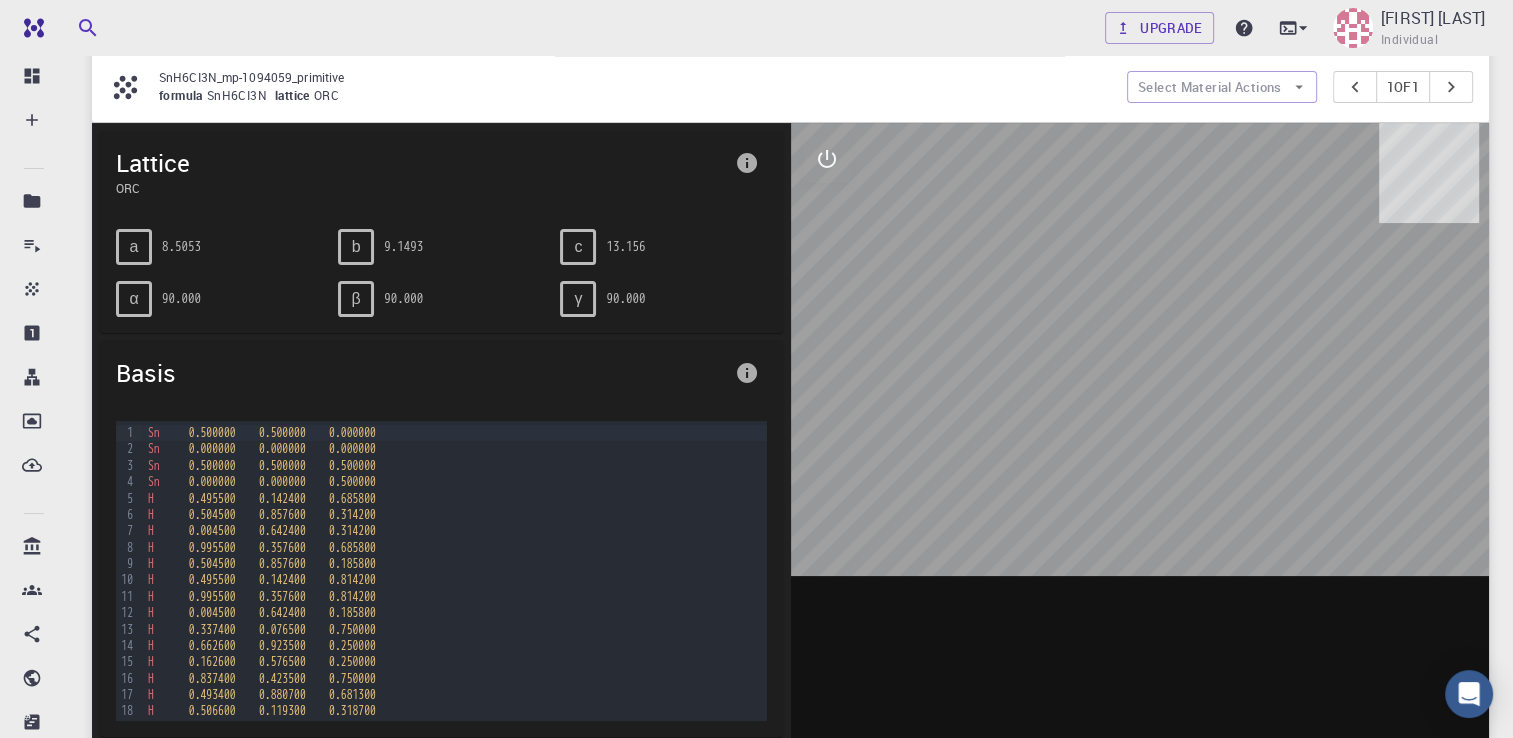 drag, startPoint x: 1215, startPoint y: 385, endPoint x: 1131, endPoint y: 343, distance: 93.914856 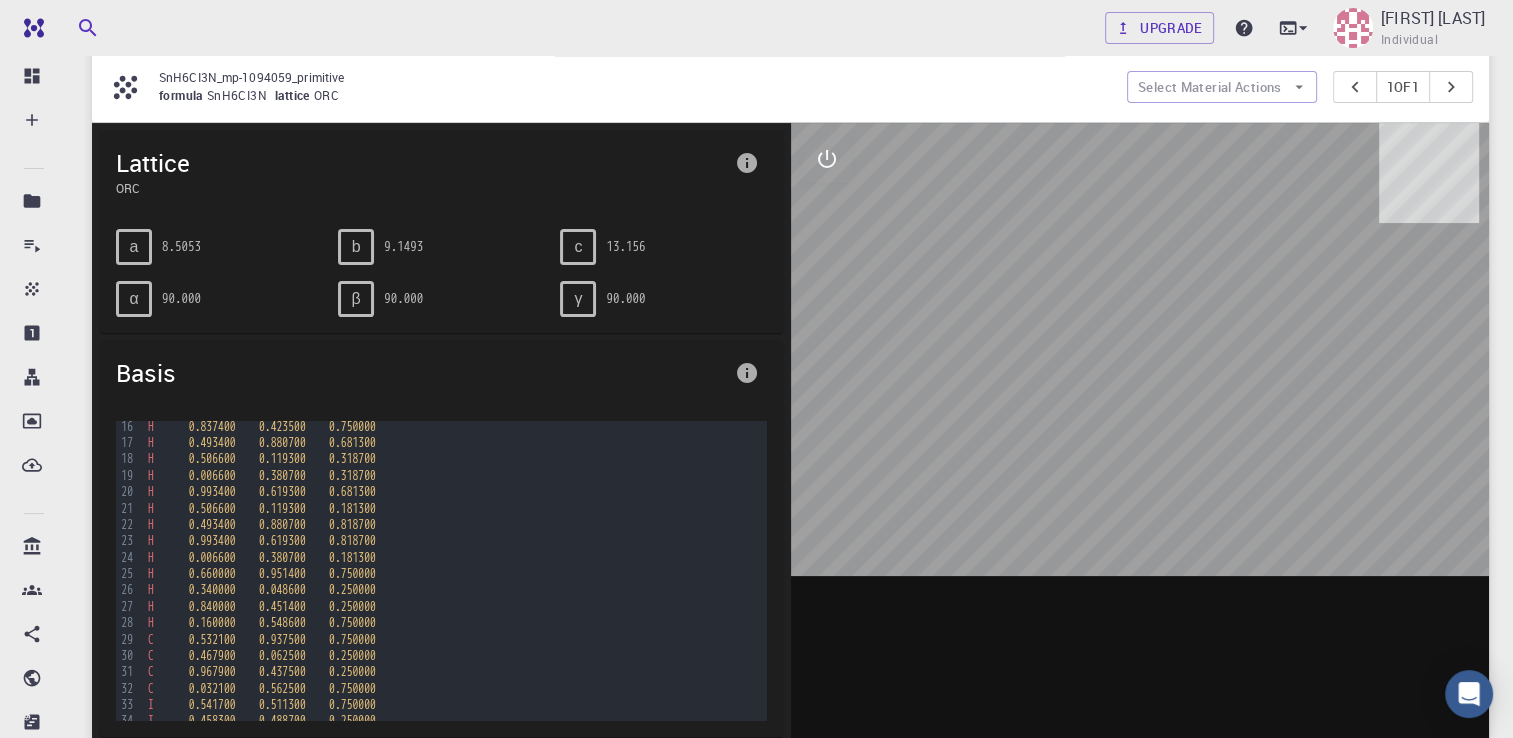 scroll, scrollTop: 510, scrollLeft: 0, axis: vertical 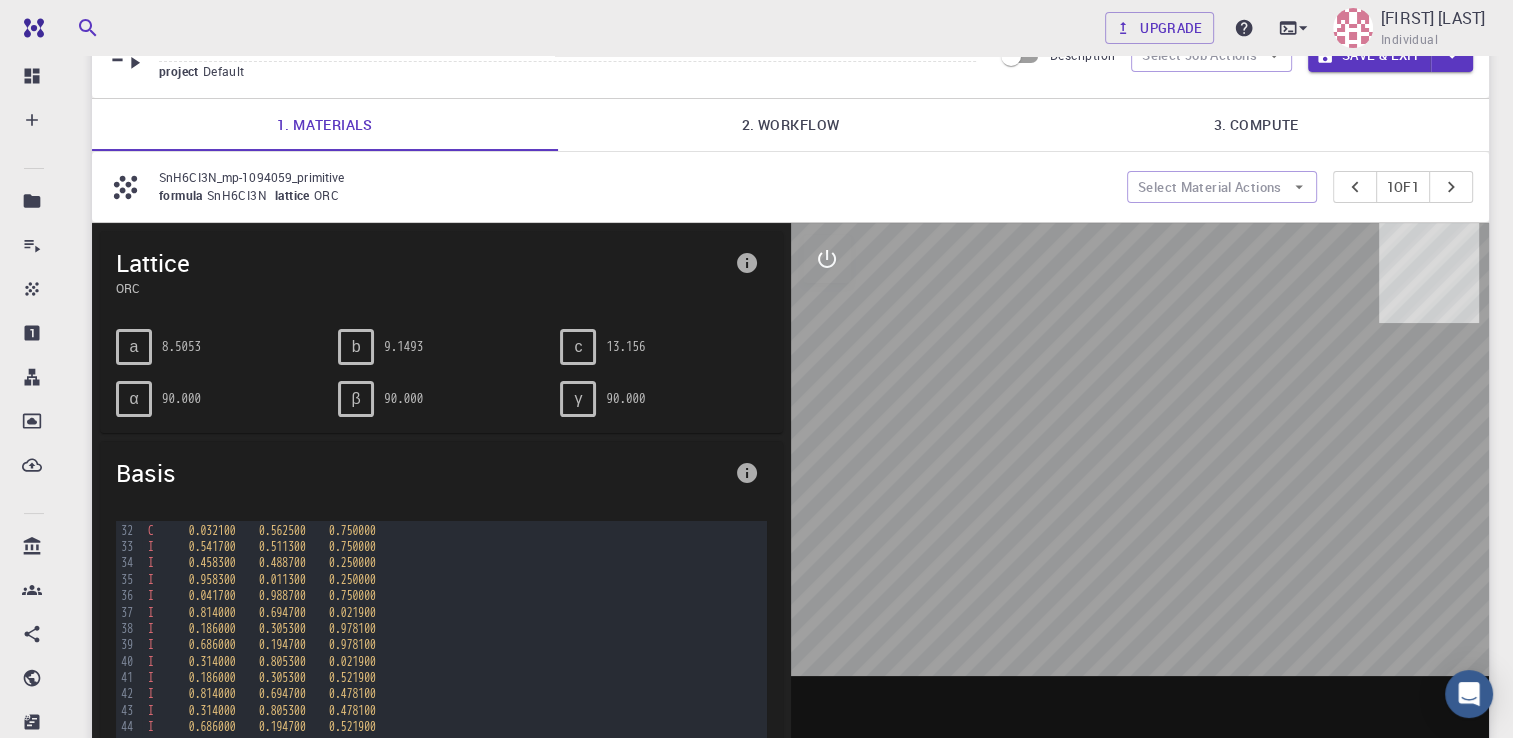 drag, startPoint x: 1089, startPoint y: 454, endPoint x: 1132, endPoint y: 407, distance: 63.702435 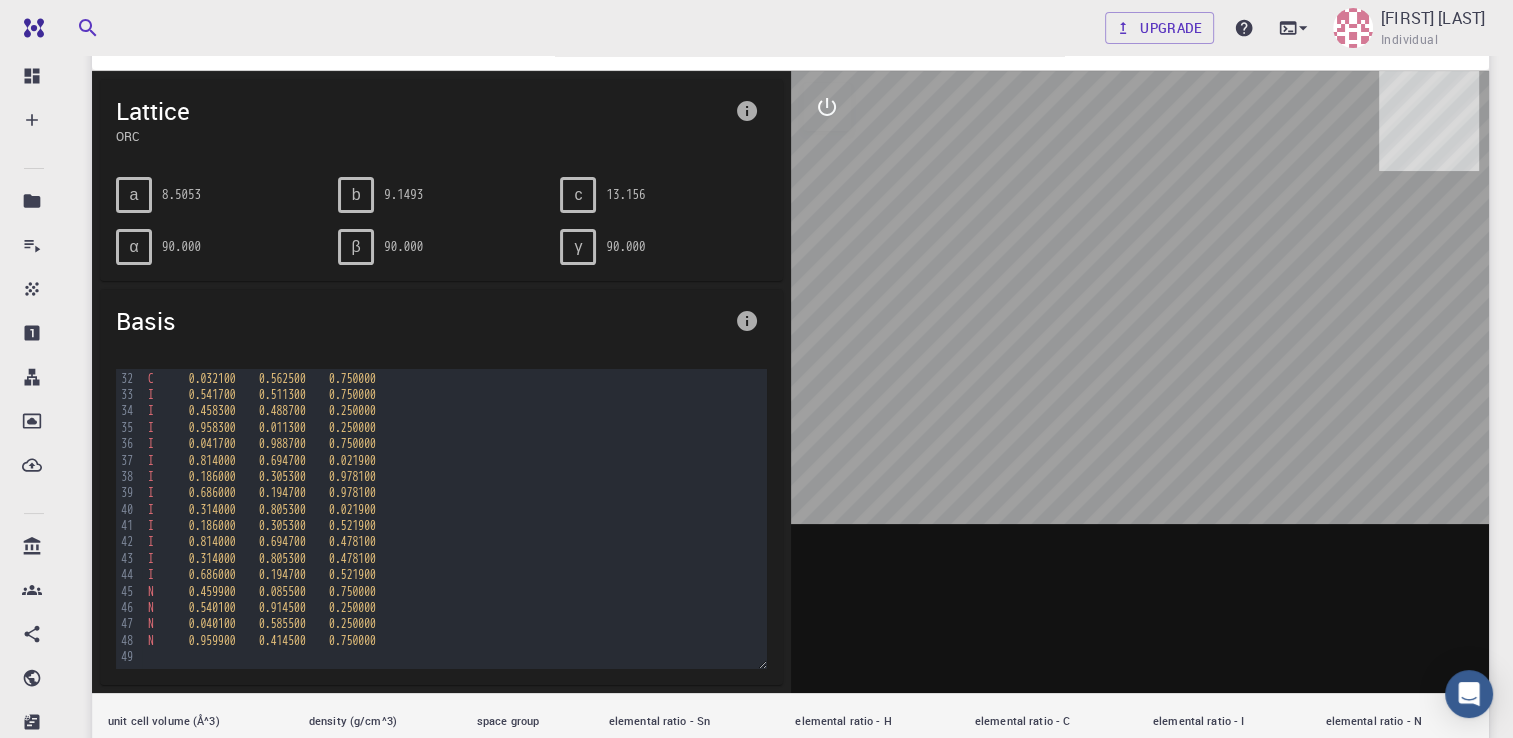 scroll, scrollTop: 300, scrollLeft: 0, axis: vertical 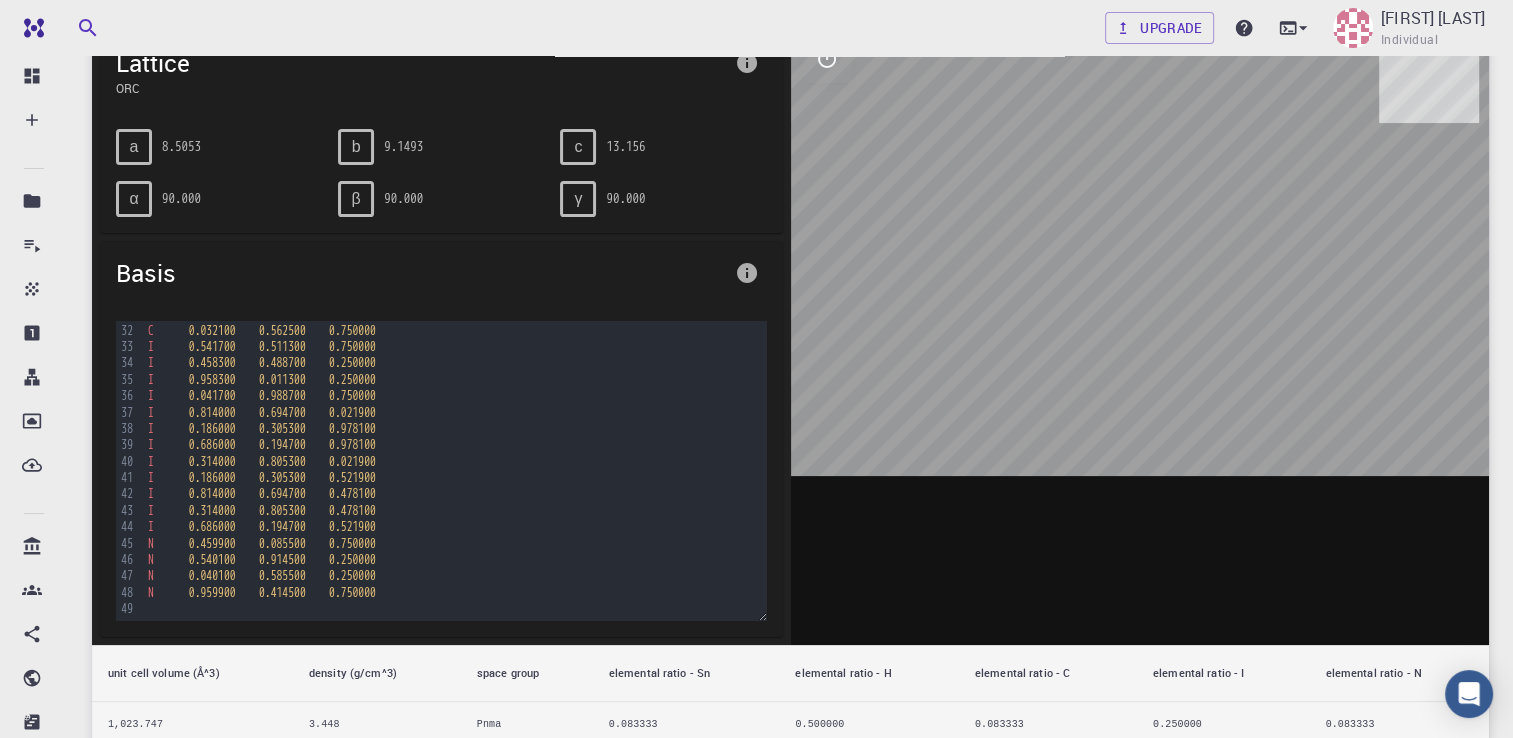drag, startPoint x: 1206, startPoint y: 352, endPoint x: 1148, endPoint y: 394, distance: 71.610054 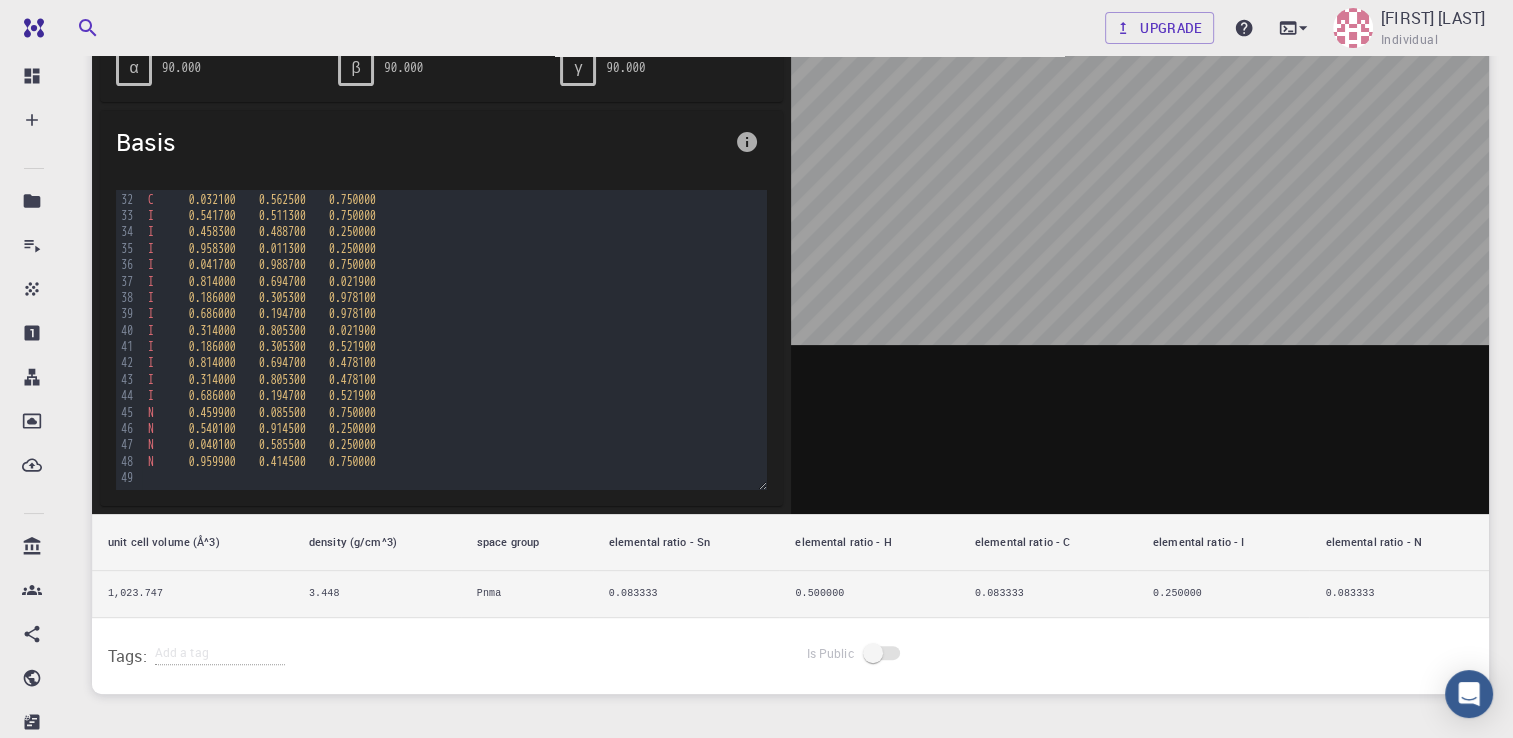 scroll, scrollTop: 39, scrollLeft: 0, axis: vertical 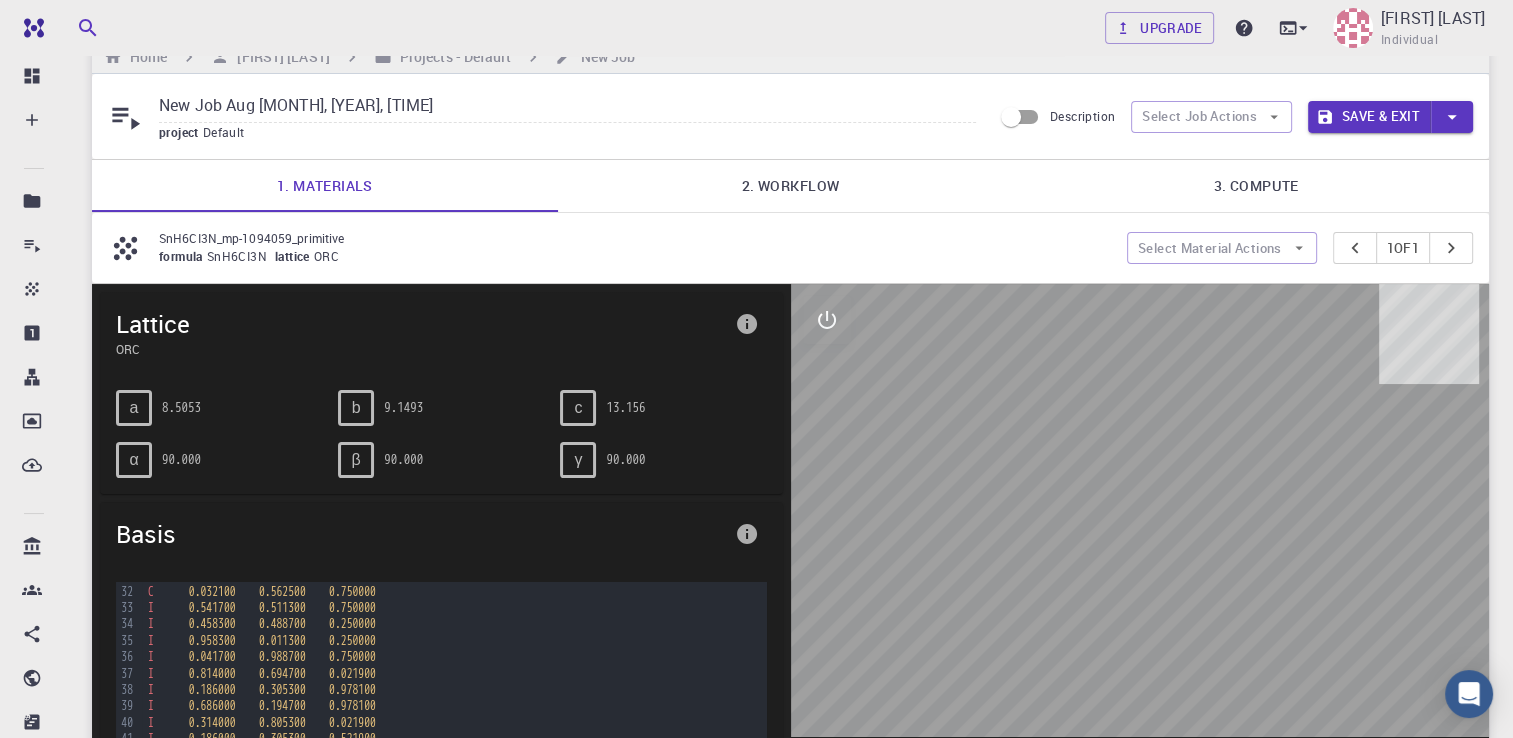 drag, startPoint x: 1107, startPoint y: 475, endPoint x: 1062, endPoint y: 473, distance: 45.044422 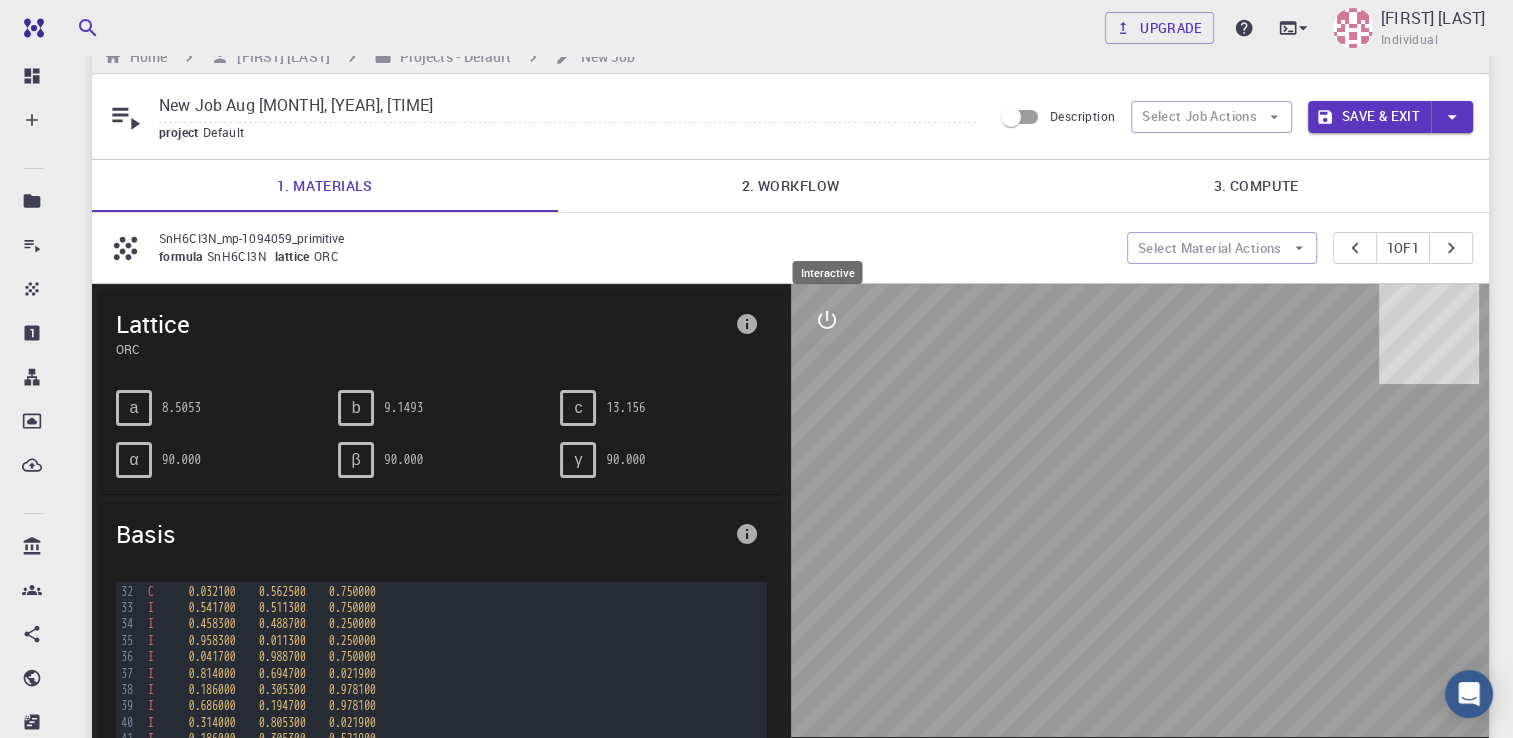 click 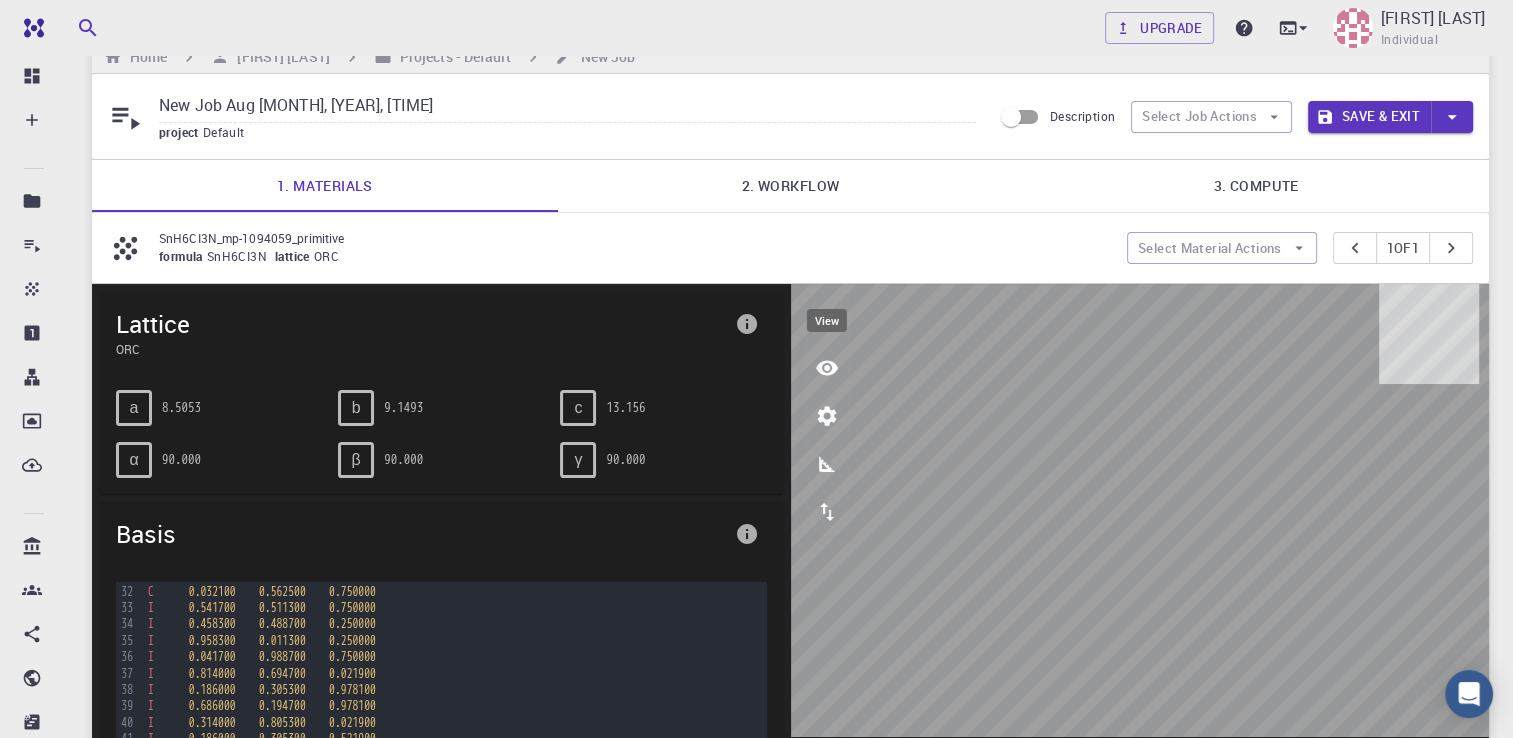 click 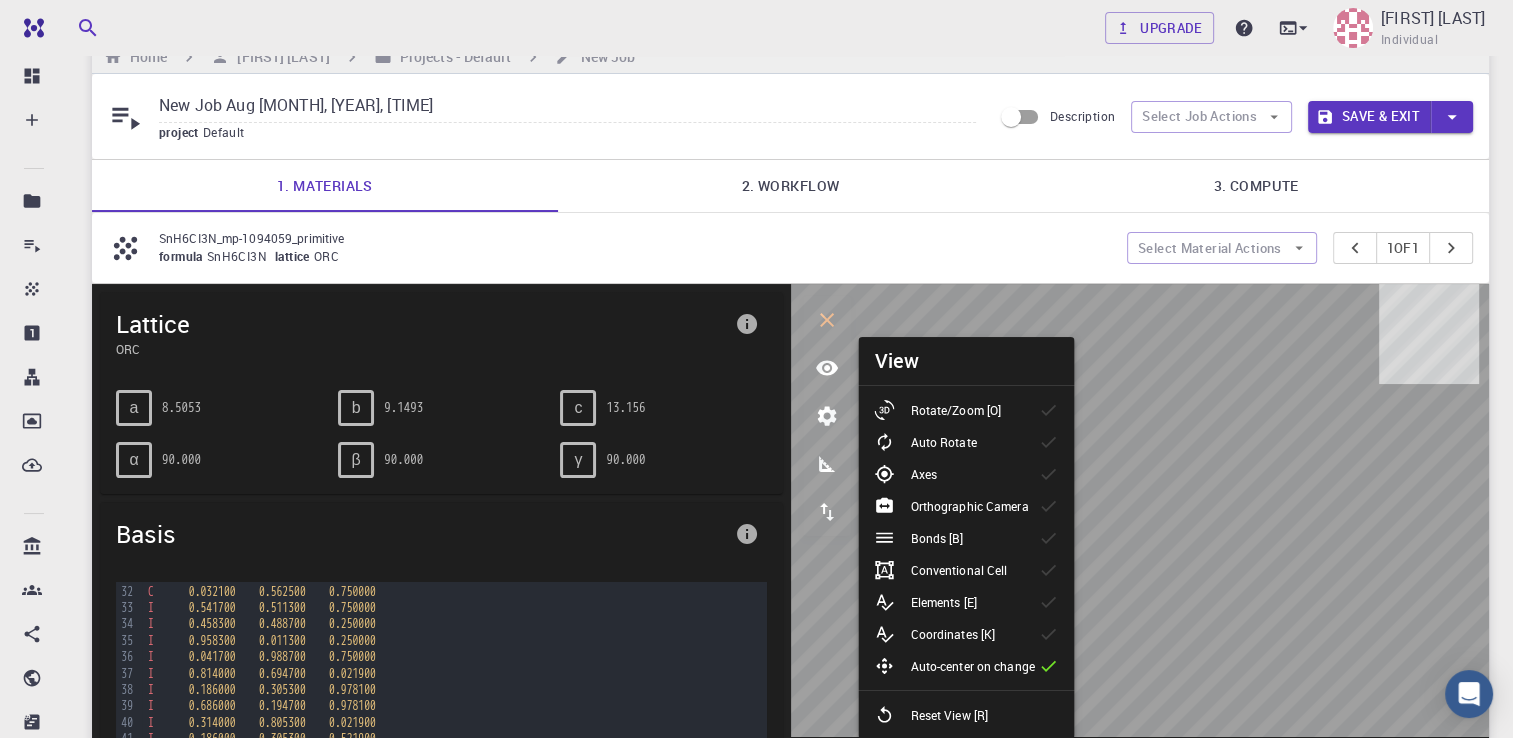 drag, startPoint x: 1043, startPoint y: 414, endPoint x: 1025, endPoint y: 409, distance: 18.681541 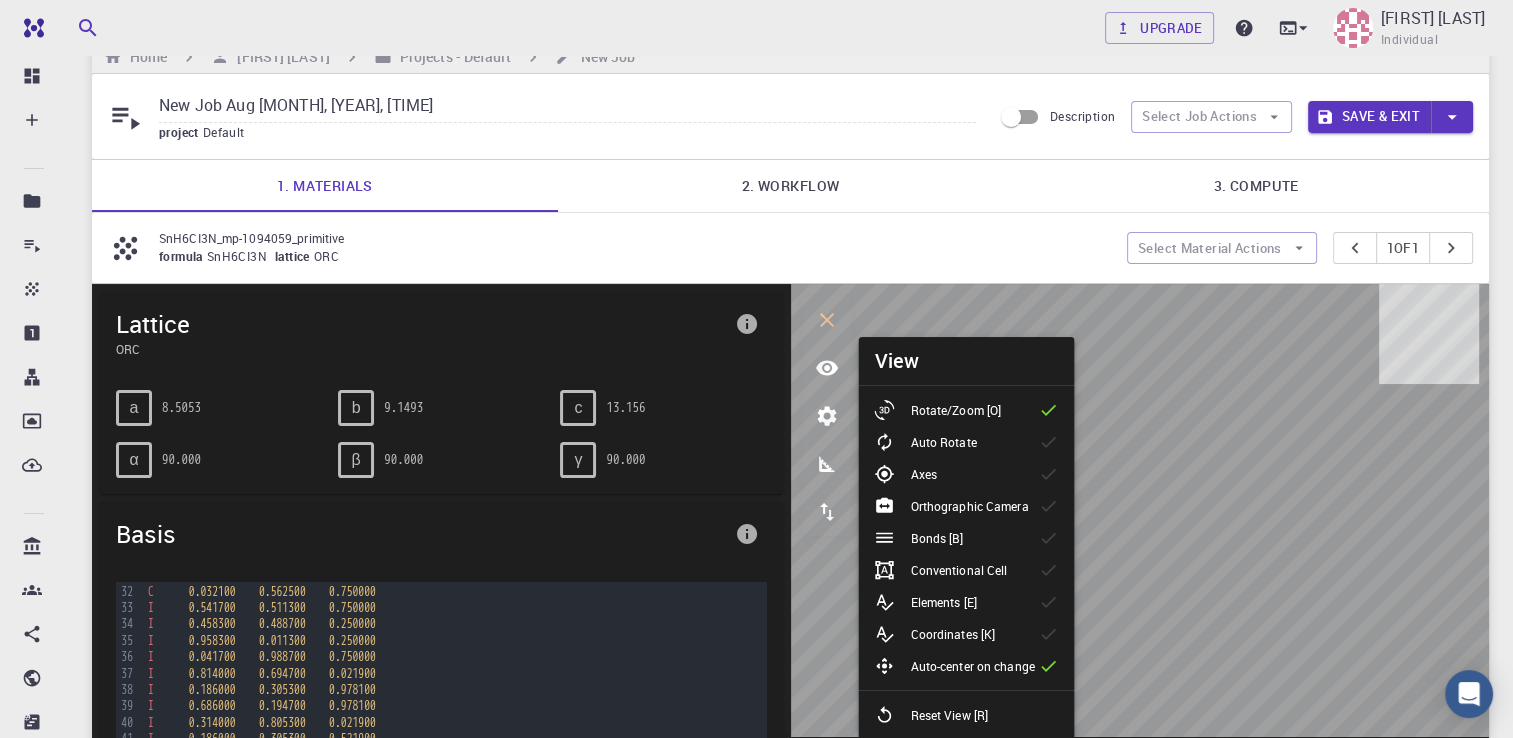 click on "Rotate/Zoom [O]" at bounding box center (955, 410) 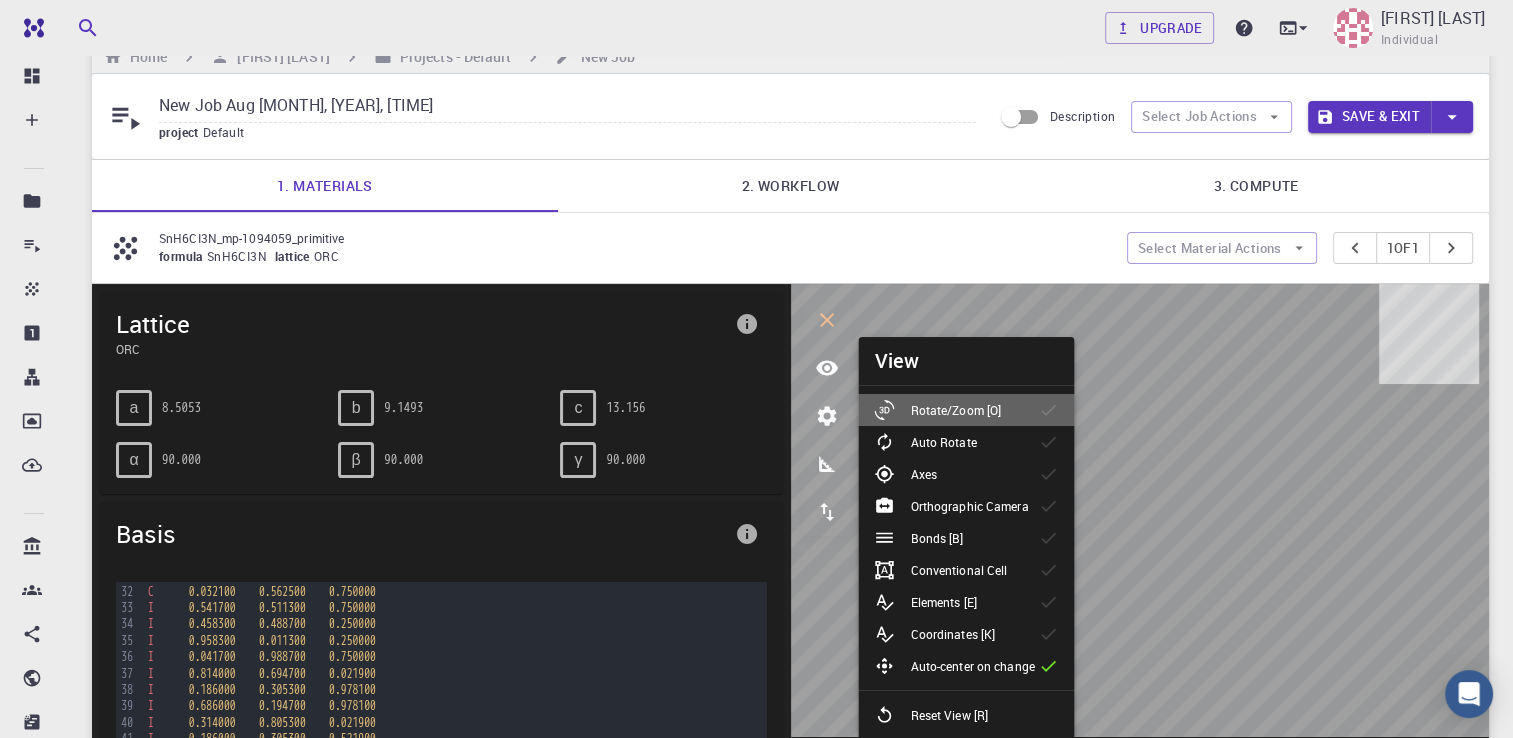 click on "Rotate/Zoom [O]" at bounding box center [945, 410] 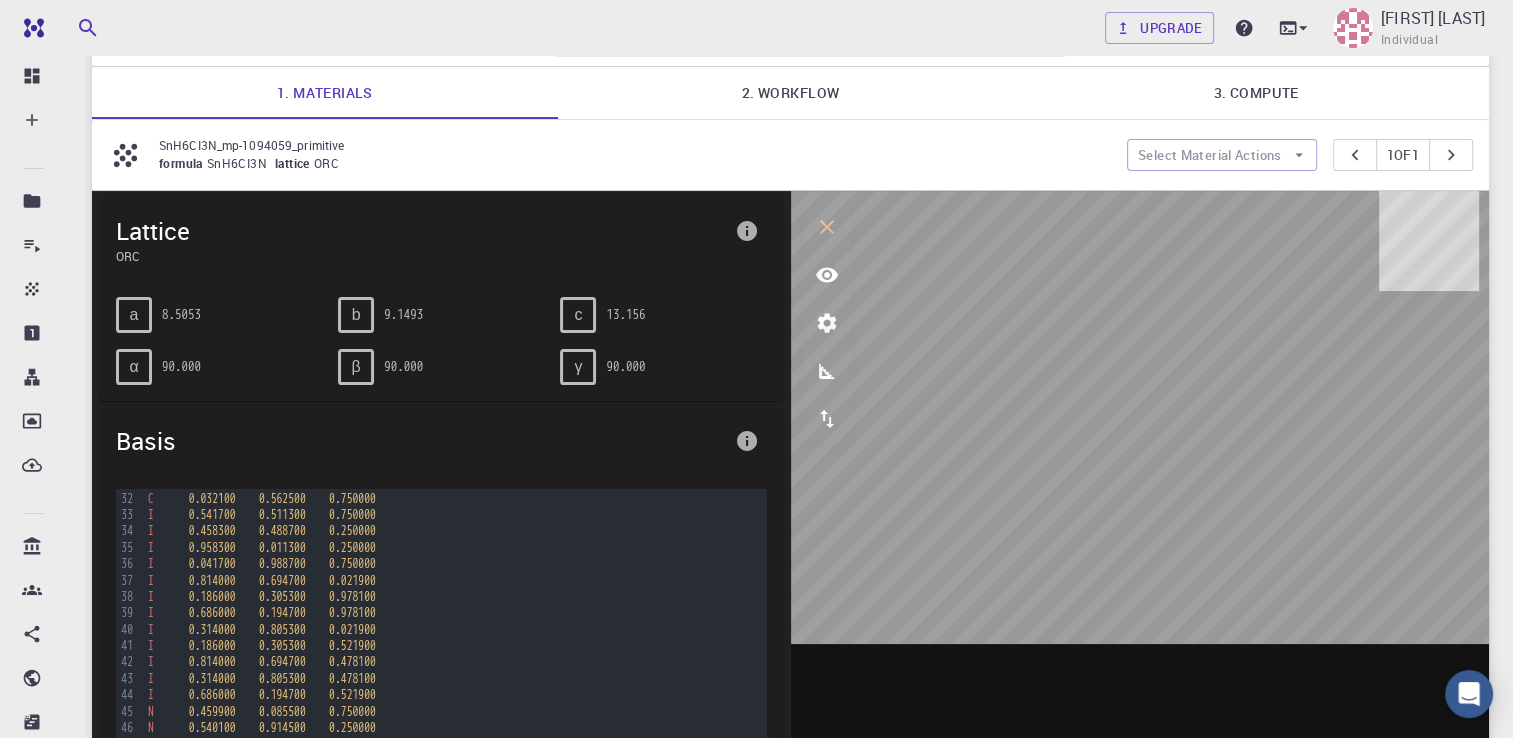 scroll, scrollTop: 139, scrollLeft: 0, axis: vertical 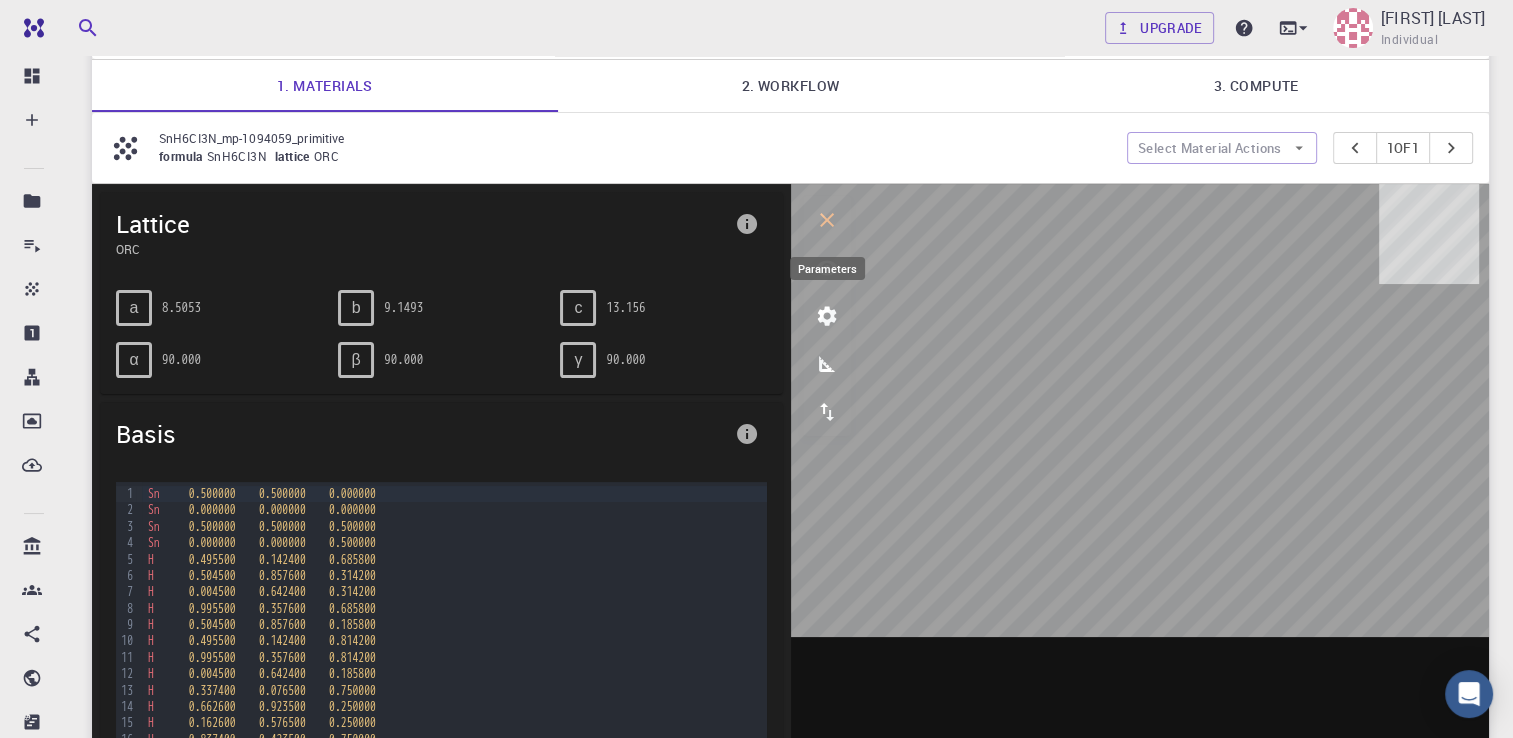 click 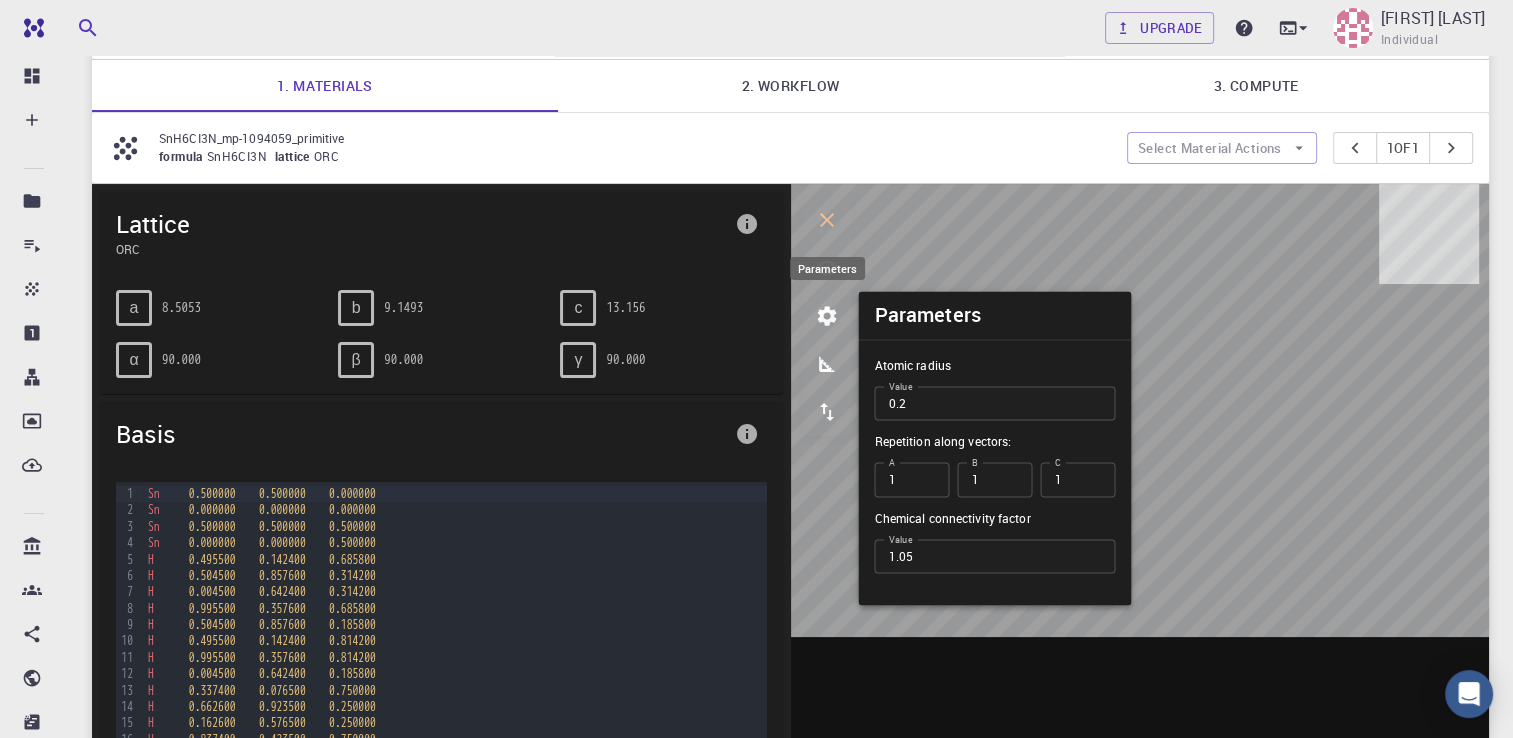 click 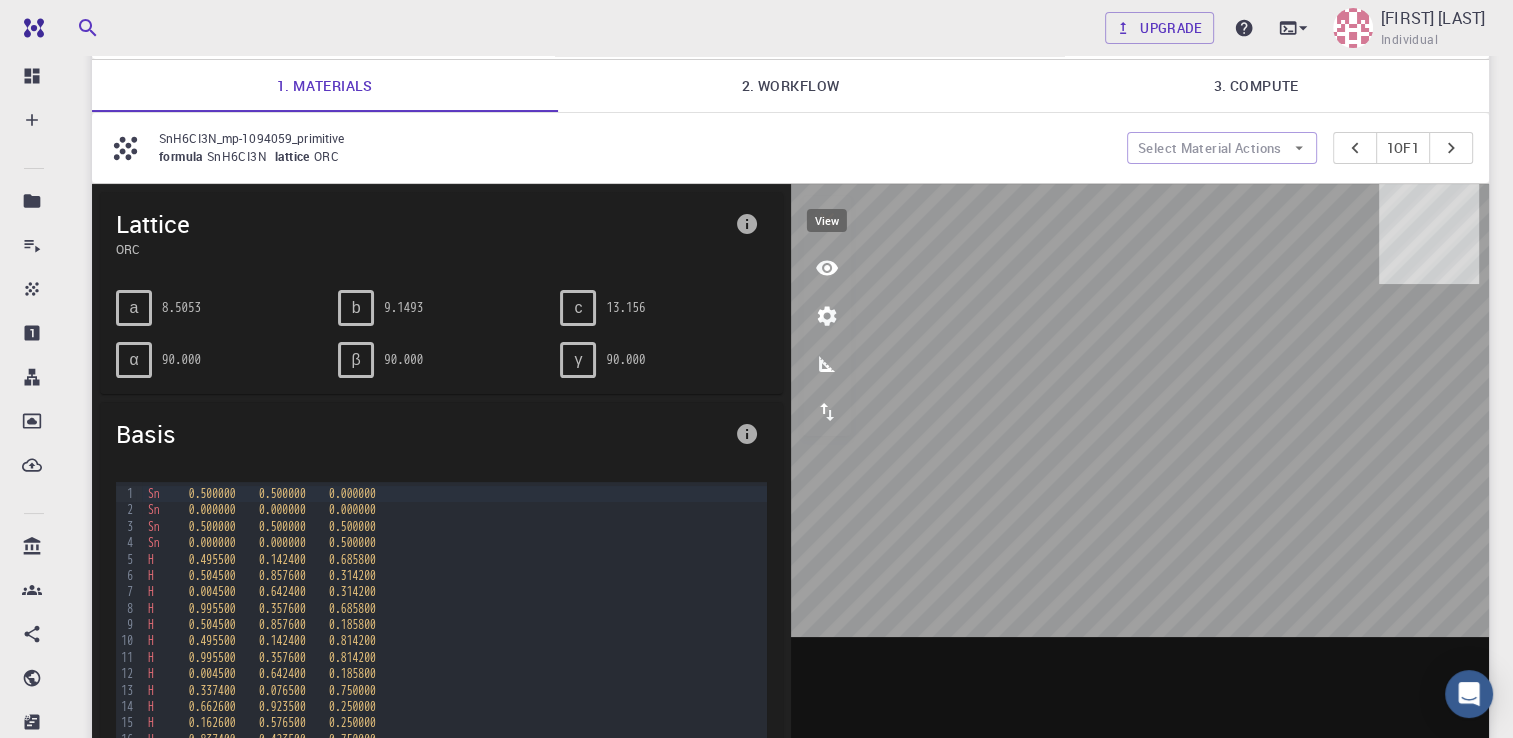 click 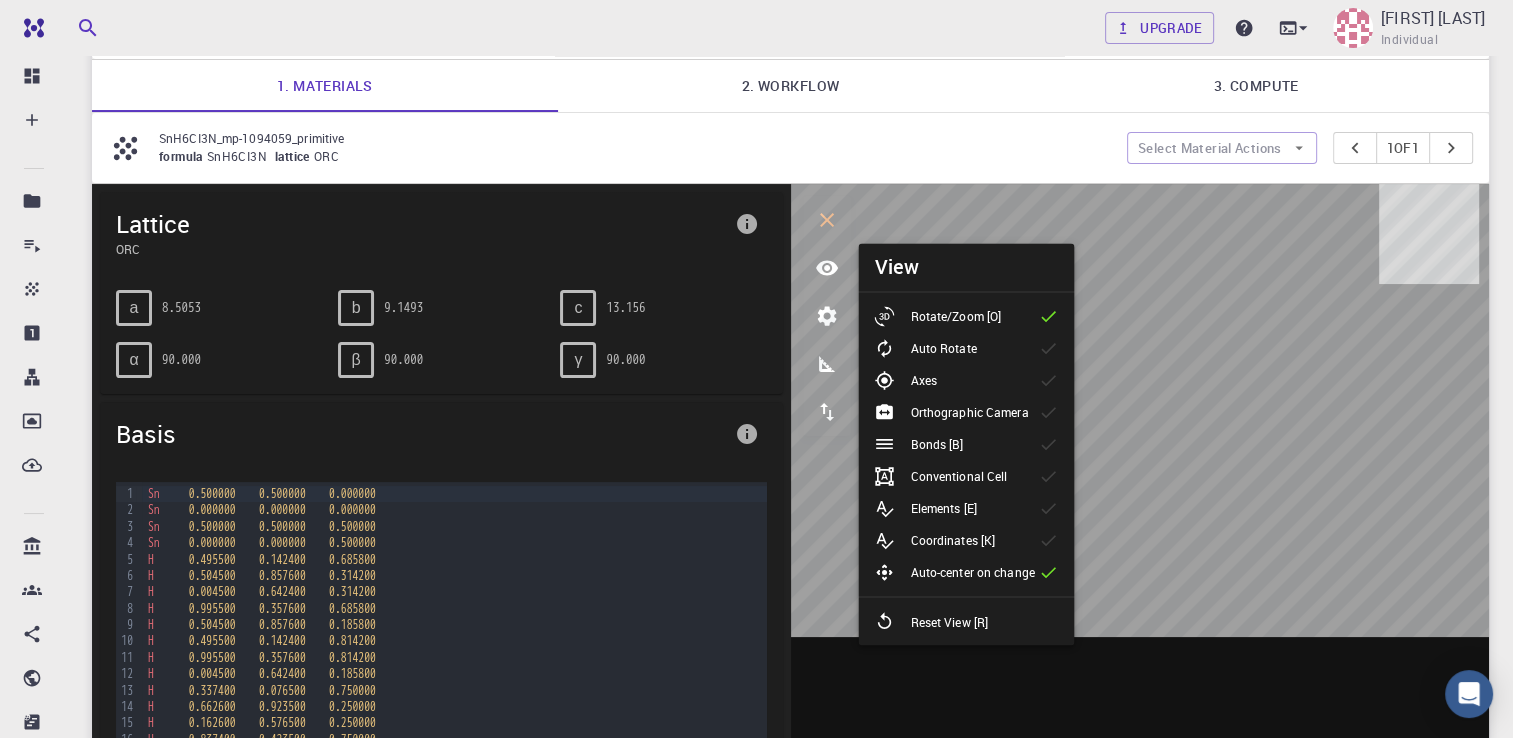 click on "Bonds [B]" at bounding box center (926, 444) 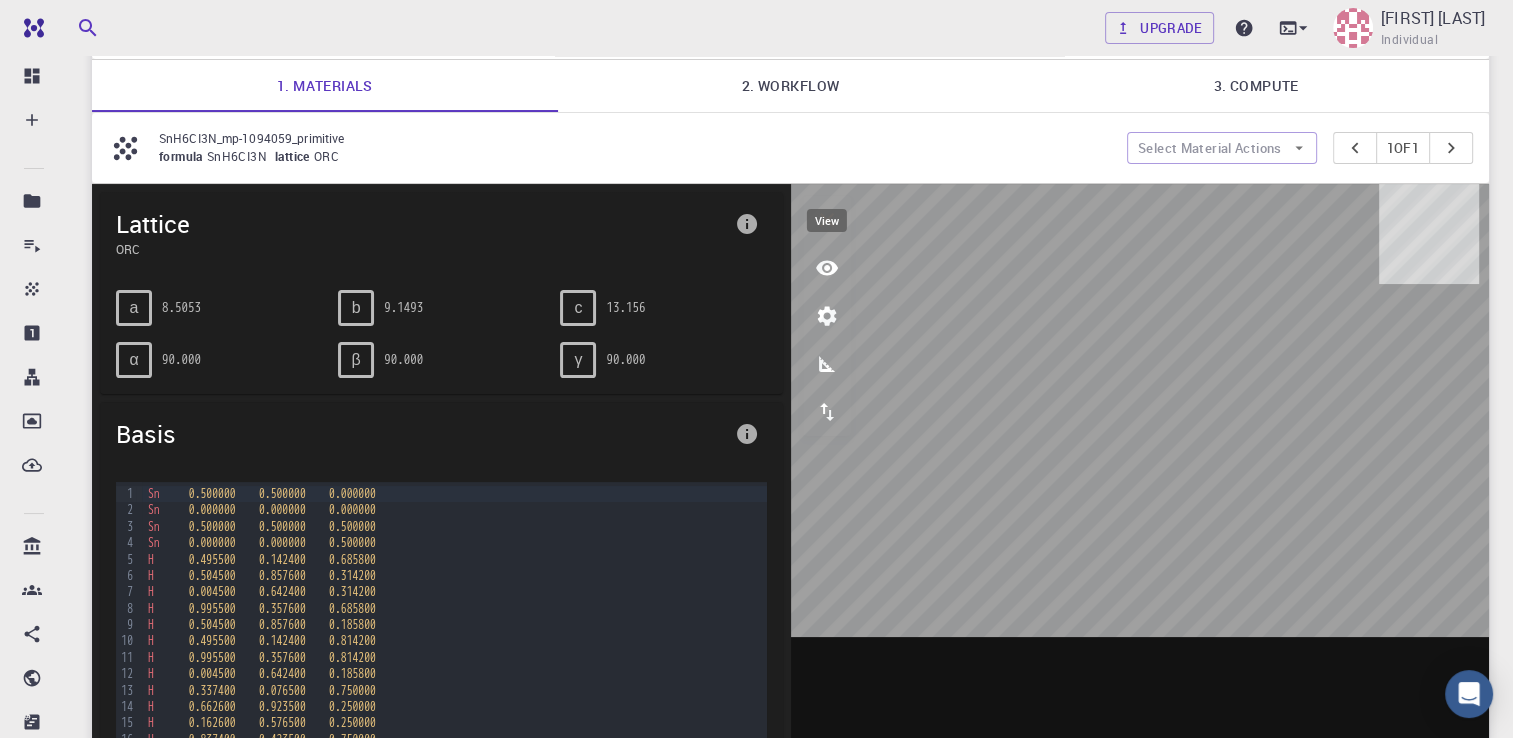 click 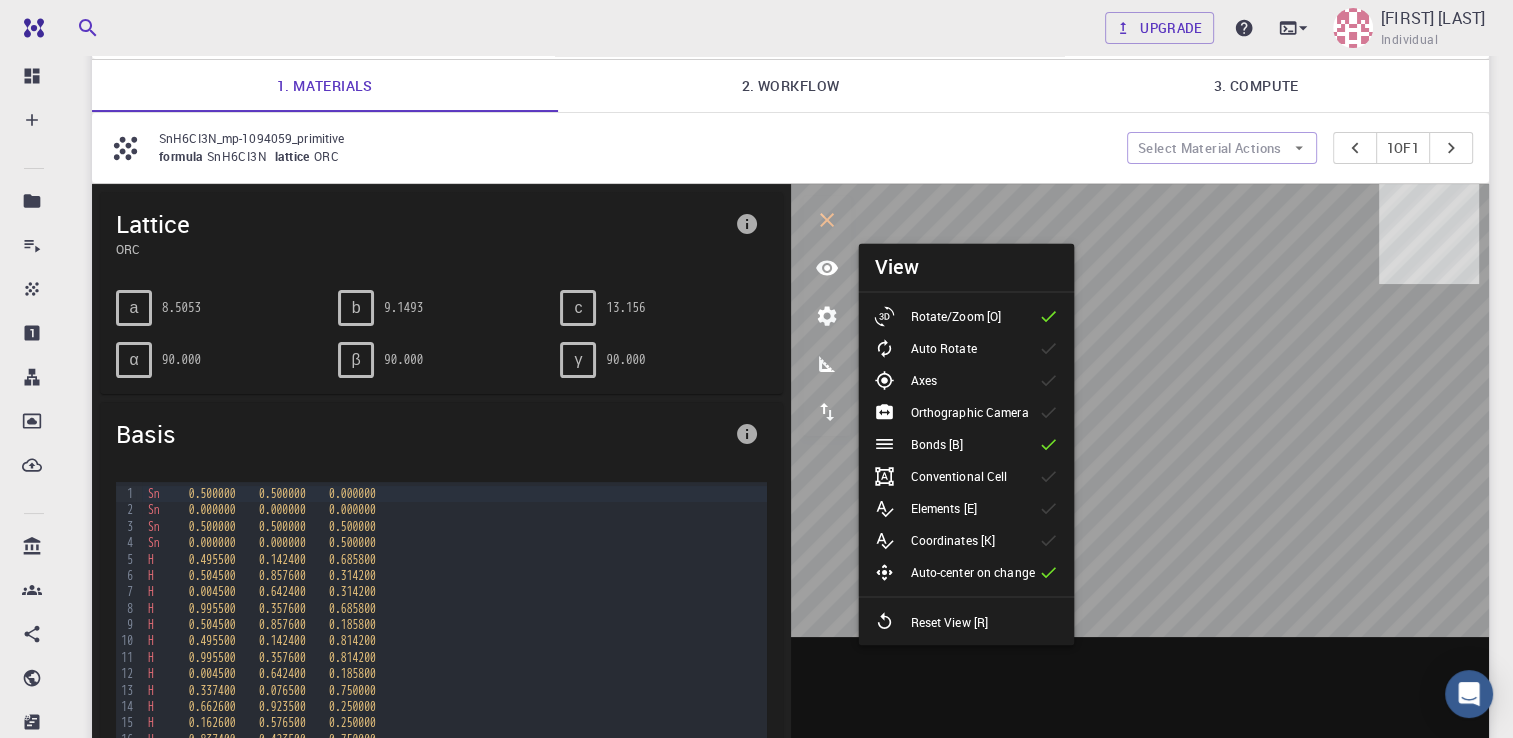 click on "Conventional Cell" at bounding box center (948, 476) 